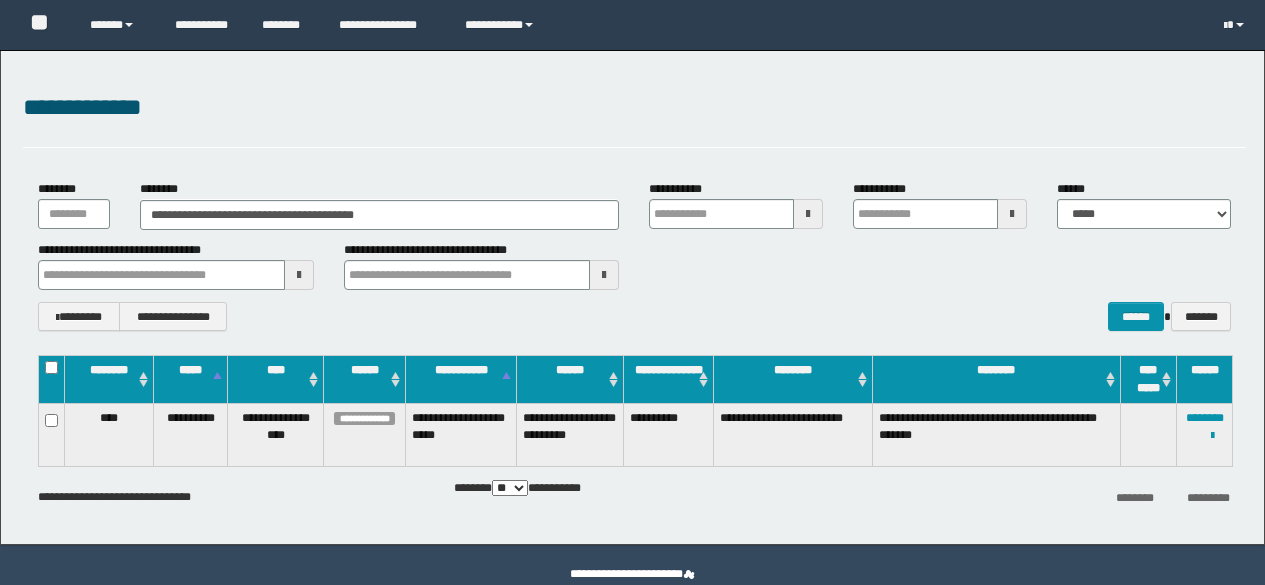 scroll, scrollTop: 0, scrollLeft: 0, axis: both 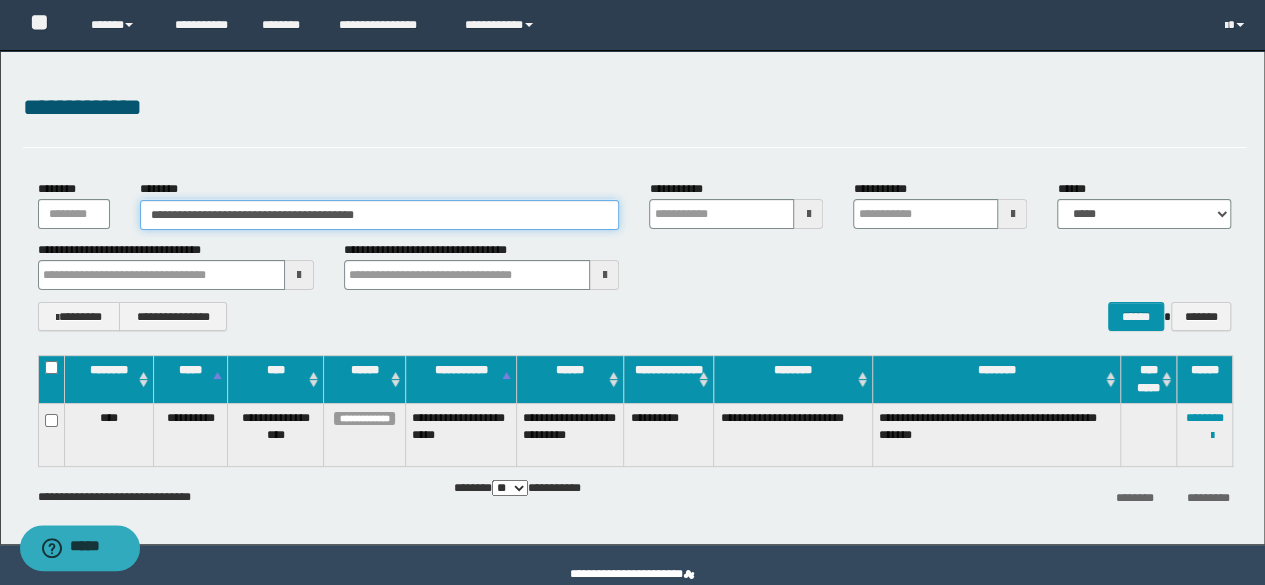 drag, startPoint x: 453, startPoint y: 216, endPoint x: 0, endPoint y: 211, distance: 453.0276 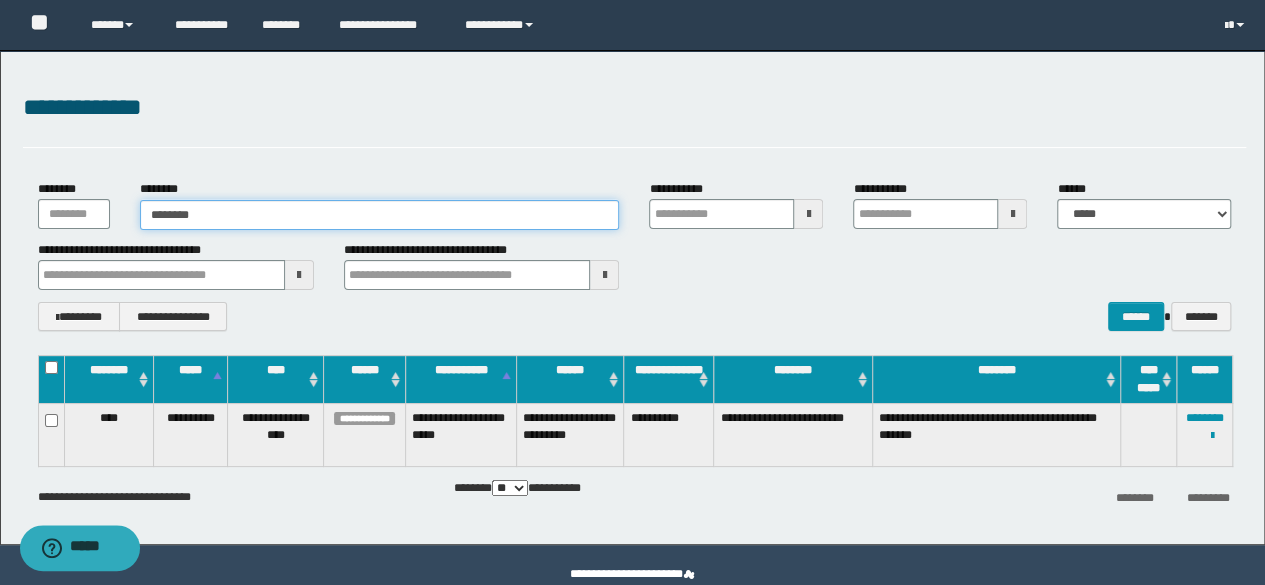type on "********" 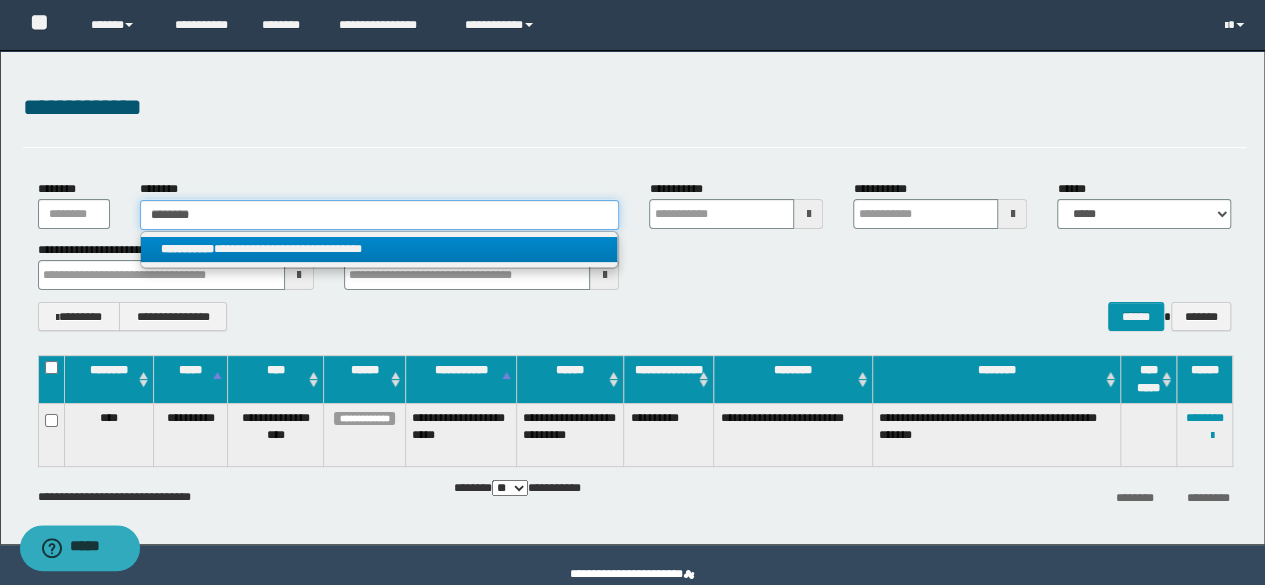 type on "********" 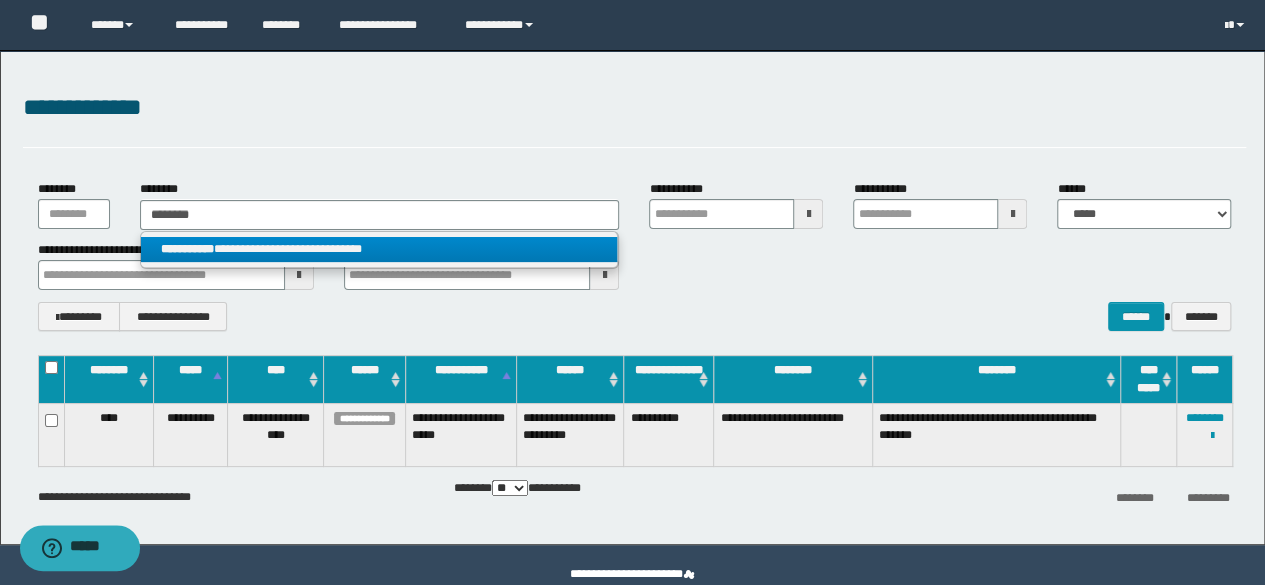 click on "**********" at bounding box center (379, 249) 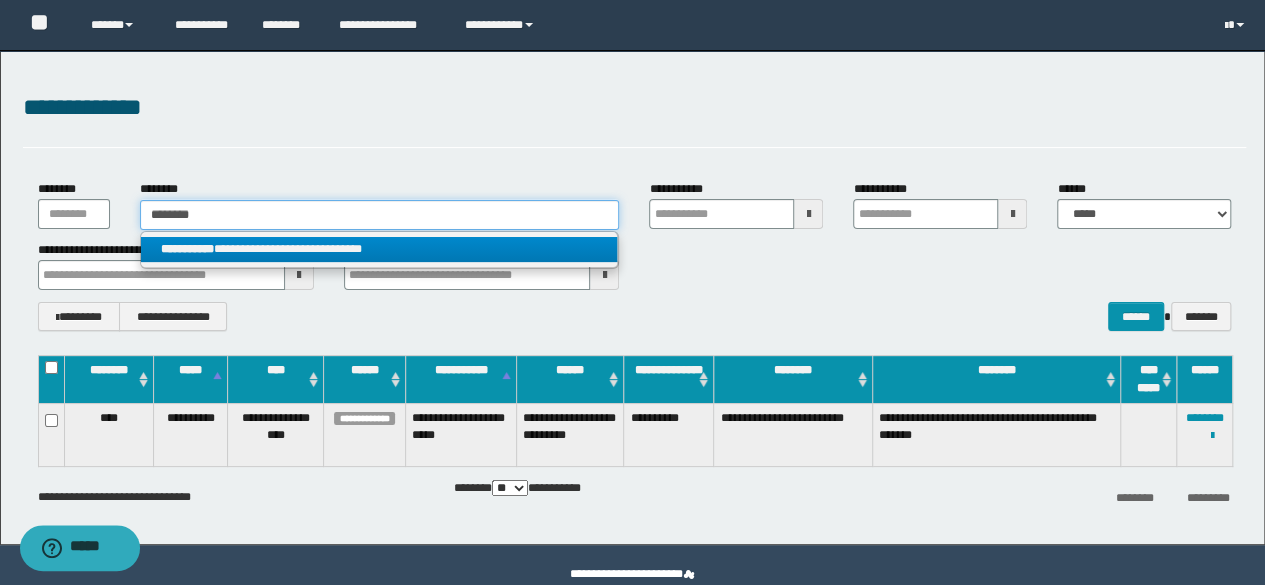 type 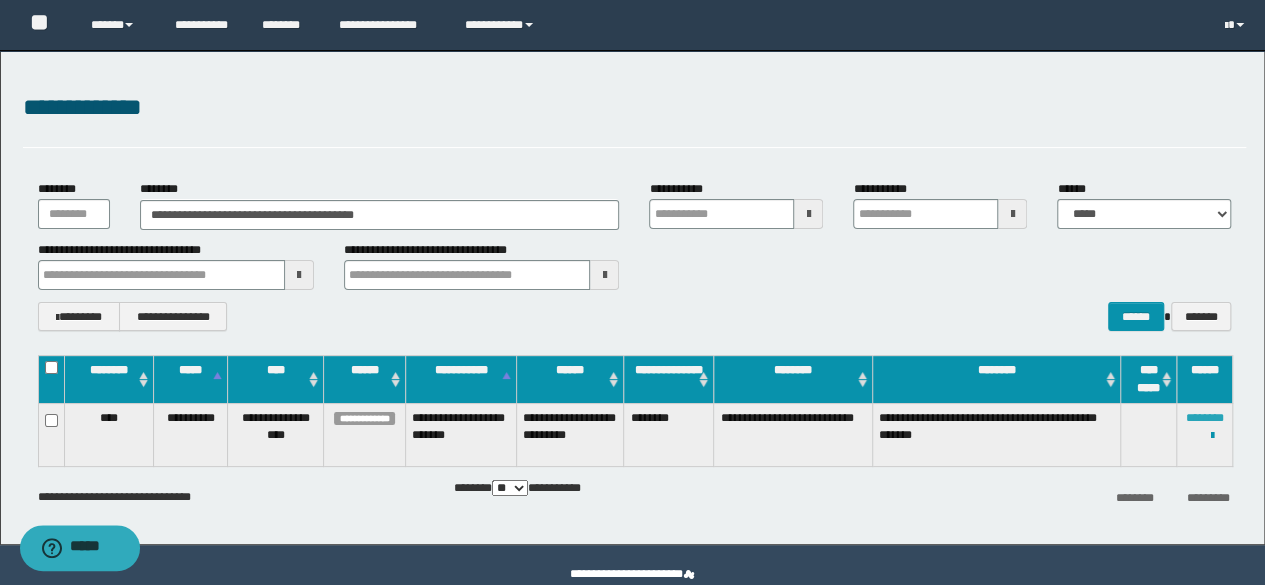 click on "********" at bounding box center (1205, 418) 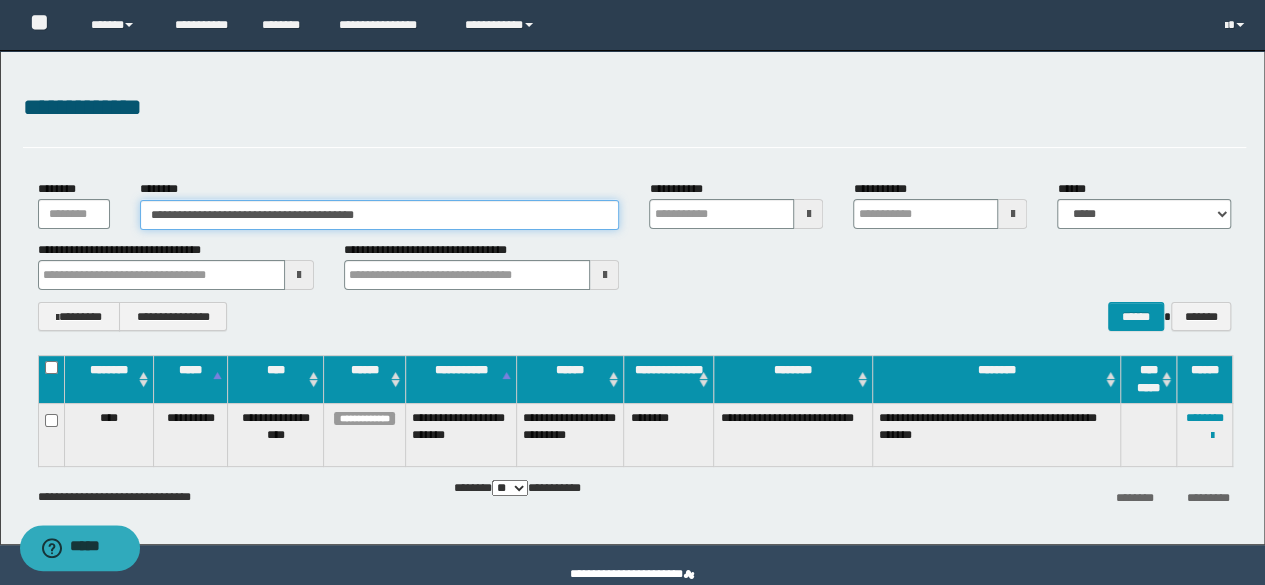 drag, startPoint x: 472, startPoint y: 224, endPoint x: 64, endPoint y: 213, distance: 408.14825 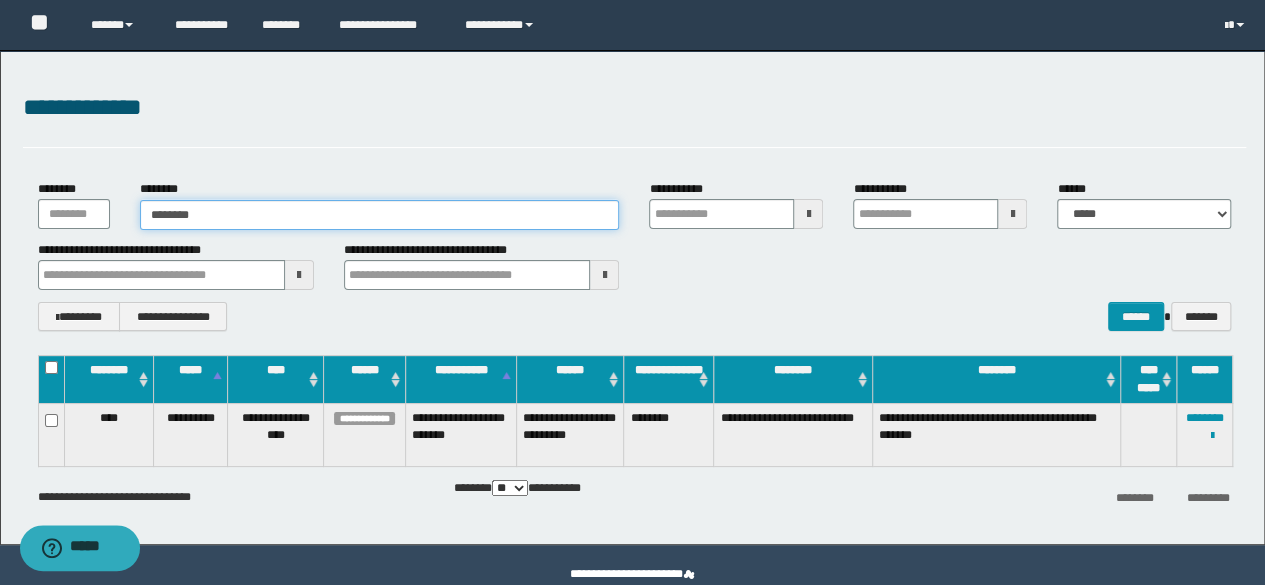 type on "********" 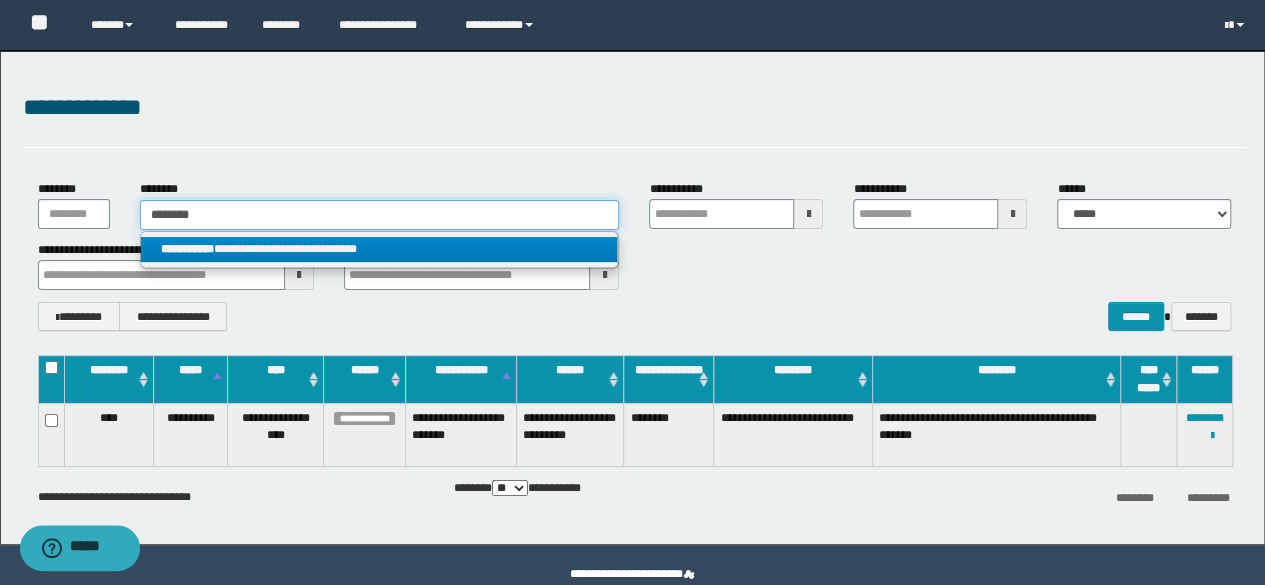 type on "********" 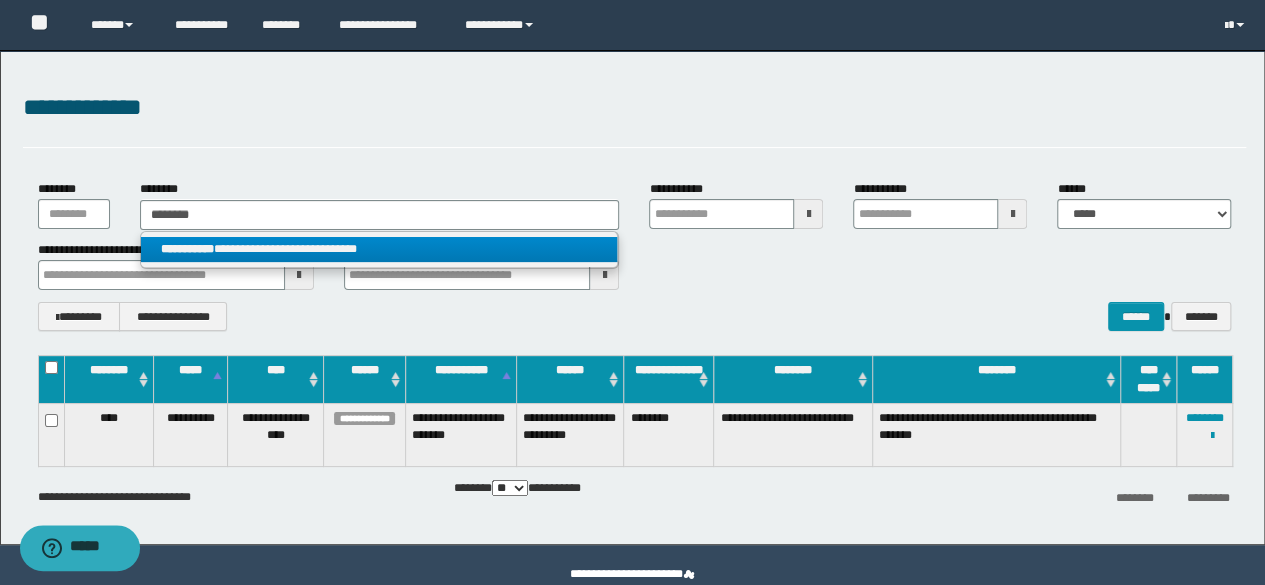 click on "**********" at bounding box center [379, 249] 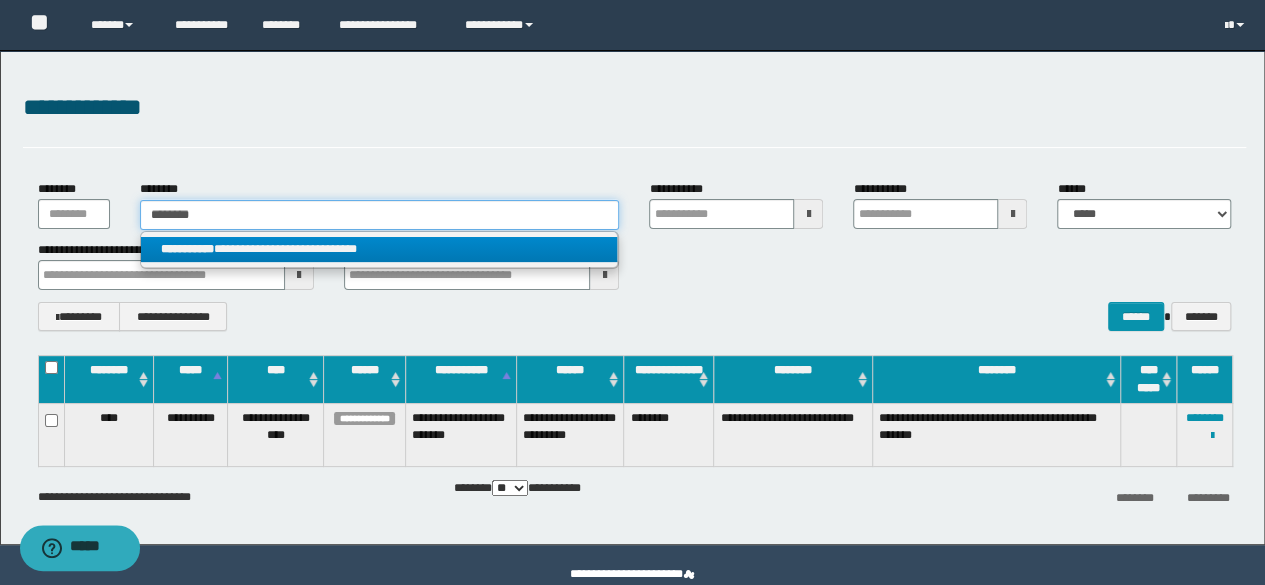 type 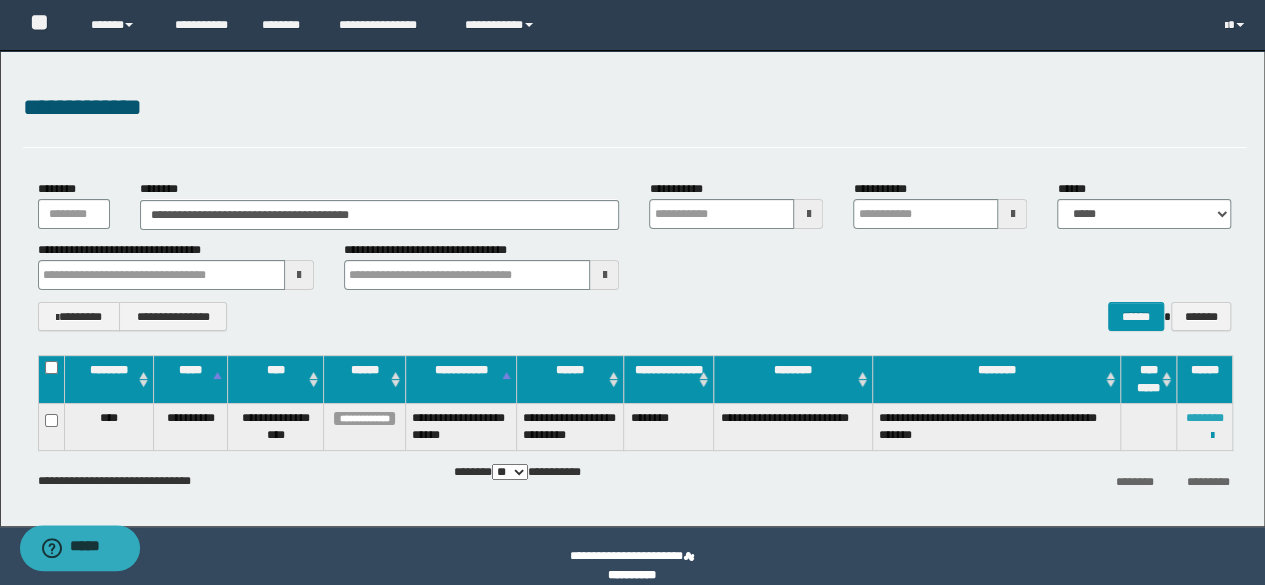click on "********" at bounding box center [1205, 418] 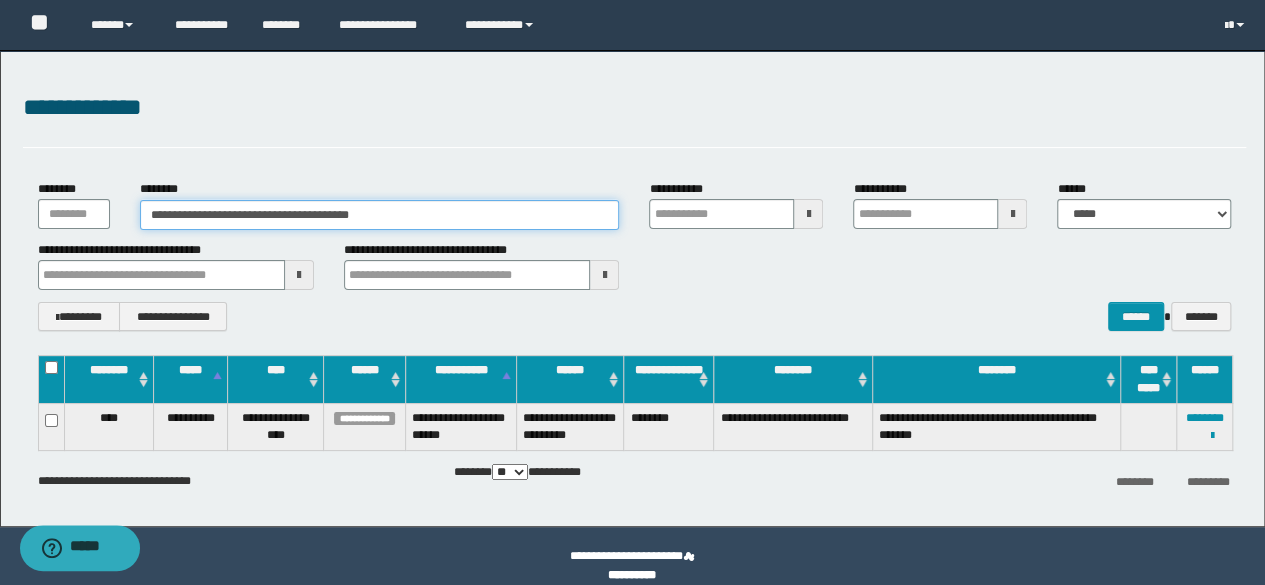 drag, startPoint x: 431, startPoint y: 220, endPoint x: 0, endPoint y: 187, distance: 432.2615 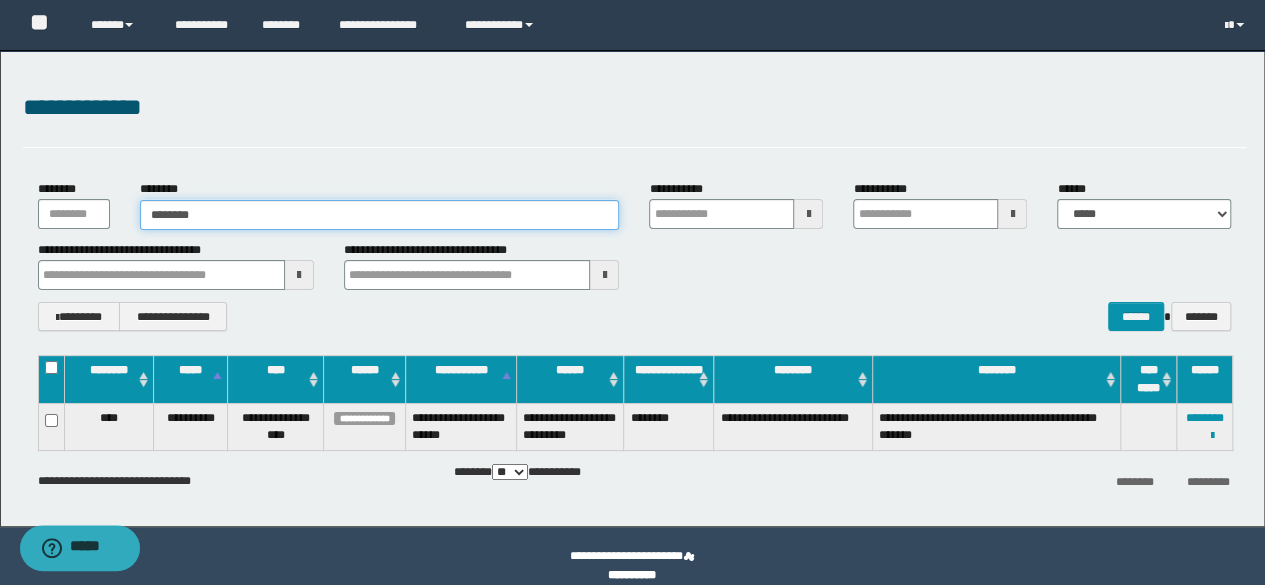 type on "********" 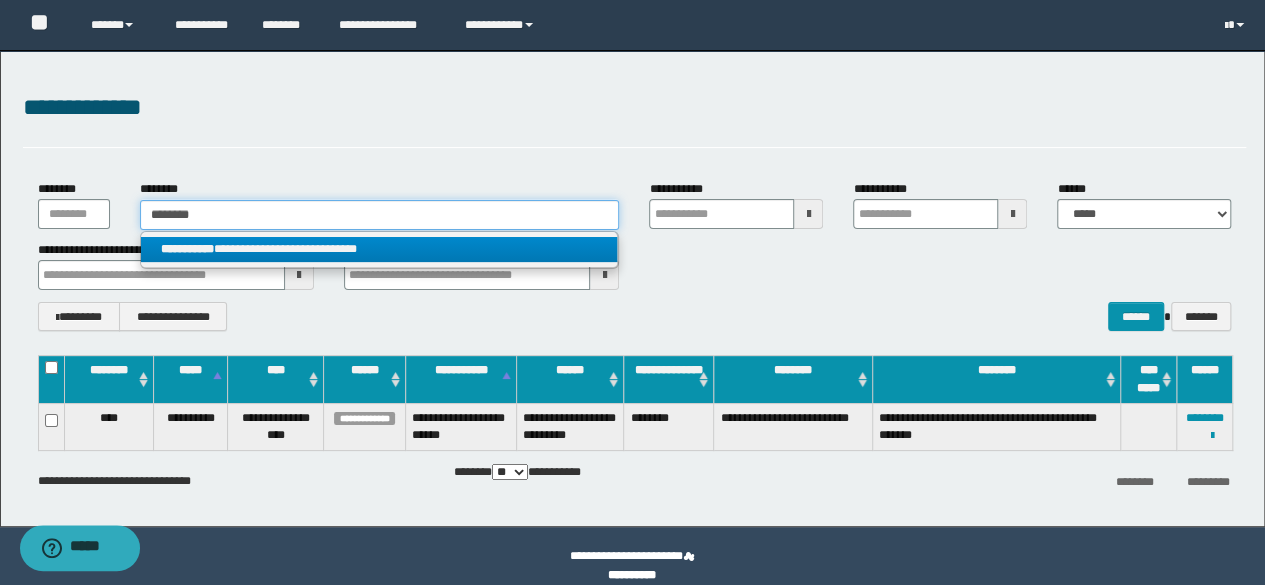 type on "********" 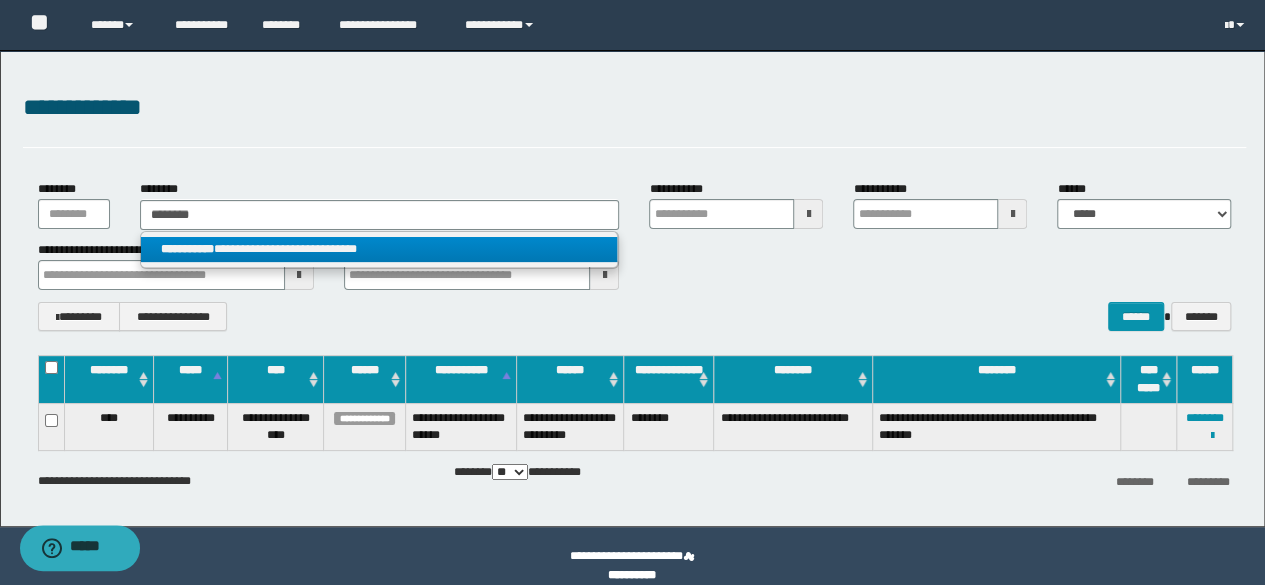 click on "**********" at bounding box center (379, 249) 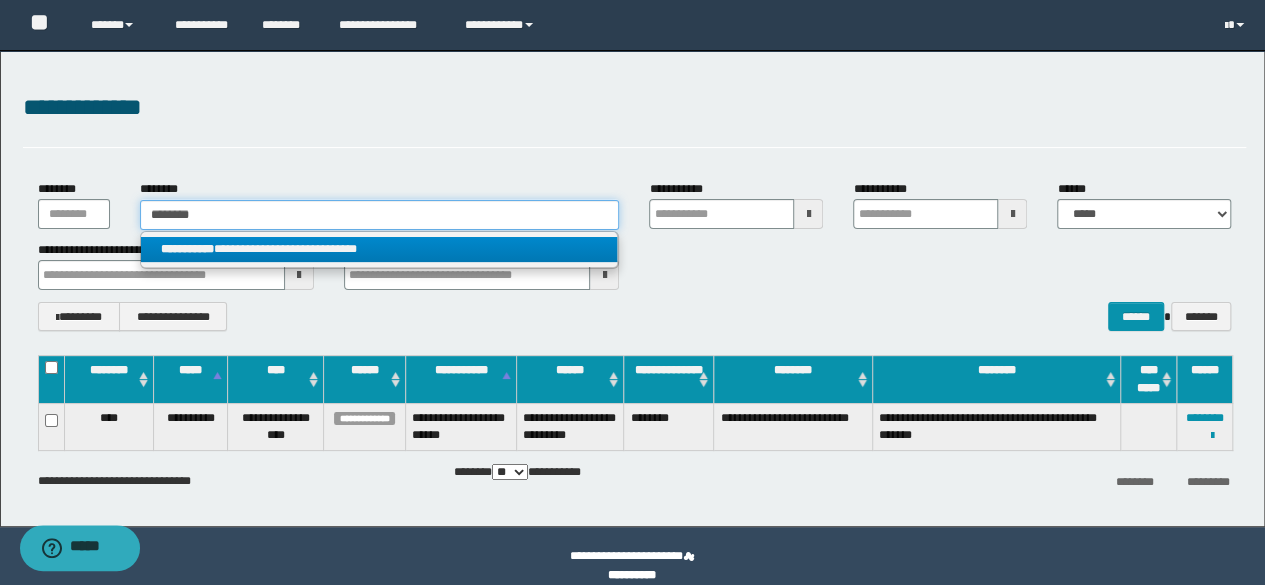 type 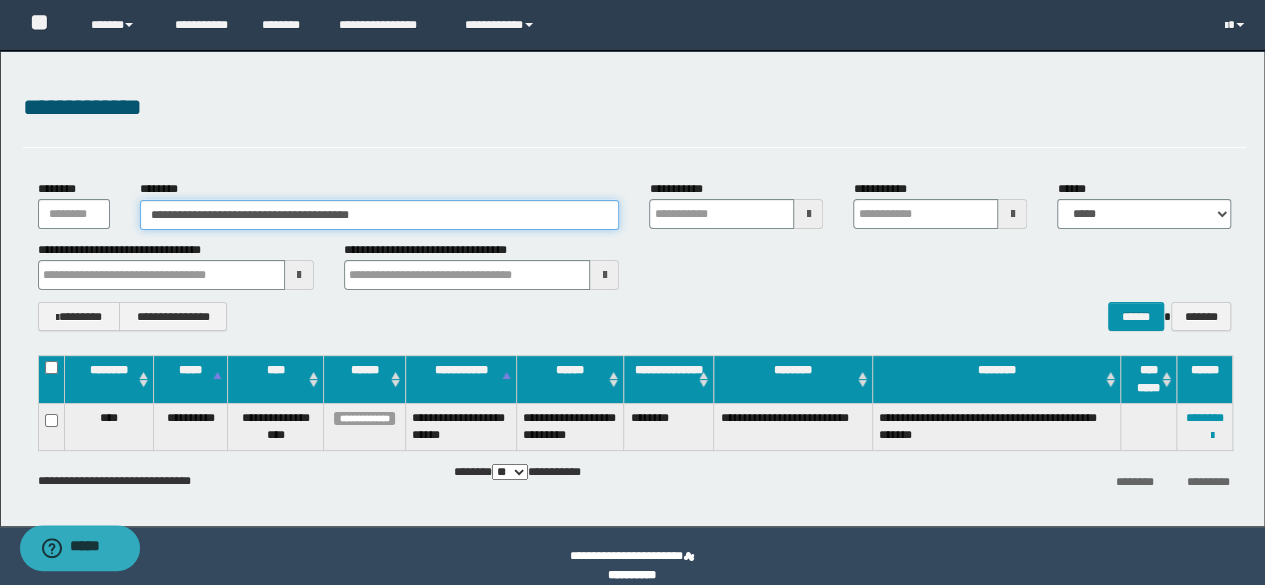 drag, startPoint x: 429, startPoint y: 216, endPoint x: 0, endPoint y: 195, distance: 429.51367 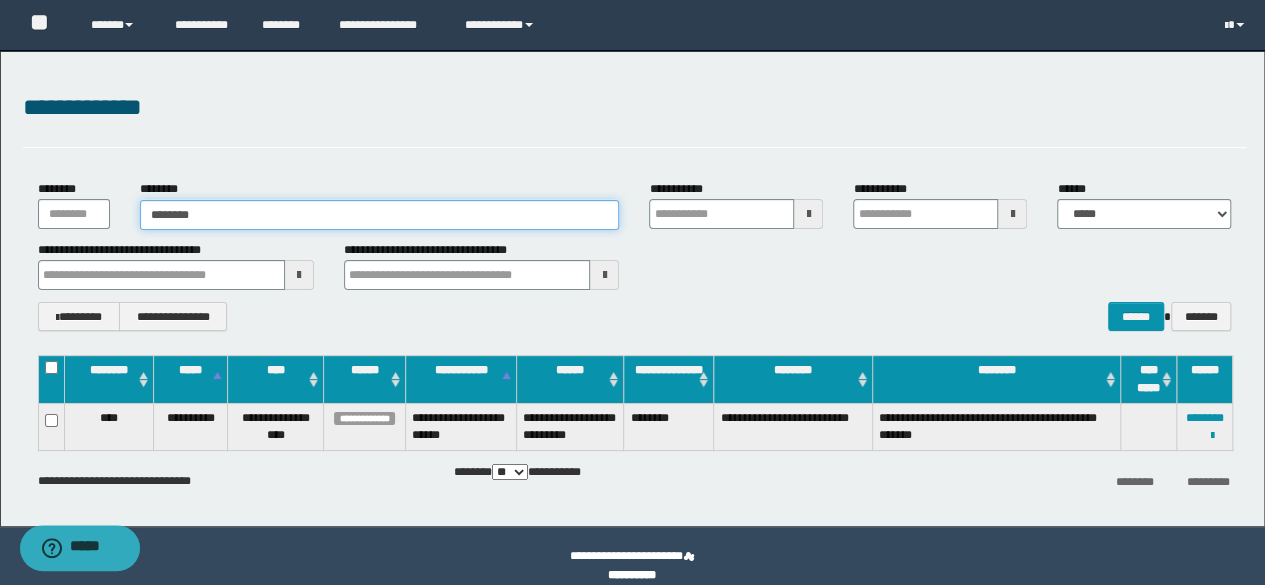 type on "********" 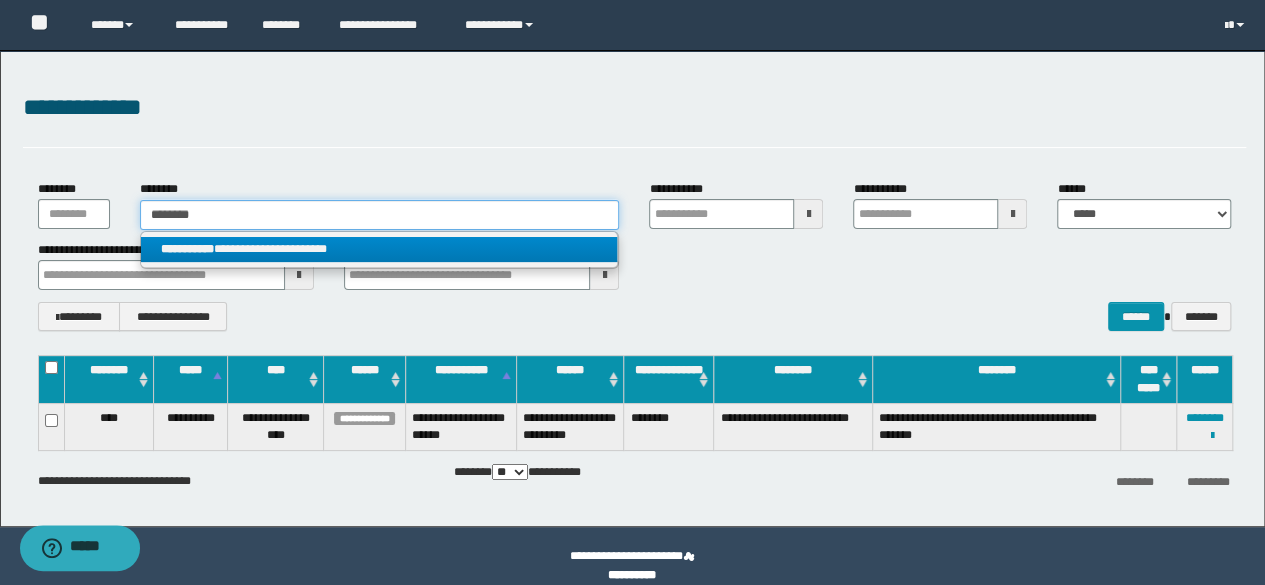 type on "********" 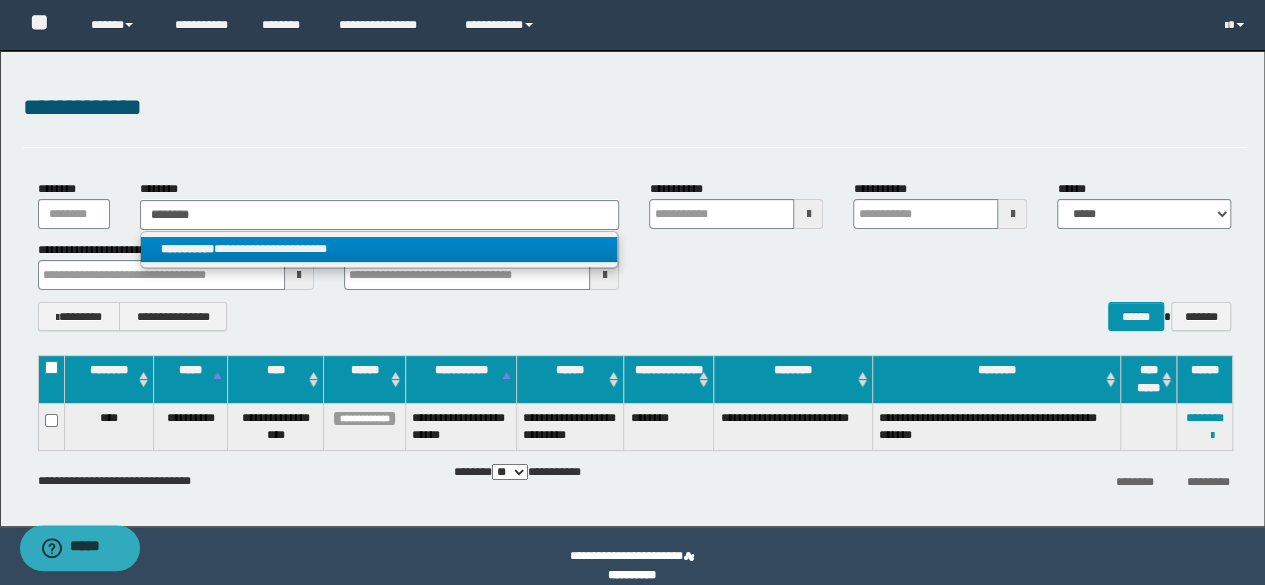 click on "**********" at bounding box center (379, 249) 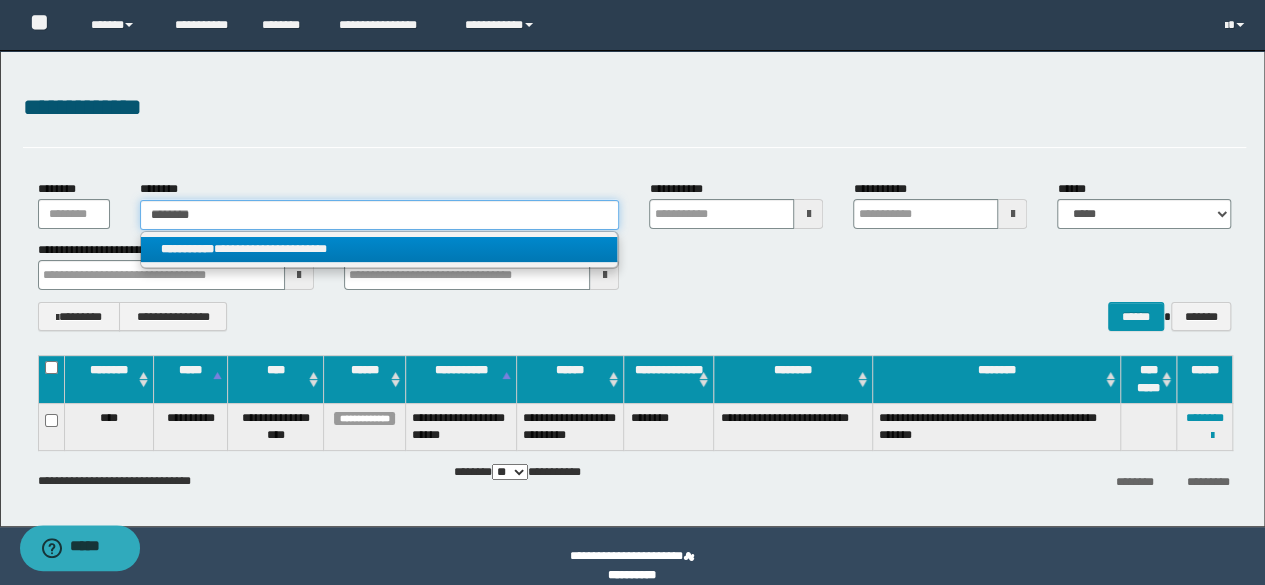 type 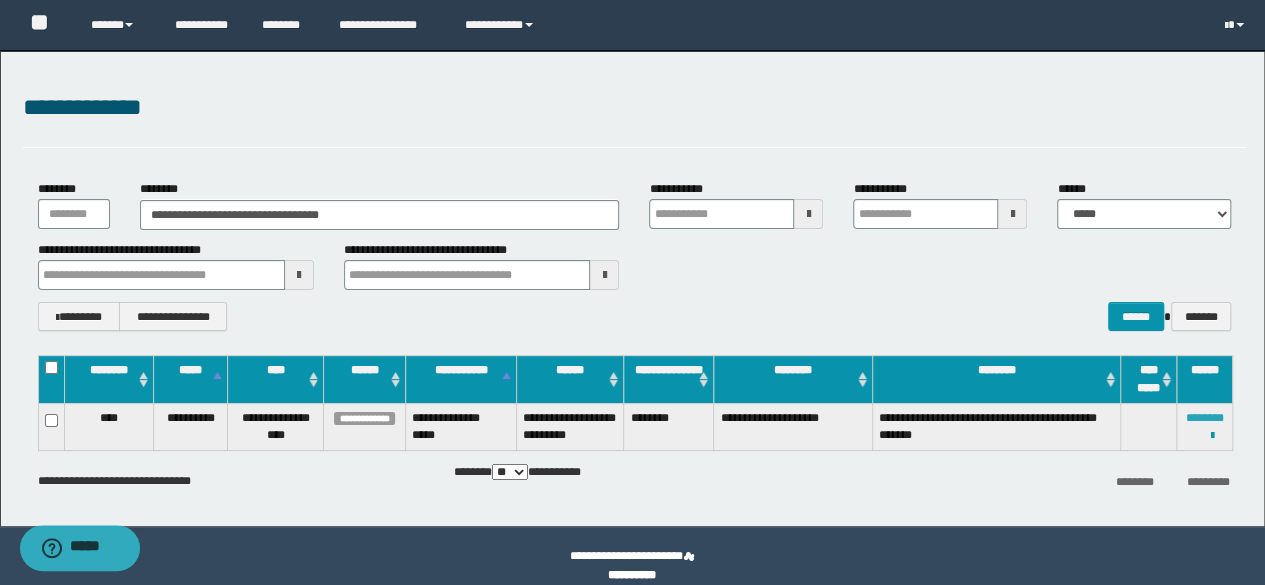 click on "********" at bounding box center (1205, 418) 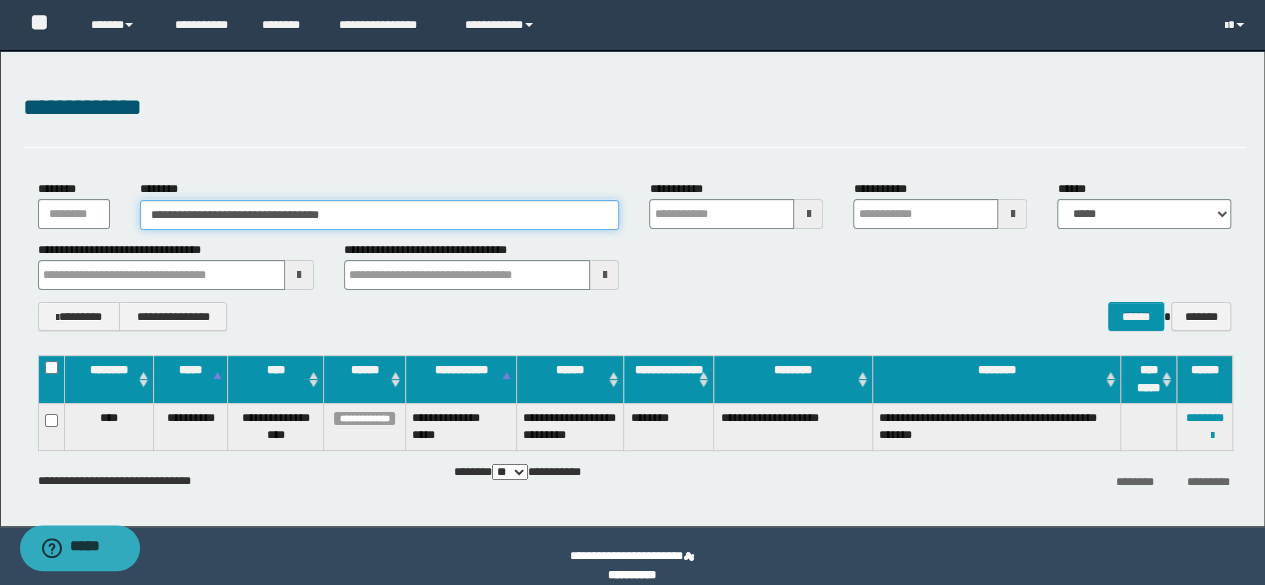 drag, startPoint x: 424, startPoint y: 216, endPoint x: 0, endPoint y: 164, distance: 427.1768 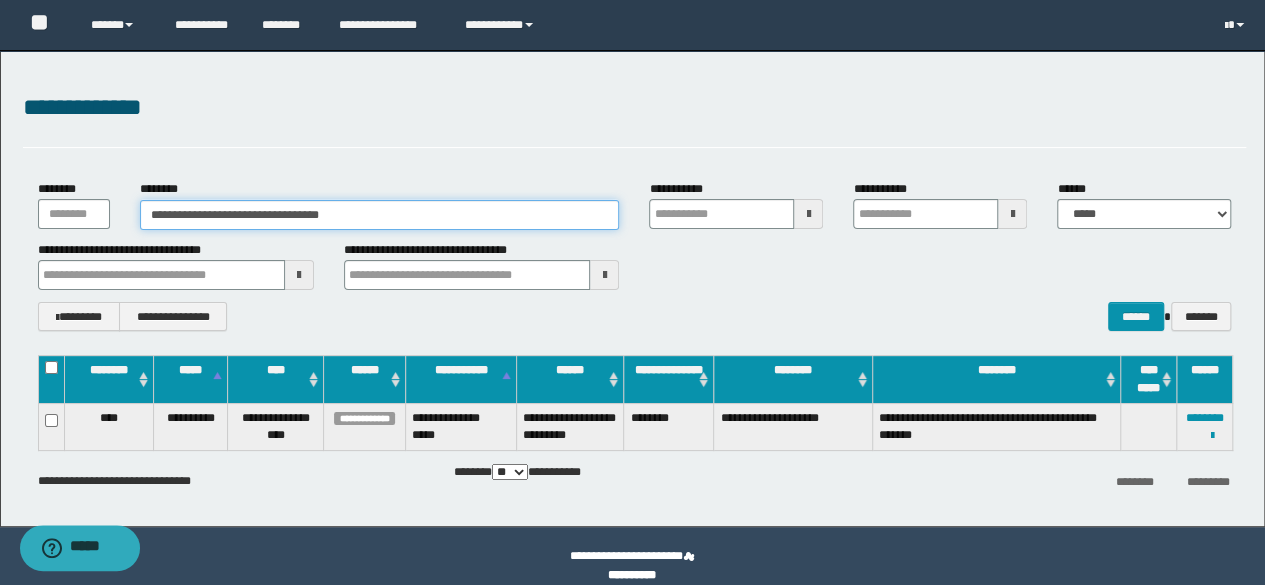 paste 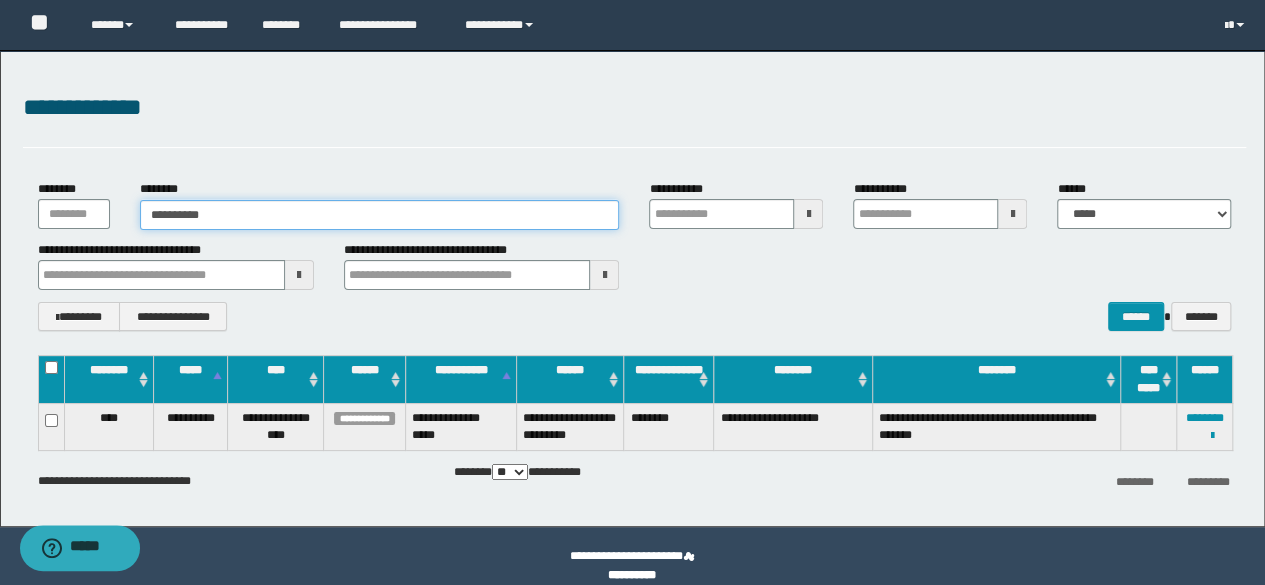 type on "**********" 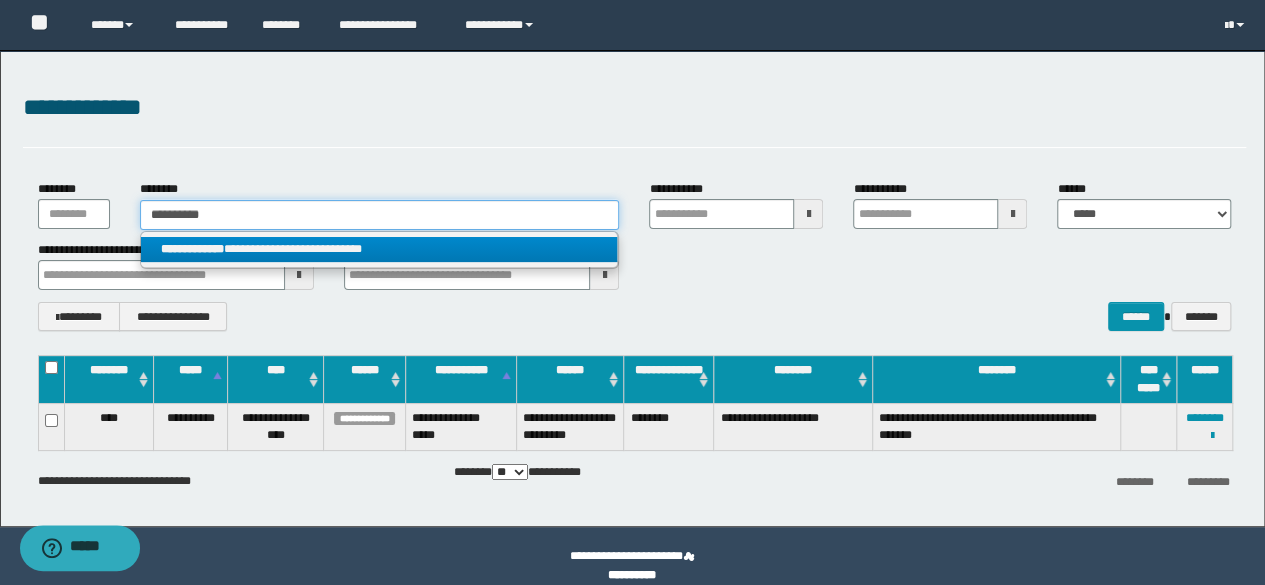 type on "**********" 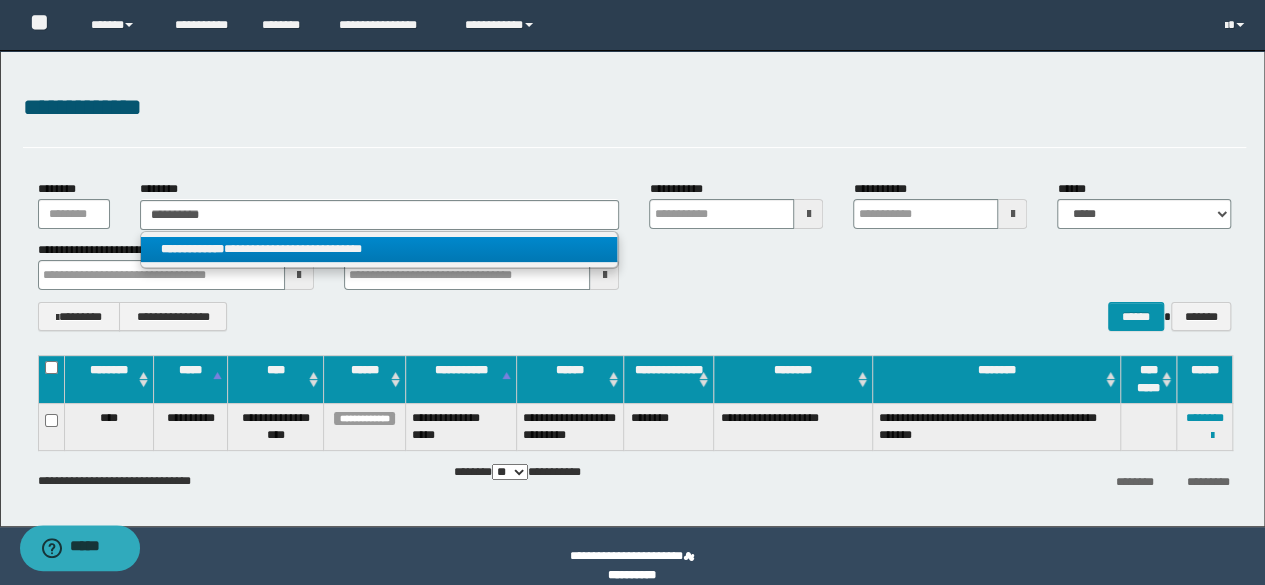click on "**********" at bounding box center [379, 249] 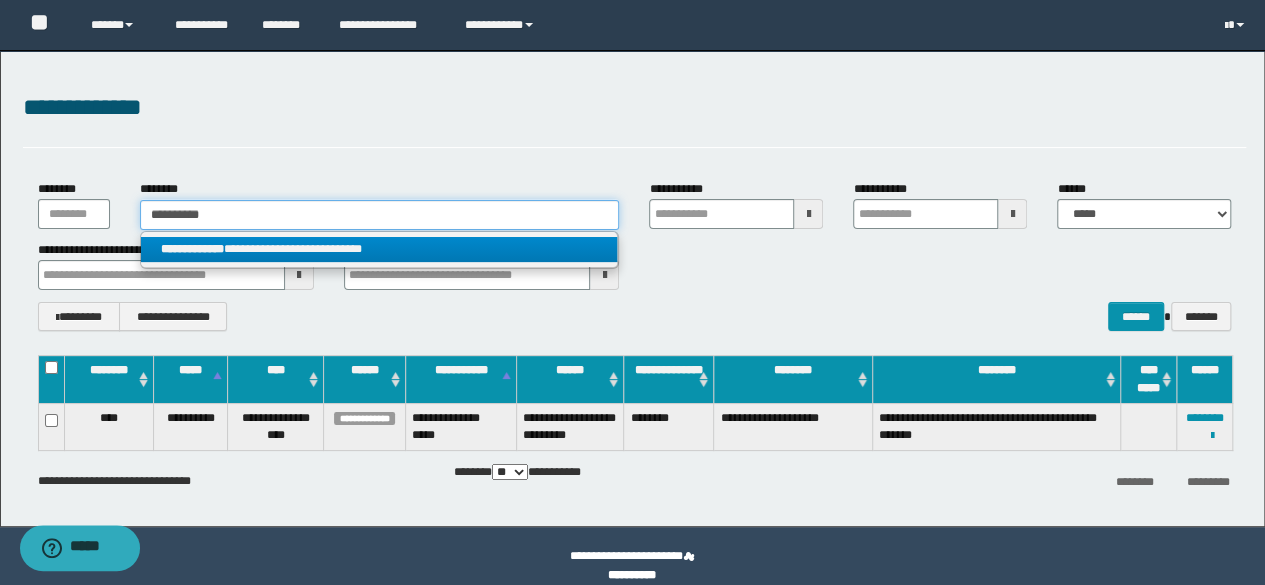 type 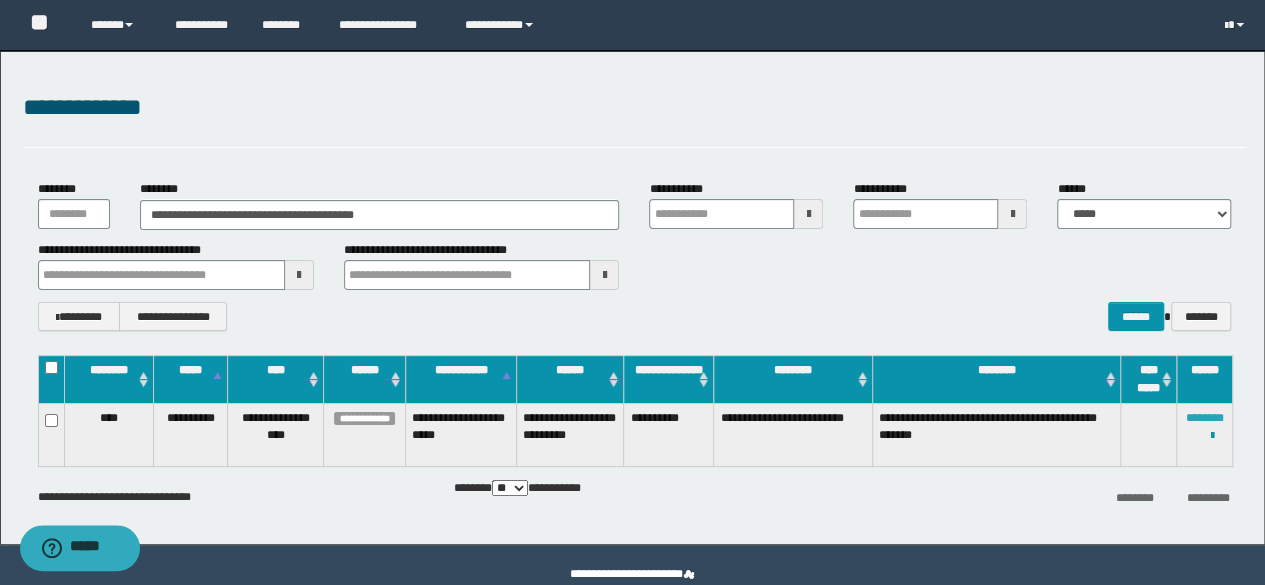 click on "********" at bounding box center [1205, 418] 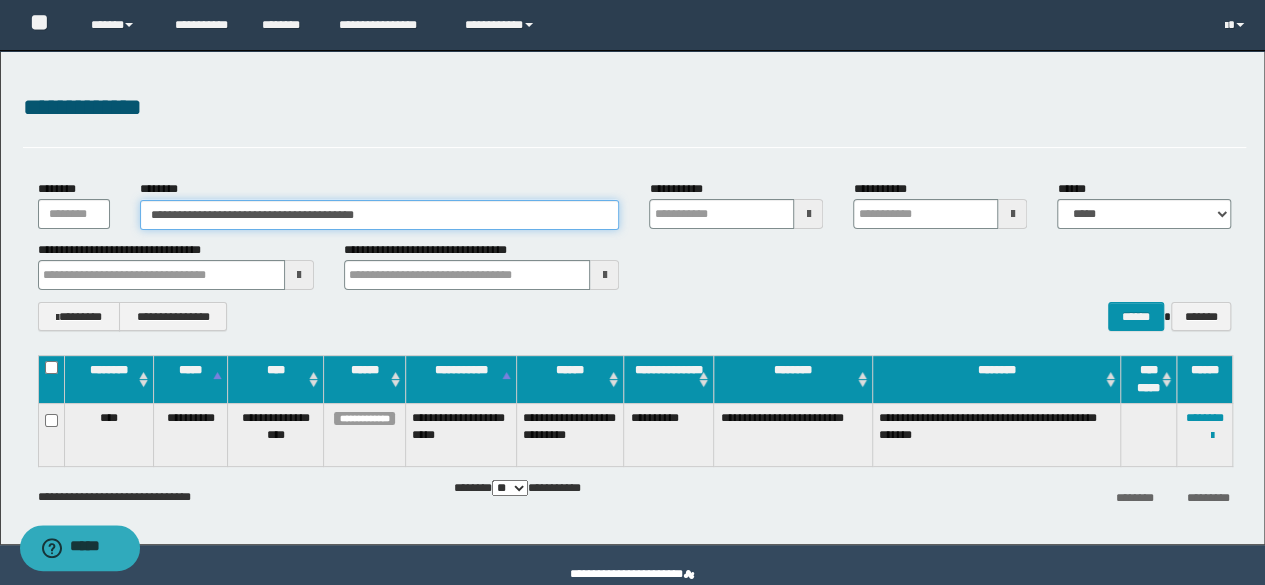 drag, startPoint x: 446, startPoint y: 223, endPoint x: 10, endPoint y: 209, distance: 436.2247 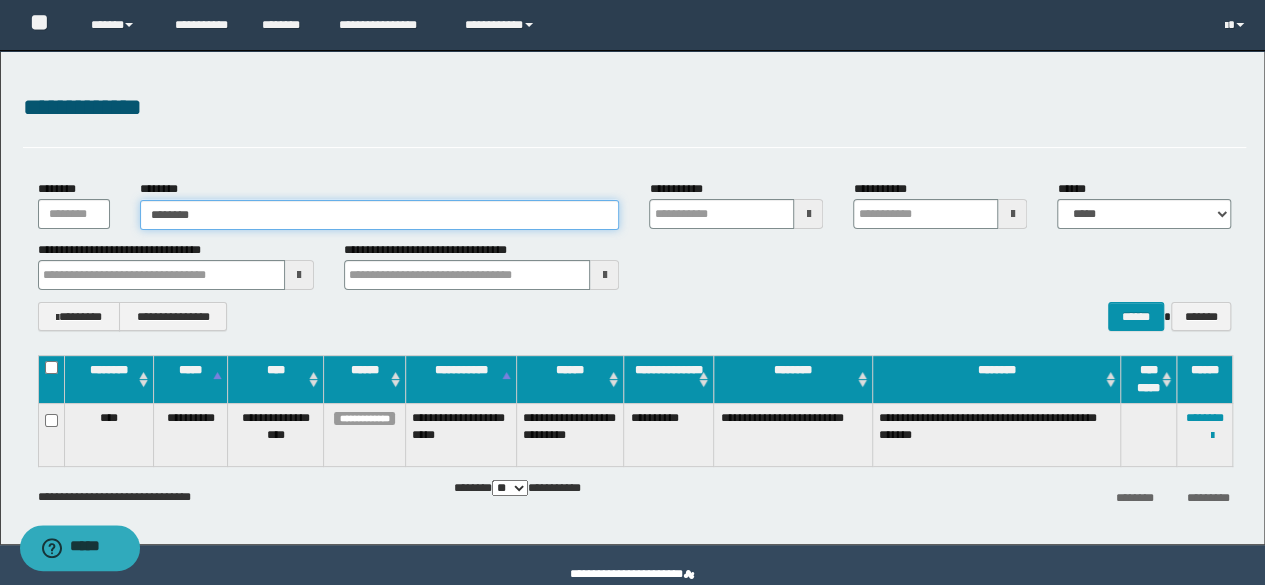 type on "********" 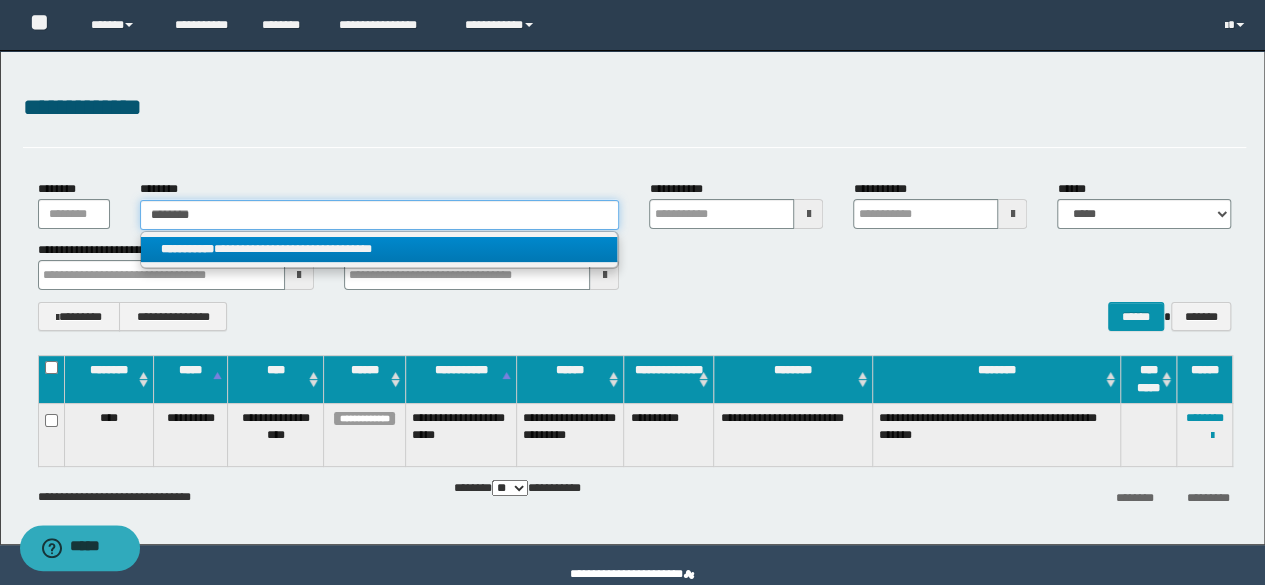 type on "********" 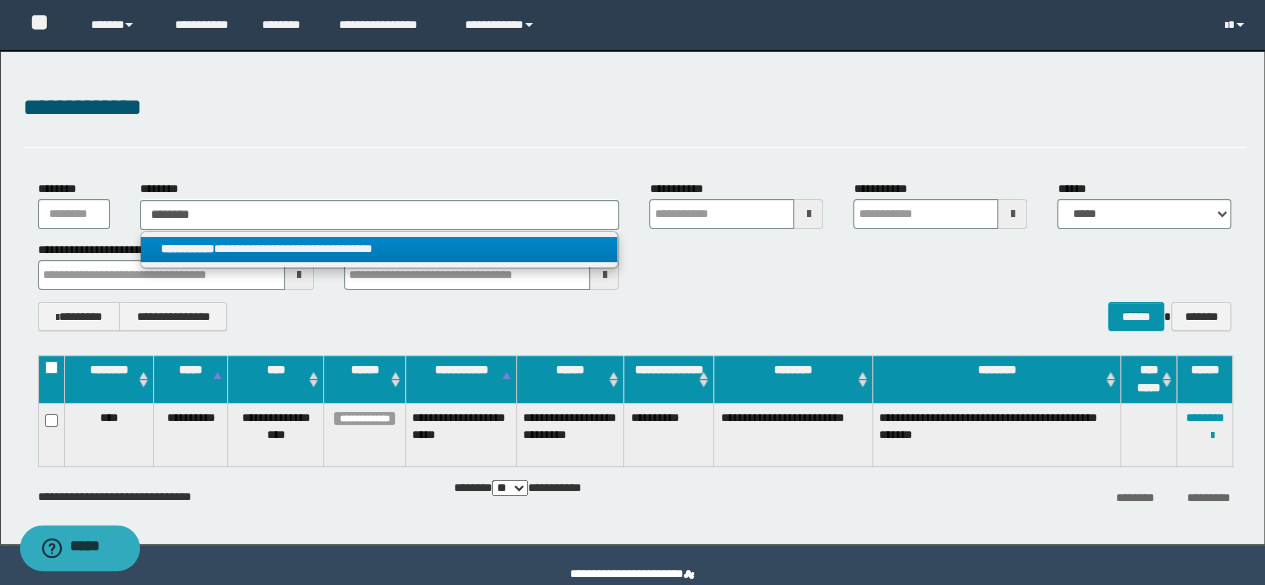 click on "**********" at bounding box center (379, 249) 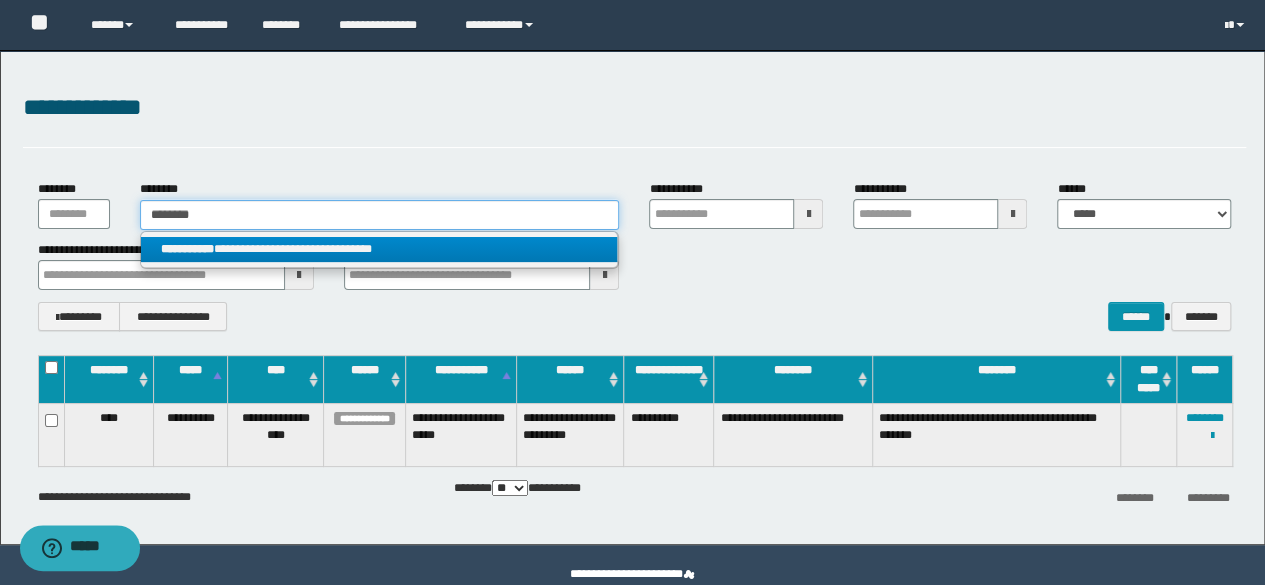 type 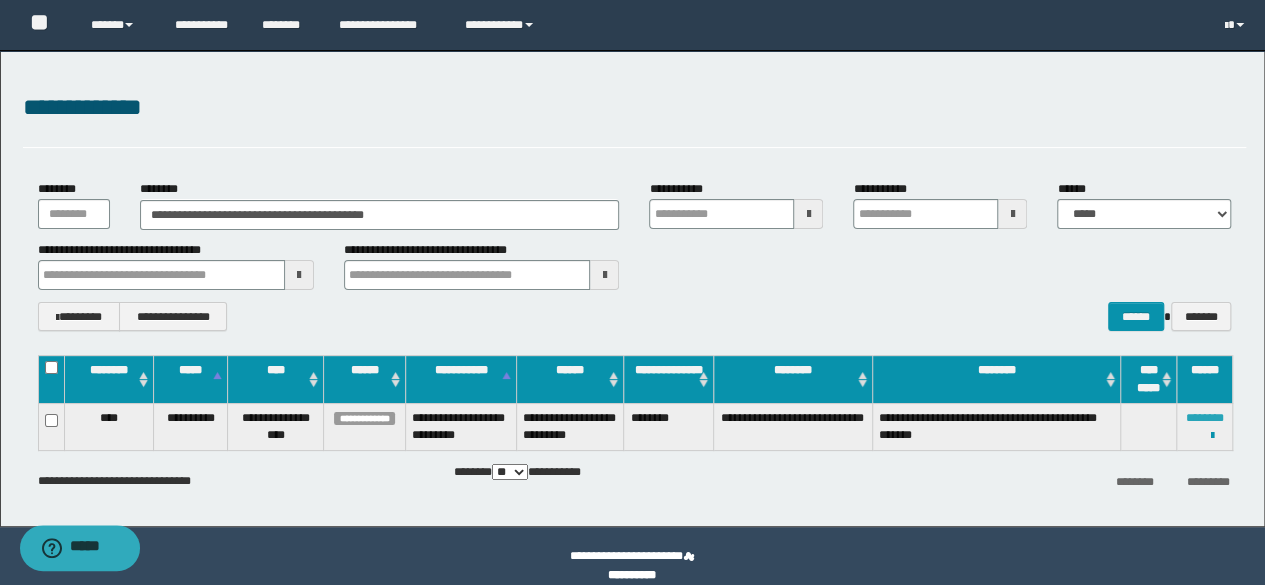 click on "********" at bounding box center [1205, 418] 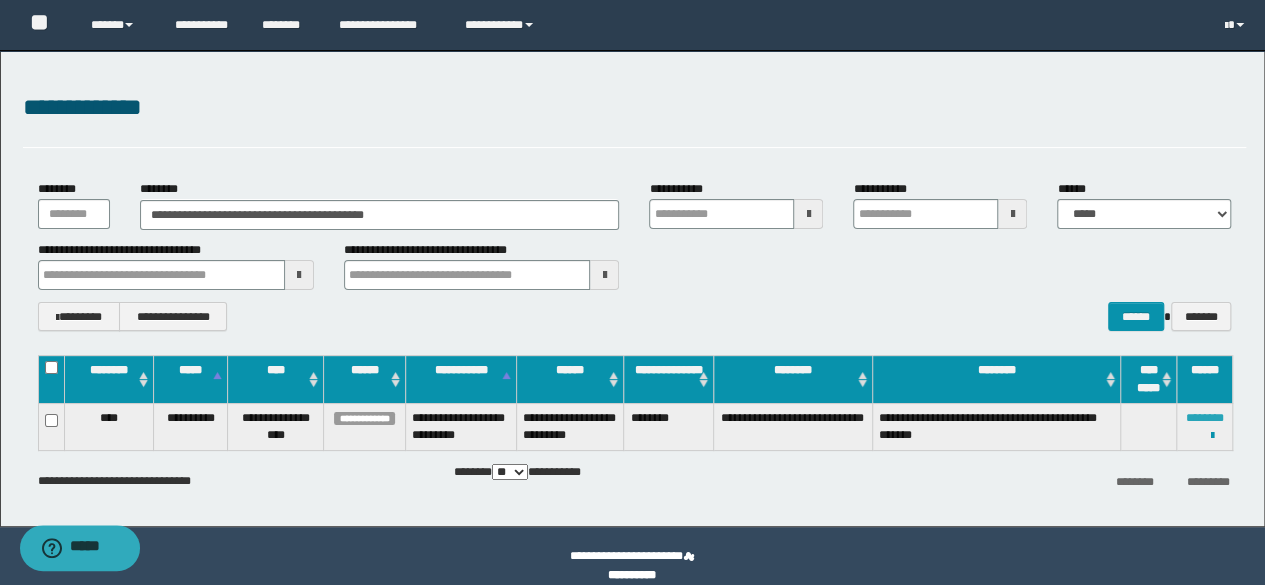 click on "********" at bounding box center (1205, 418) 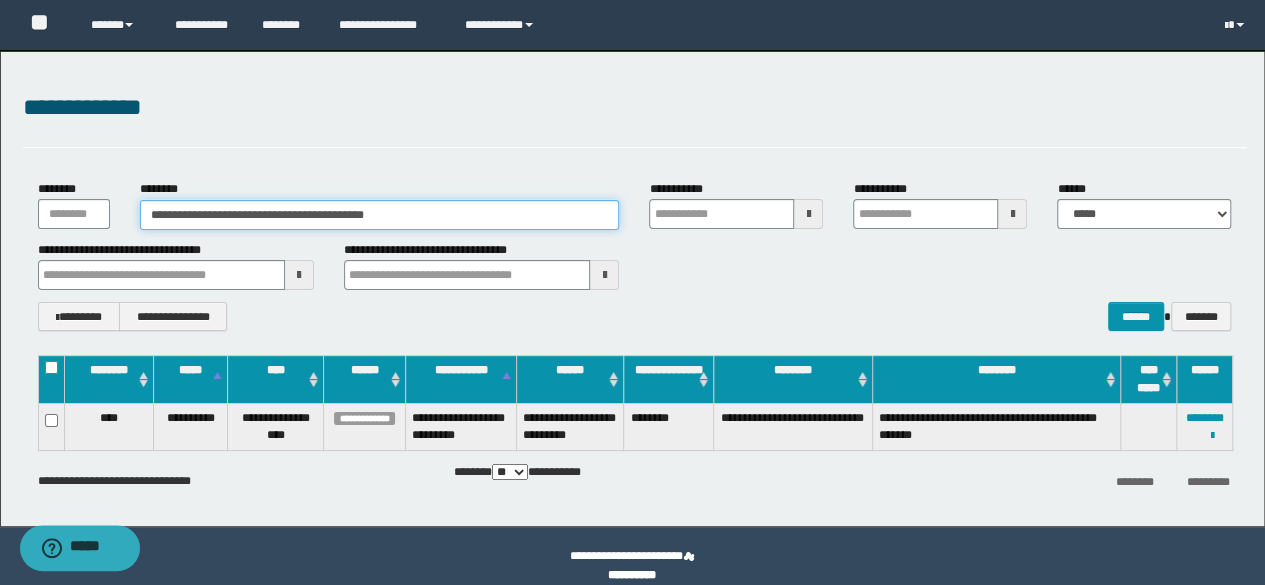 drag, startPoint x: 446, startPoint y: 216, endPoint x: 0, endPoint y: 216, distance: 446 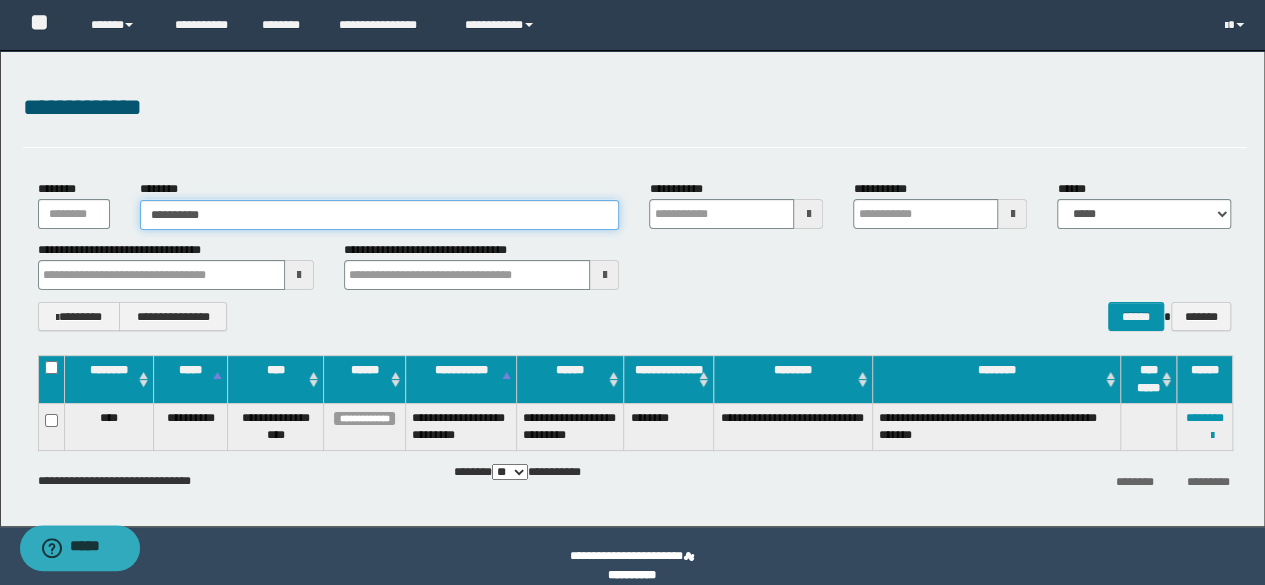 type on "**********" 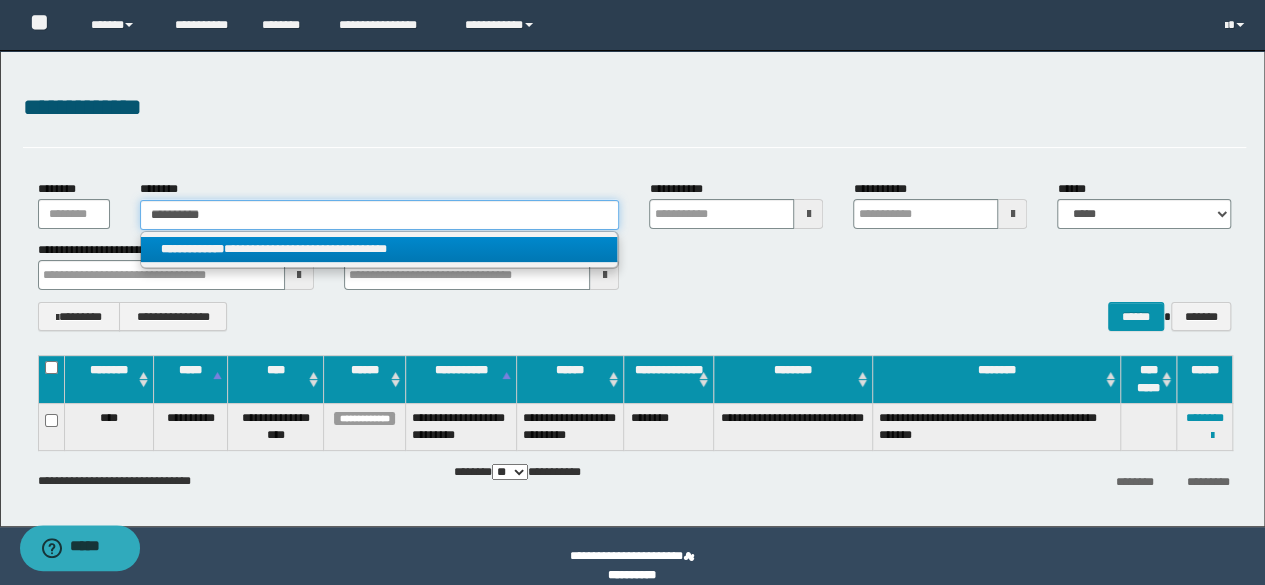 type on "**********" 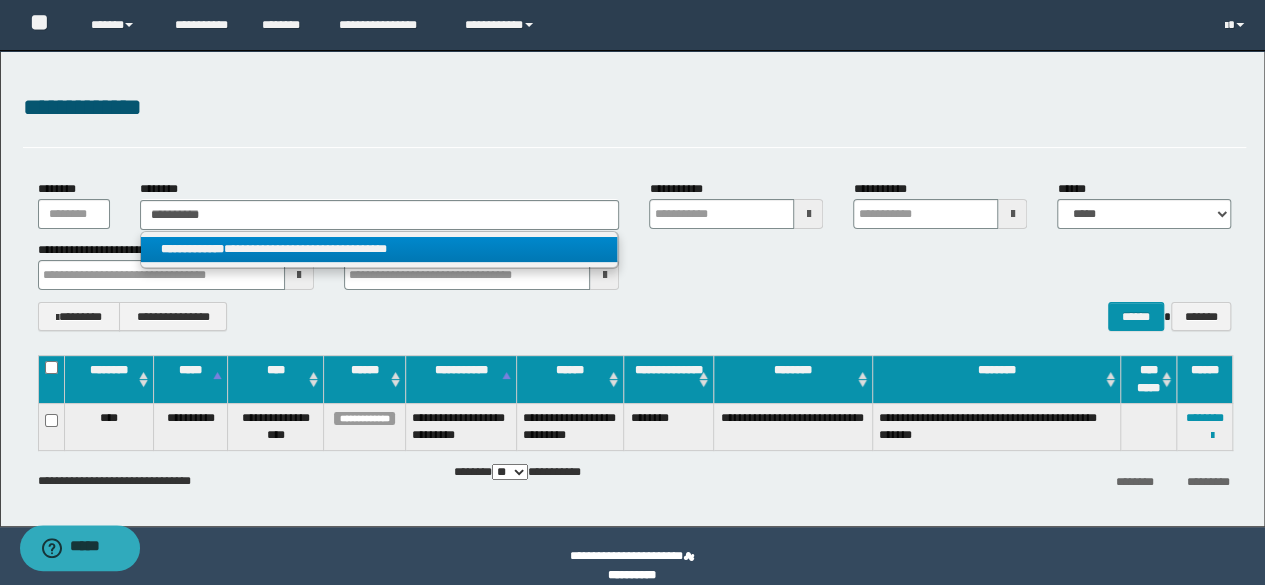 click on "**********" at bounding box center [379, 249] 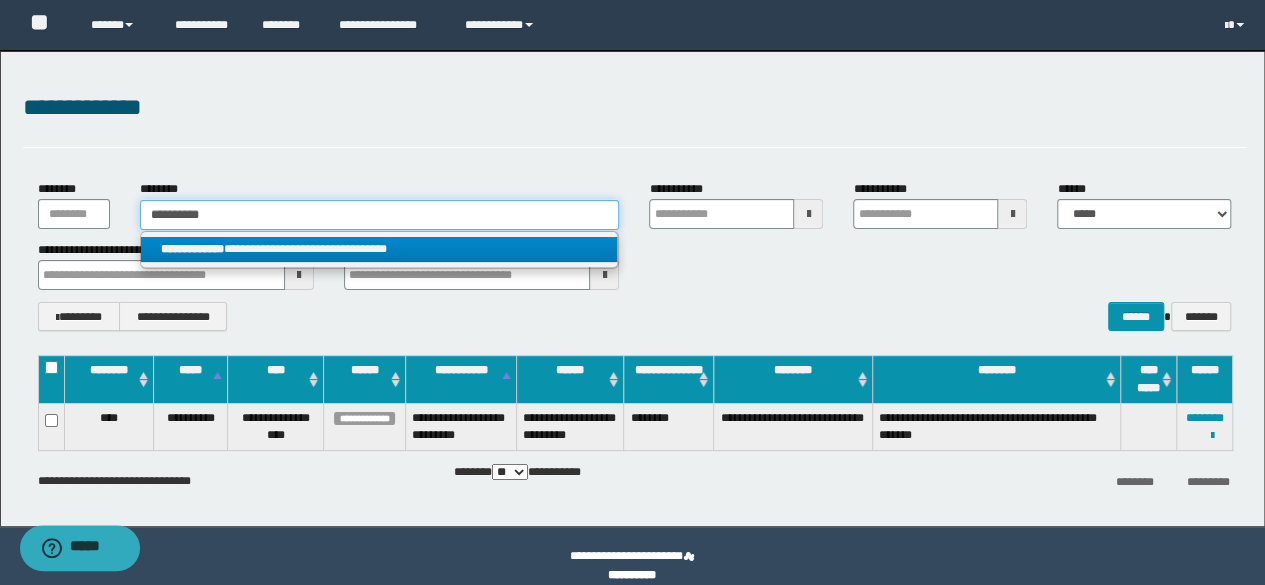 type 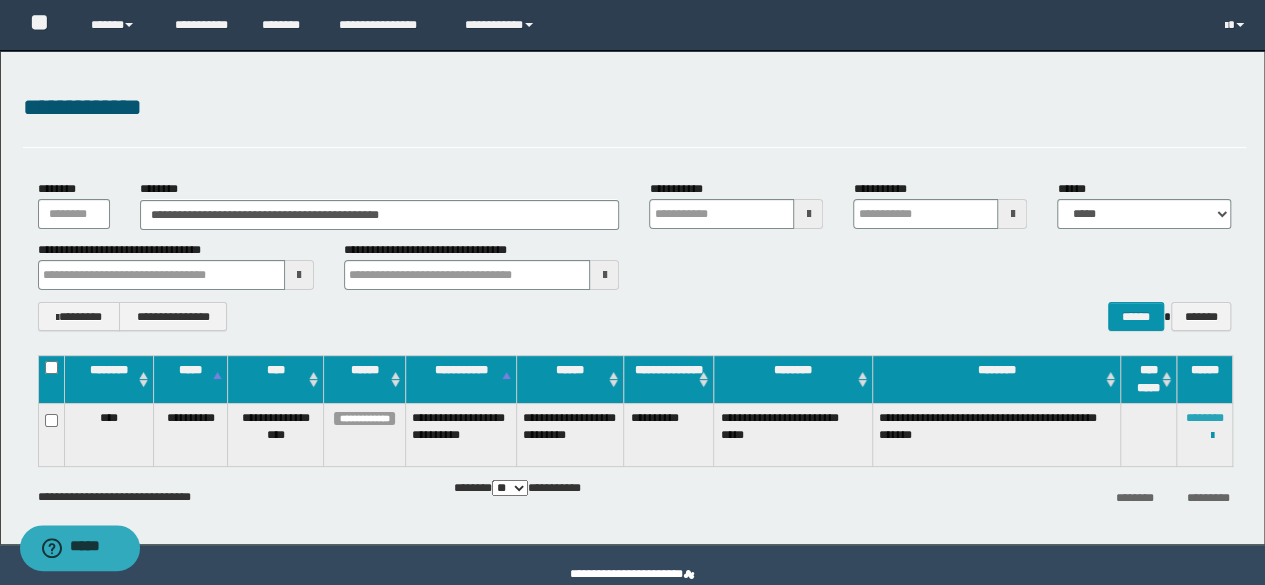 click on "********" at bounding box center (1205, 418) 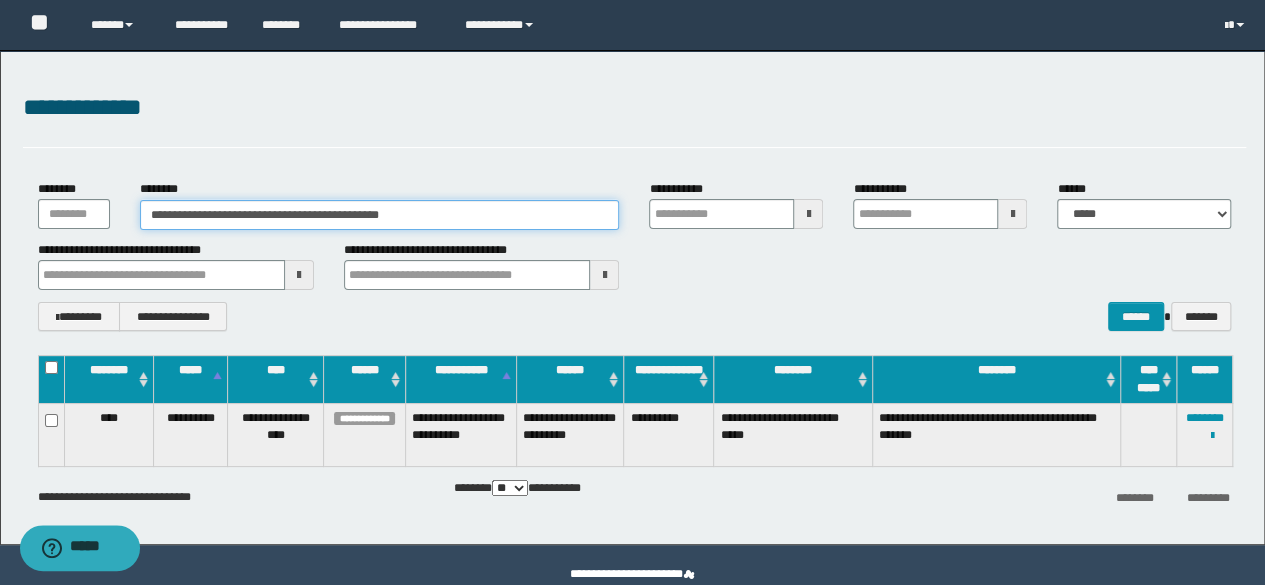 drag, startPoint x: 460, startPoint y: 208, endPoint x: 0, endPoint y: 158, distance: 462.7094 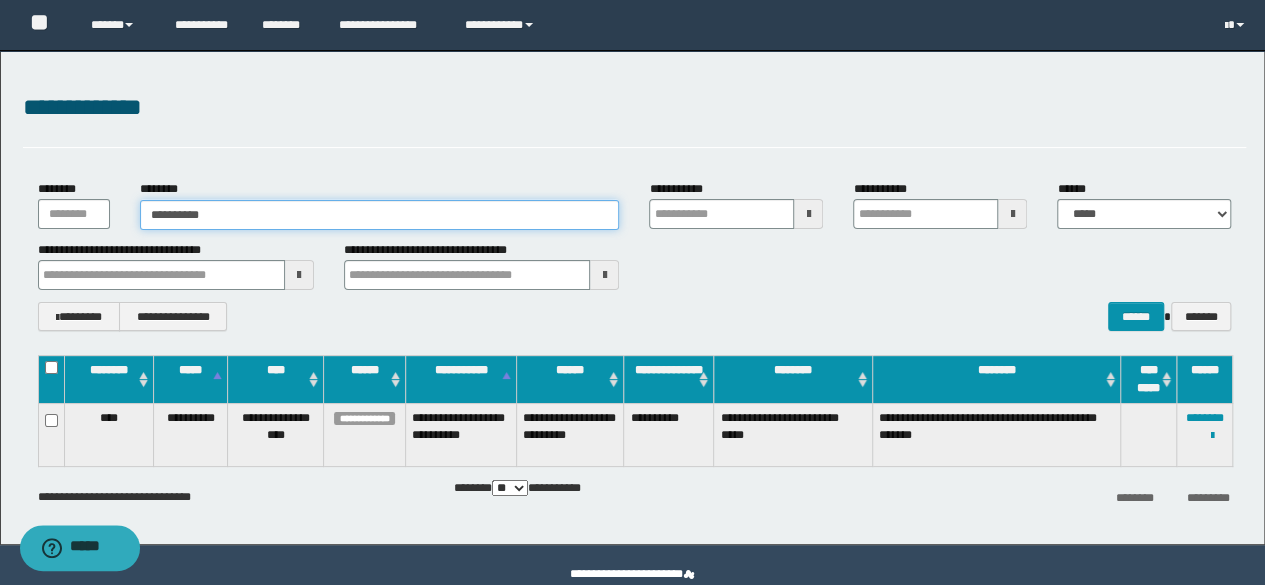 type on "**********" 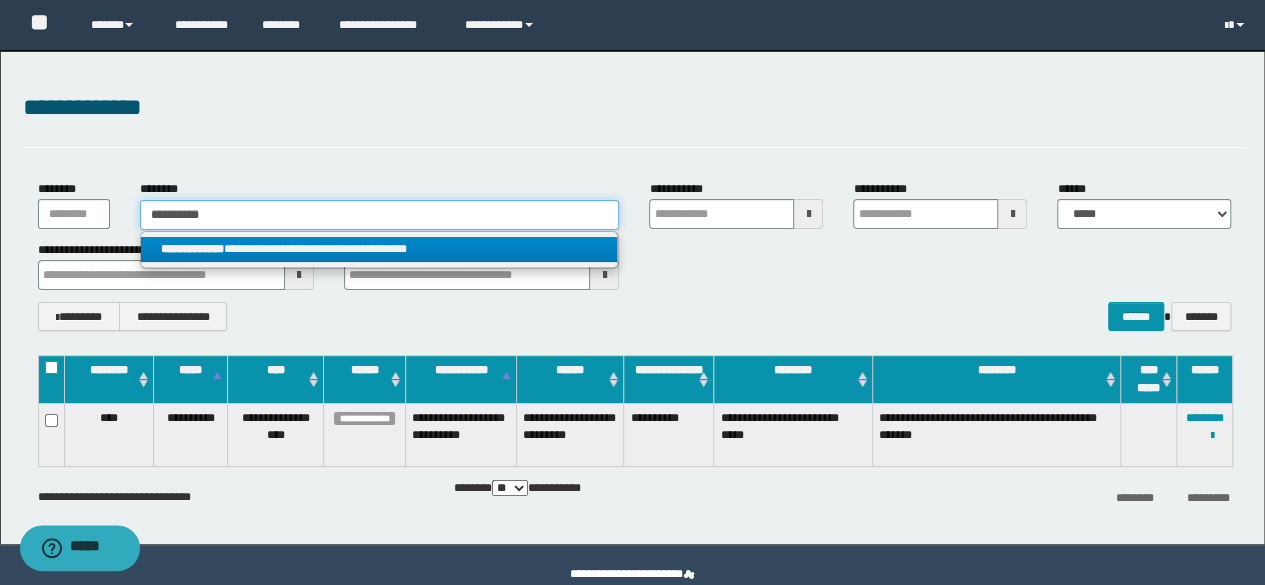 type on "**********" 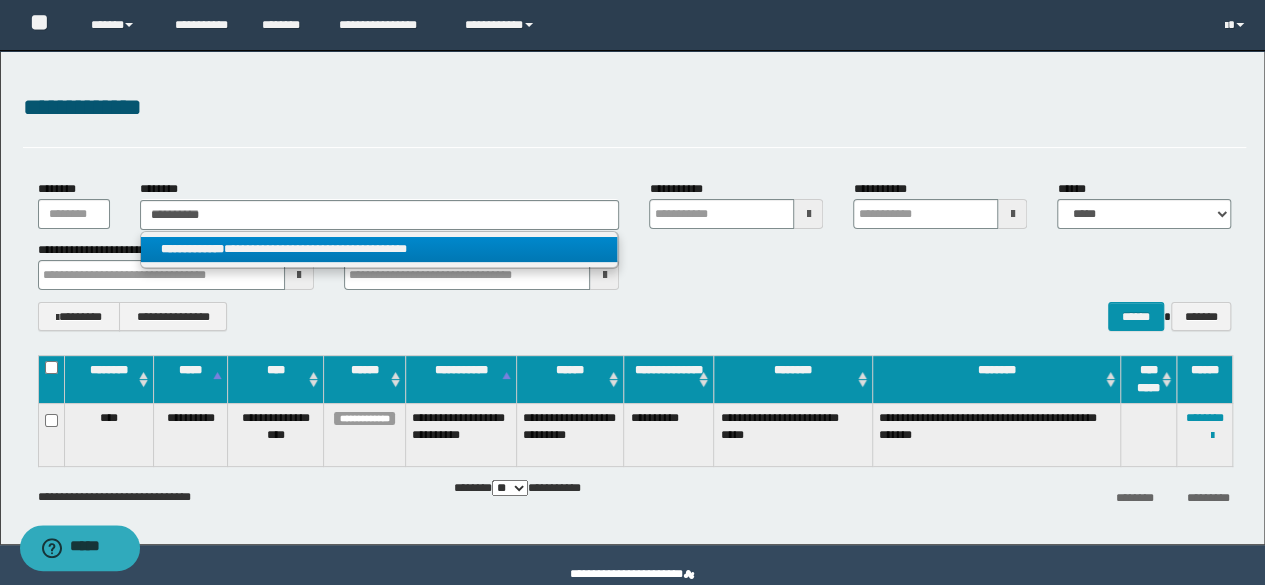 click on "**********" at bounding box center [379, 249] 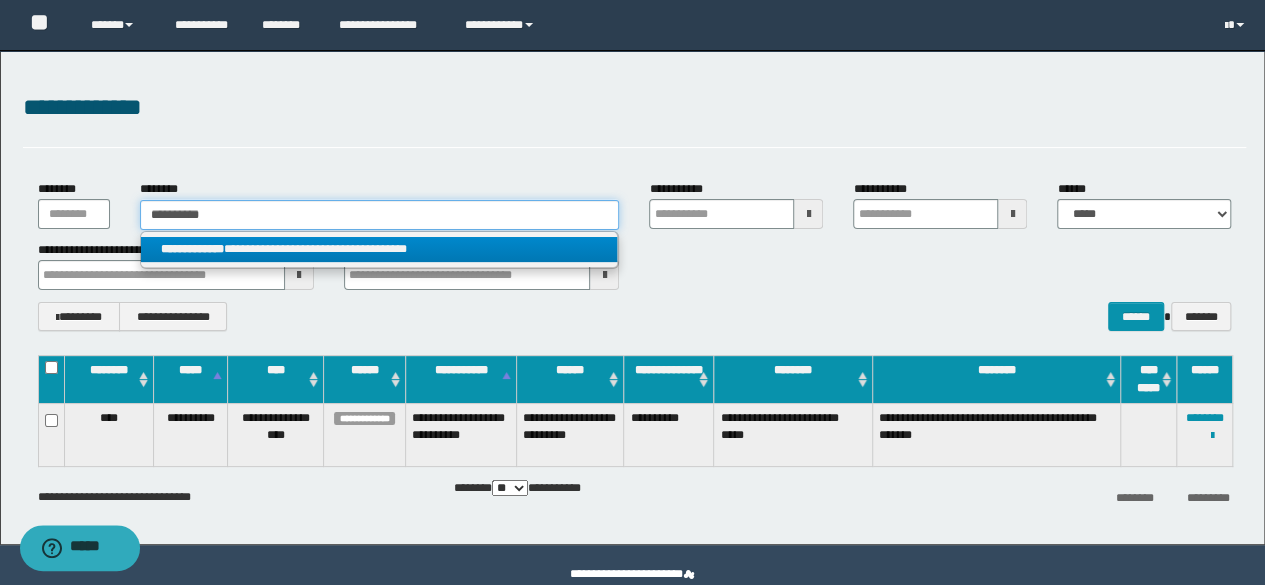 type 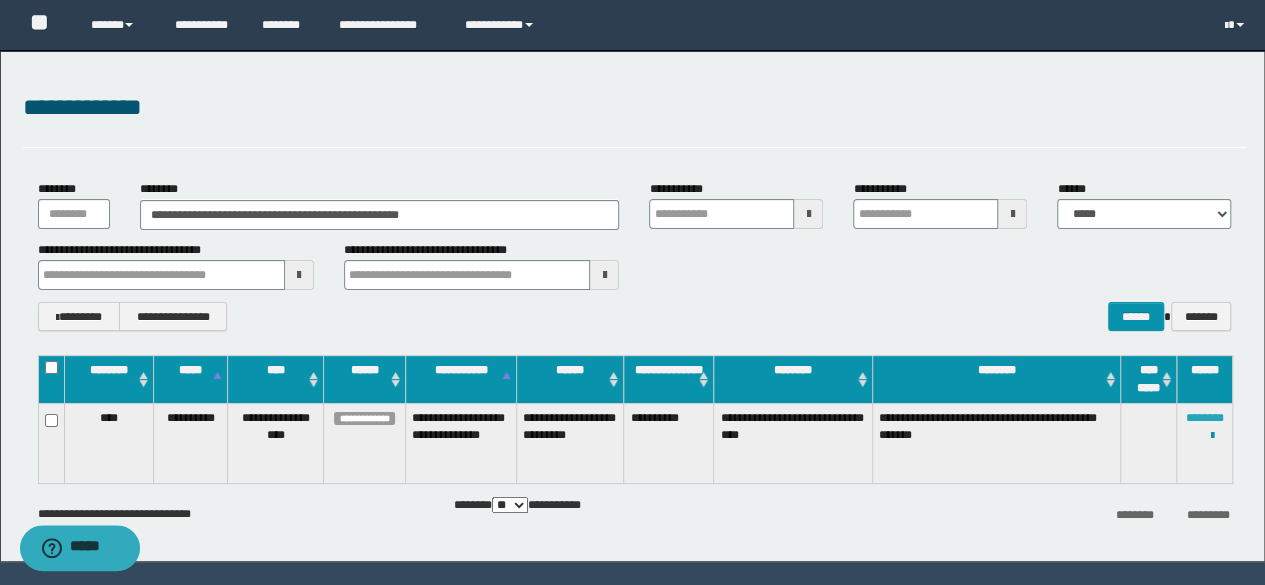 click on "********" at bounding box center [1205, 418] 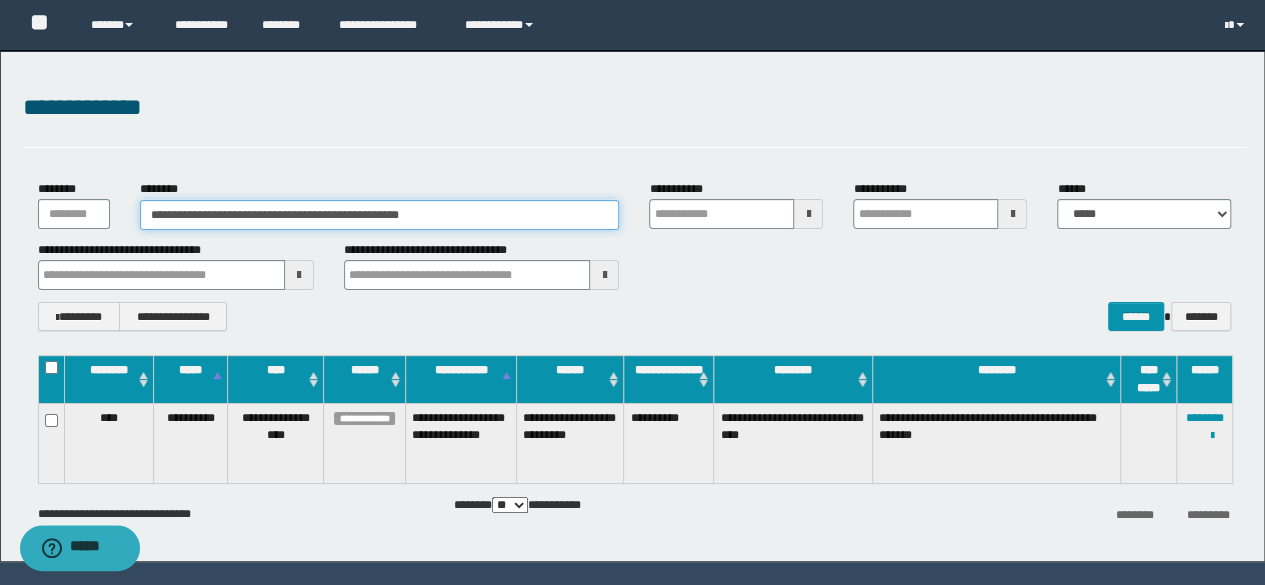 drag, startPoint x: 502, startPoint y: 222, endPoint x: 0, endPoint y: 150, distance: 507.13705 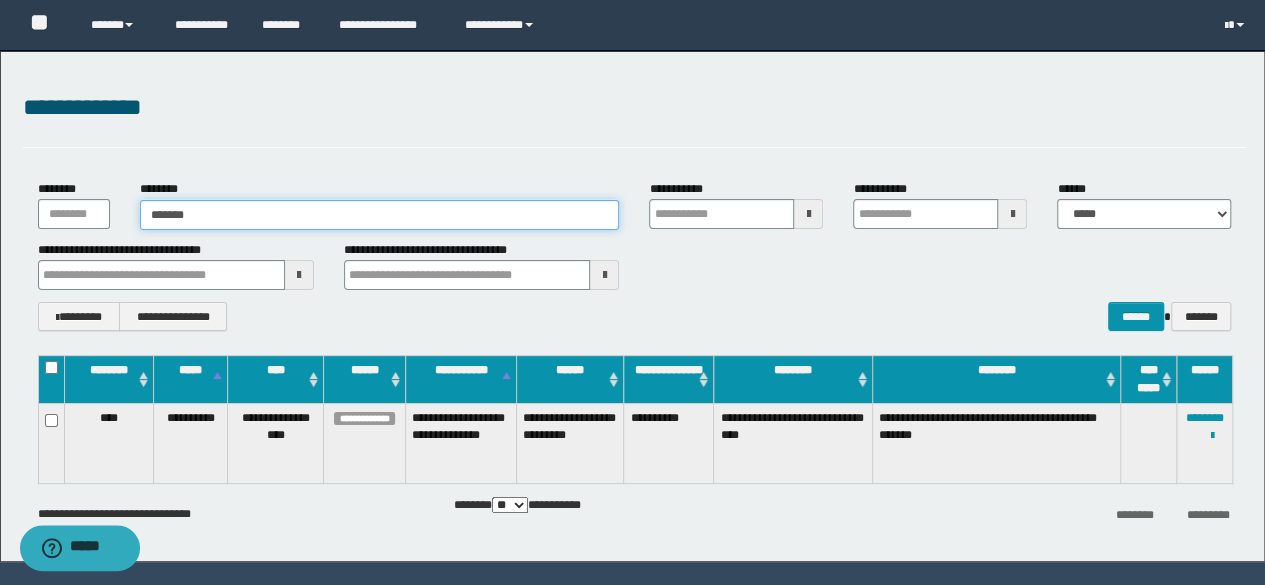type on "*******" 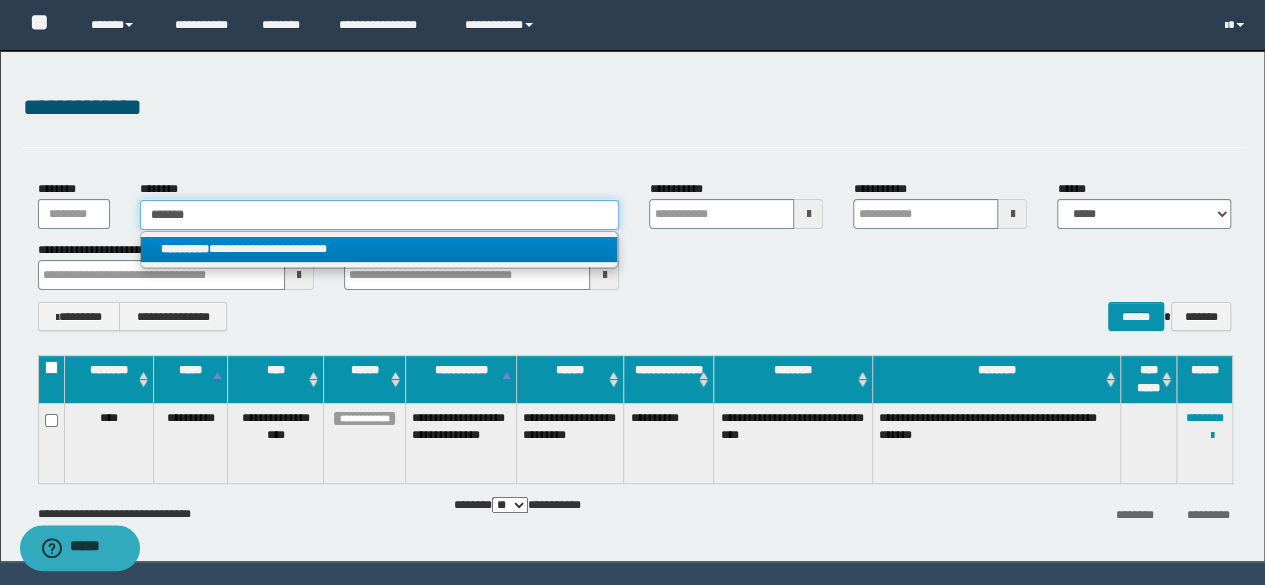 type on "*******" 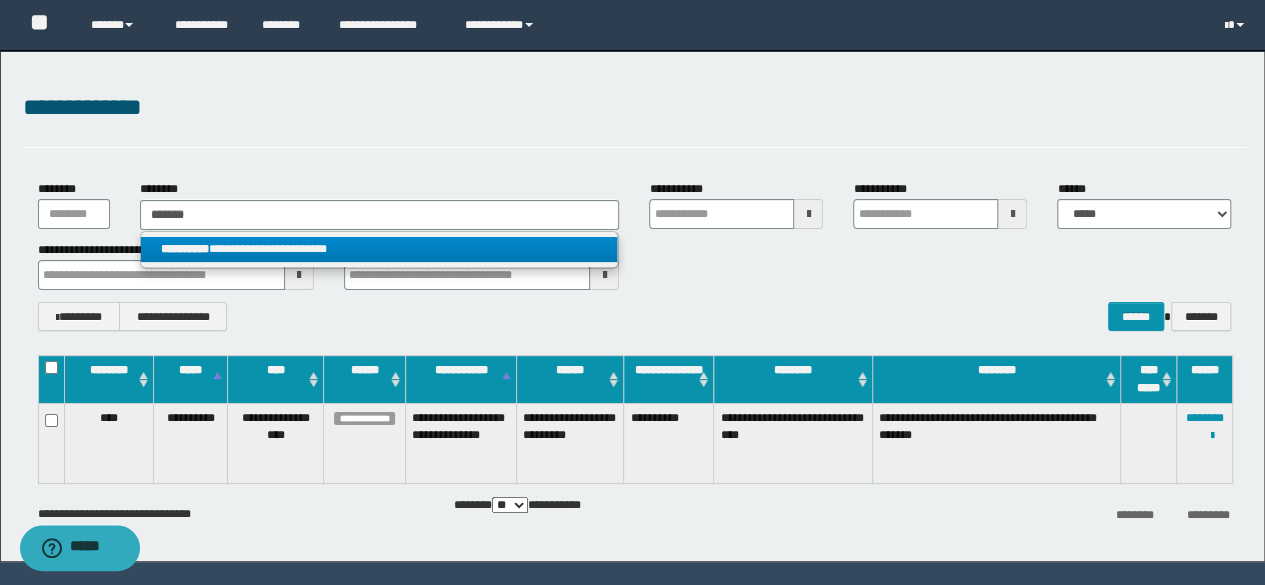 click on "**********" at bounding box center (379, 249) 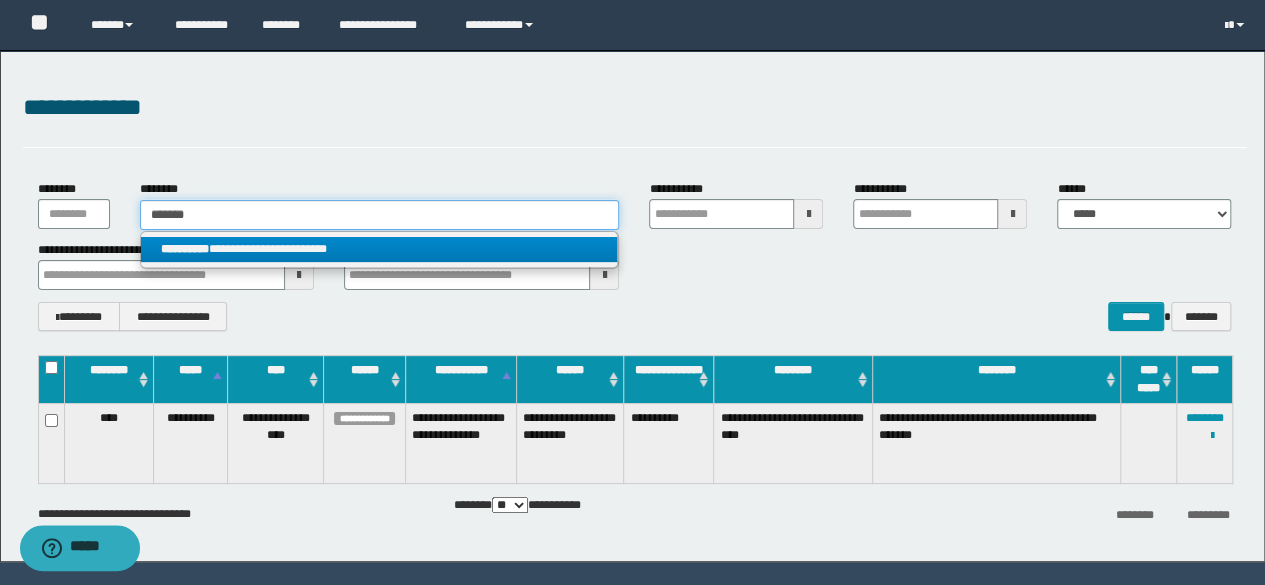 type 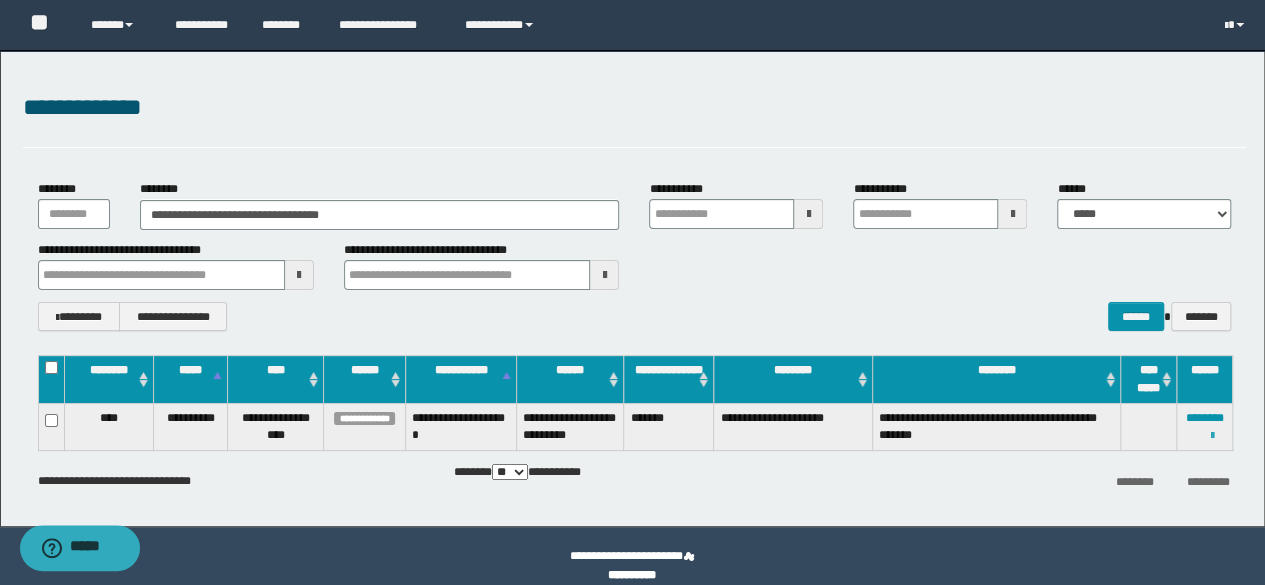click at bounding box center [1212, 436] 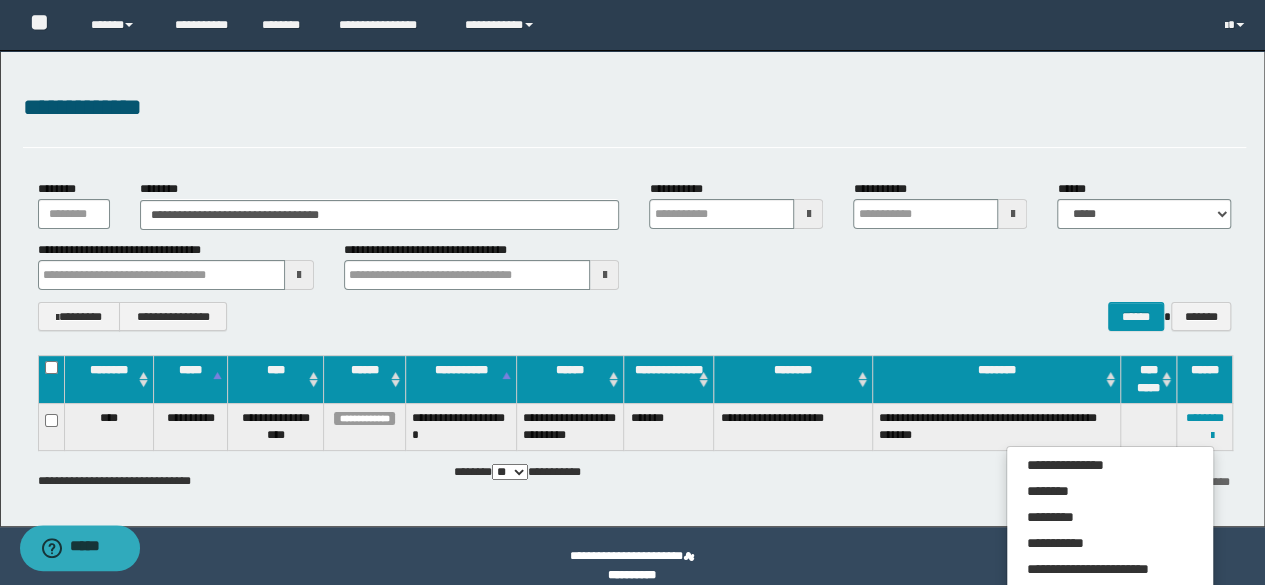 click on "**********" at bounding box center [635, 316] 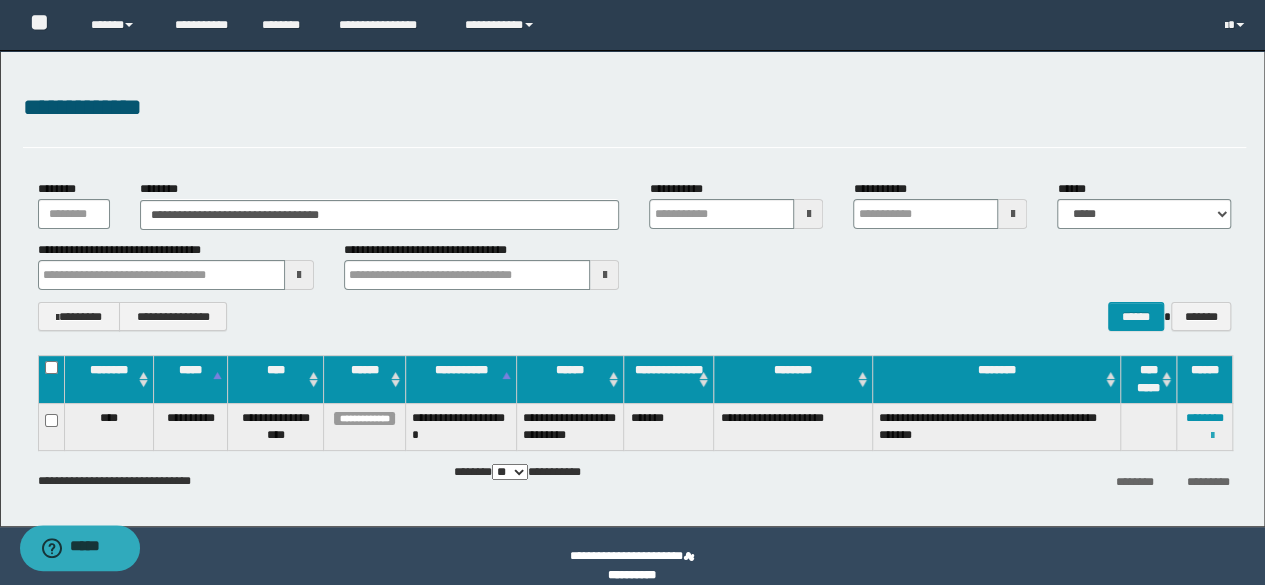 click at bounding box center [1212, 436] 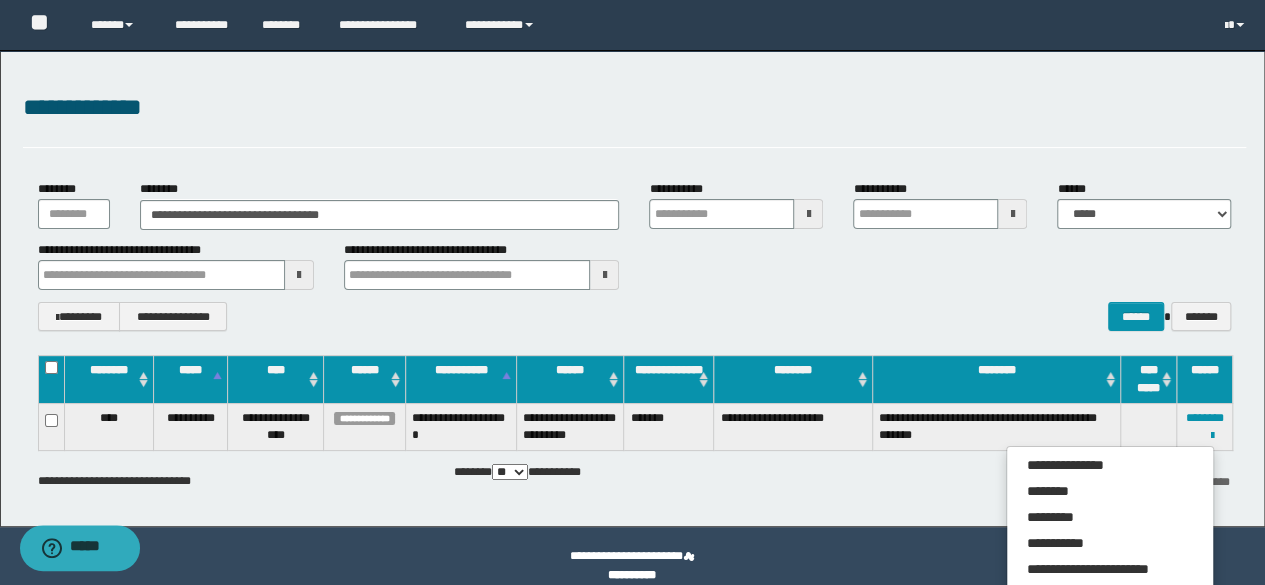 click on "**********" at bounding box center [635, 265] 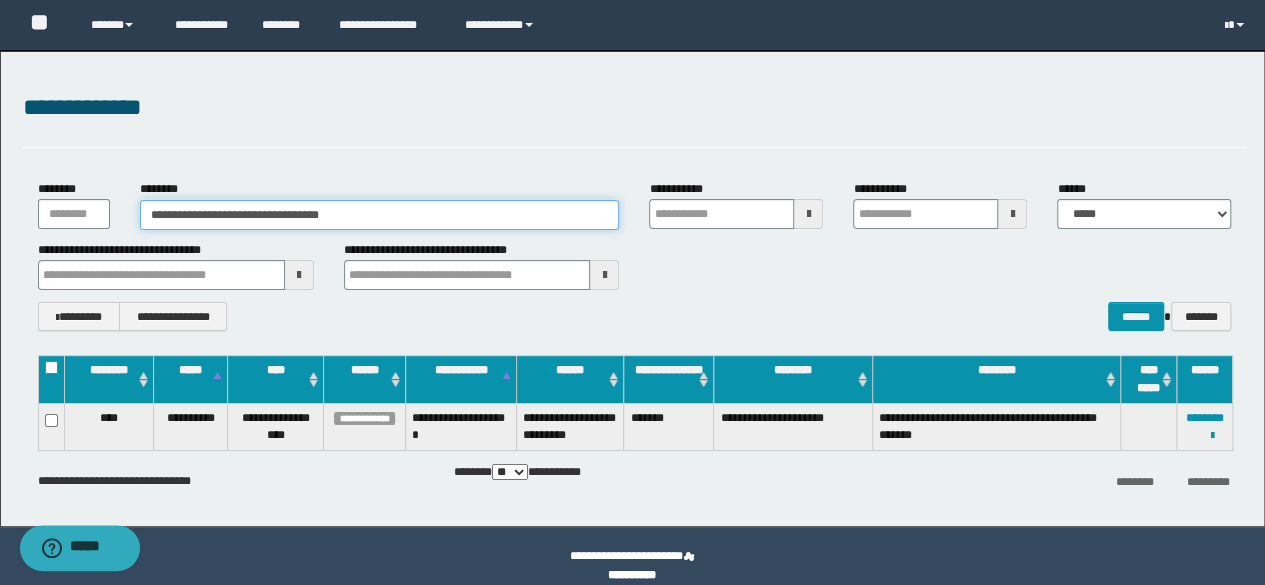 drag, startPoint x: 395, startPoint y: 219, endPoint x: 0, endPoint y: 243, distance: 395.72845 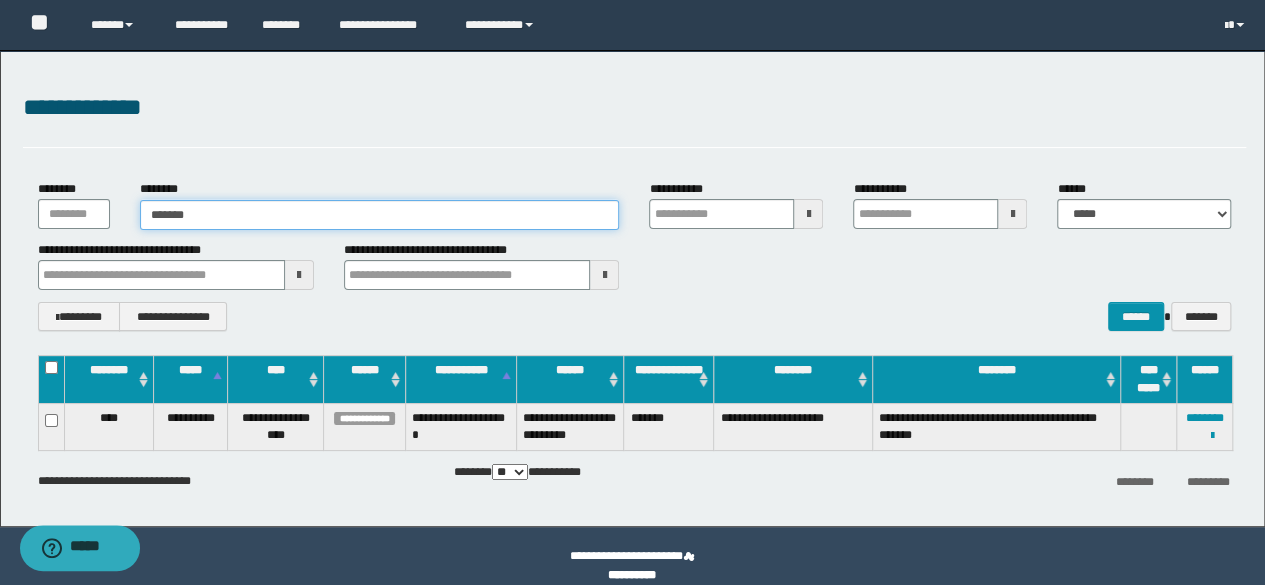 type on "*******" 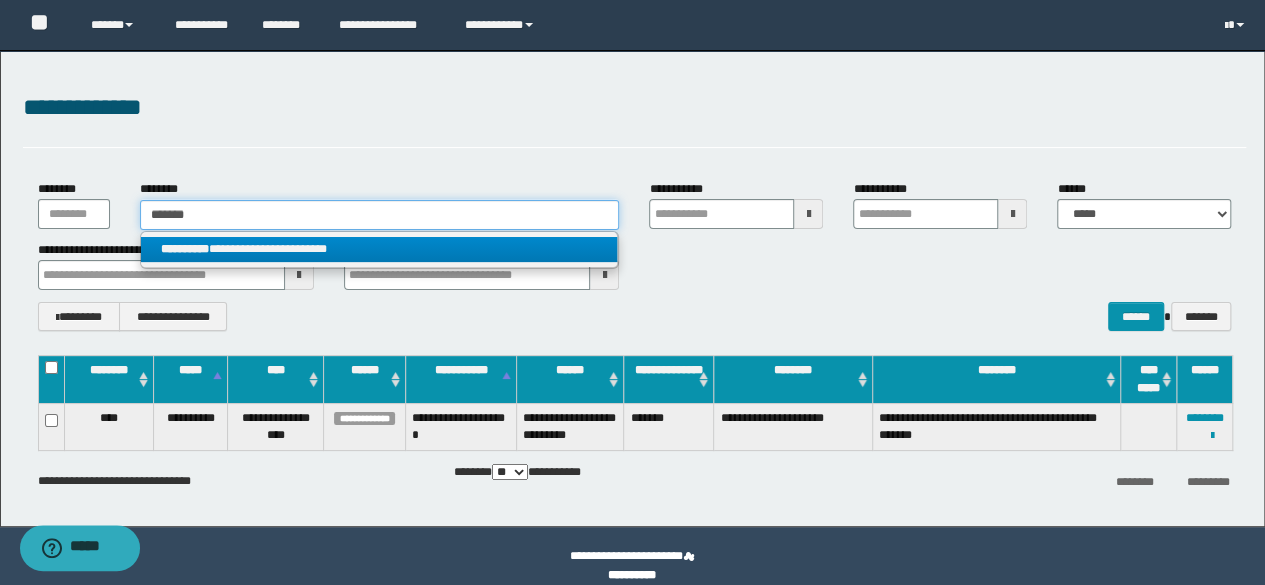type on "*******" 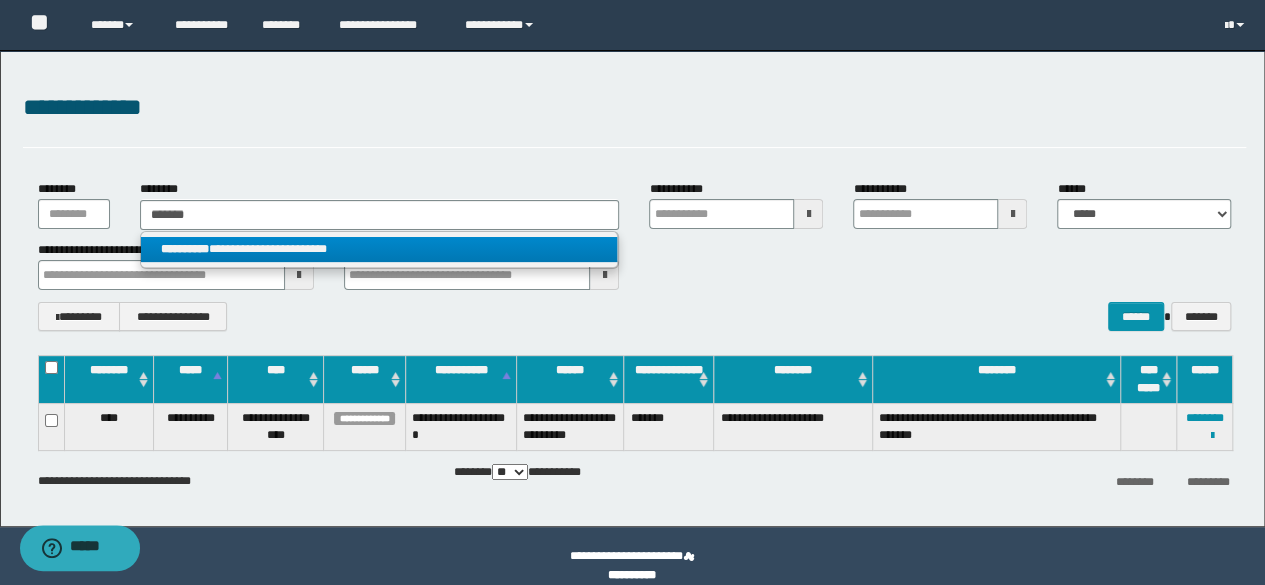 click on "**********" at bounding box center [379, 249] 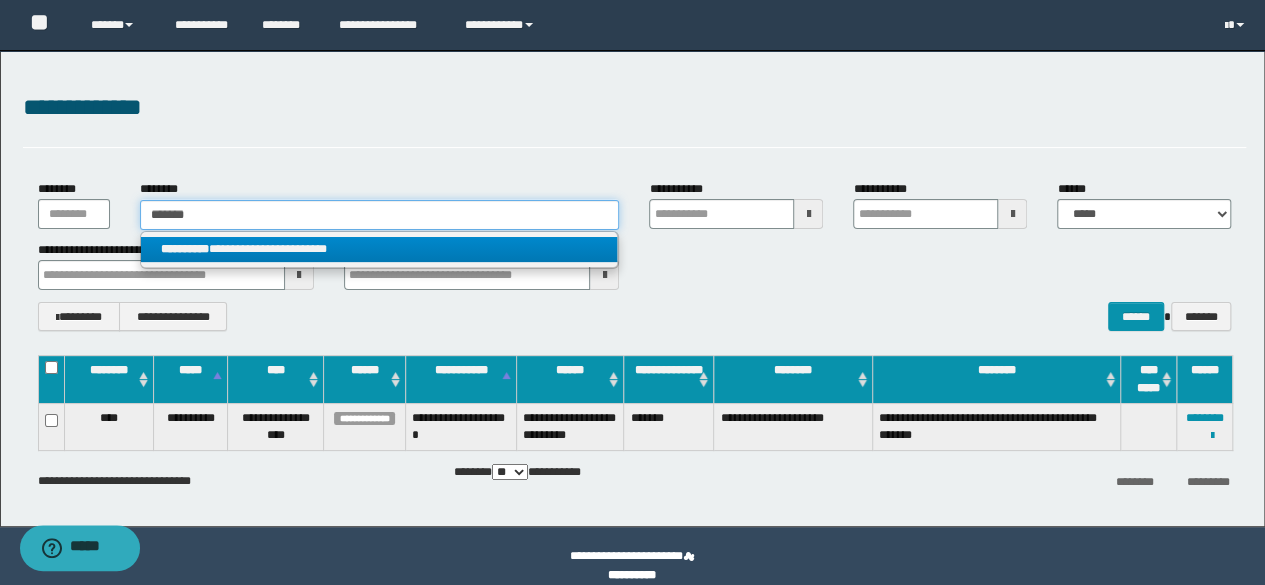 type 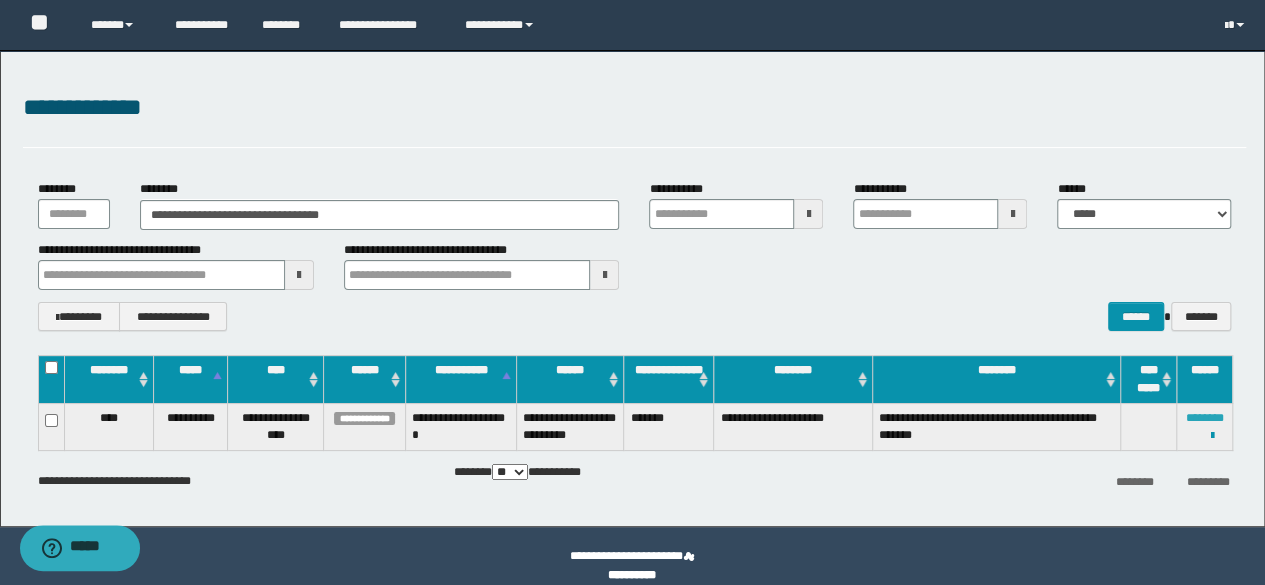 click on "********" at bounding box center [1205, 418] 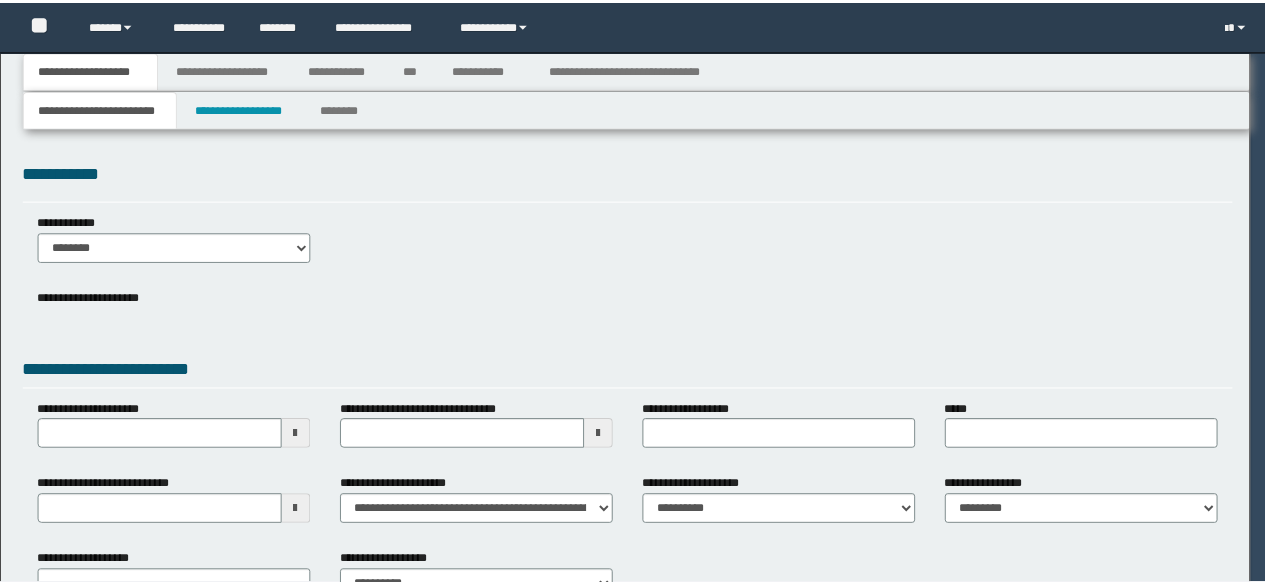 scroll, scrollTop: 0, scrollLeft: 0, axis: both 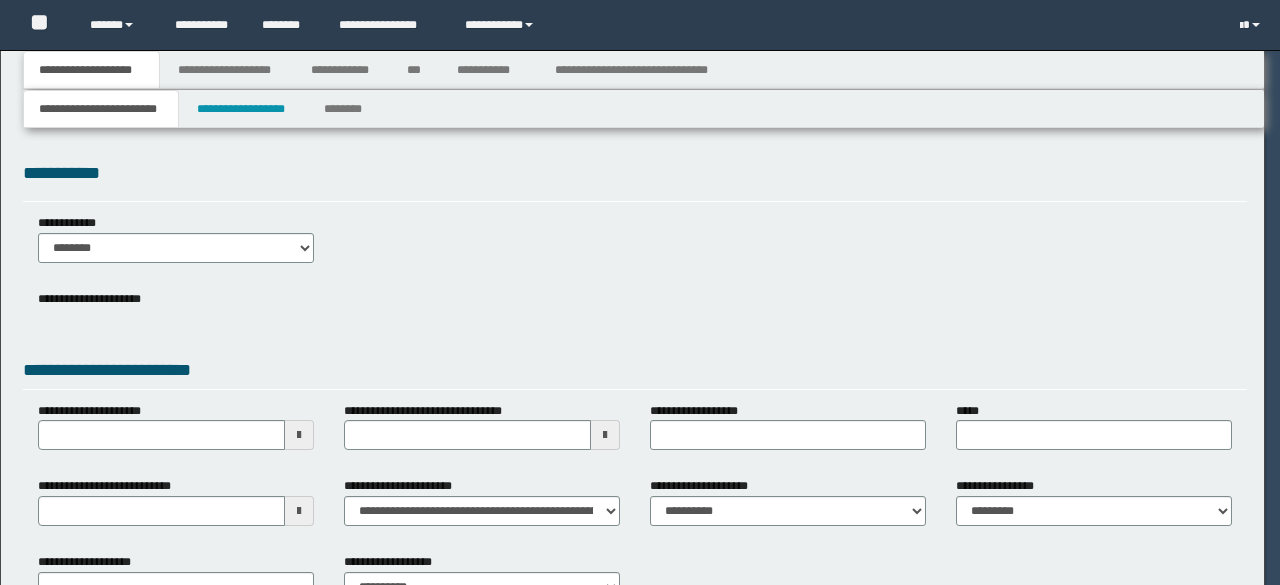 select on "**" 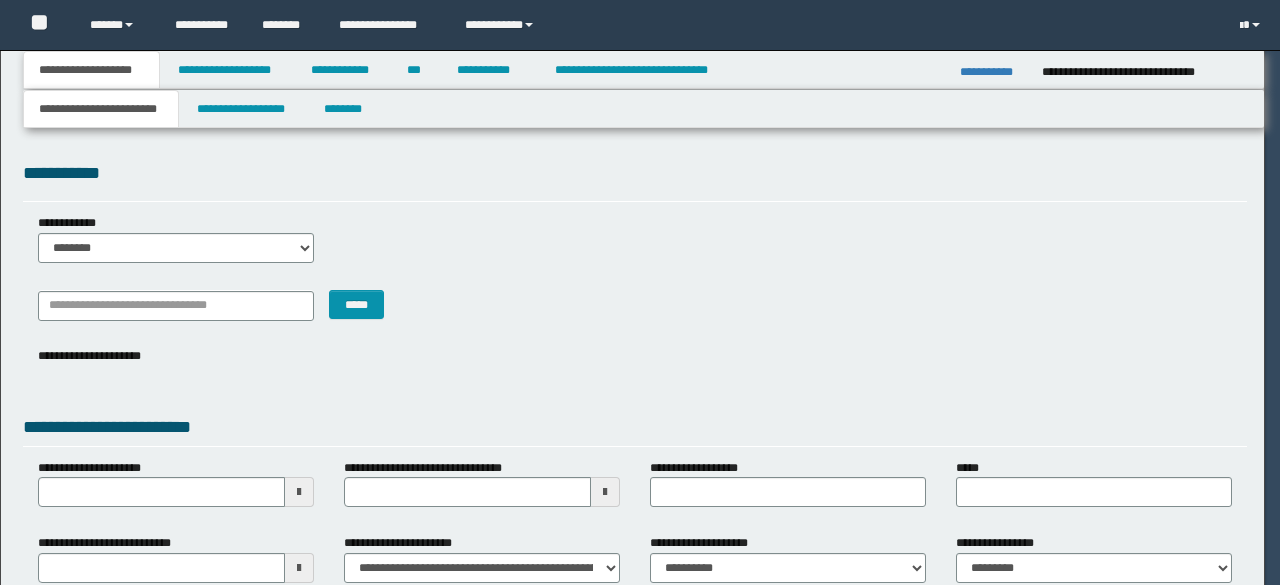 scroll, scrollTop: 0, scrollLeft: 0, axis: both 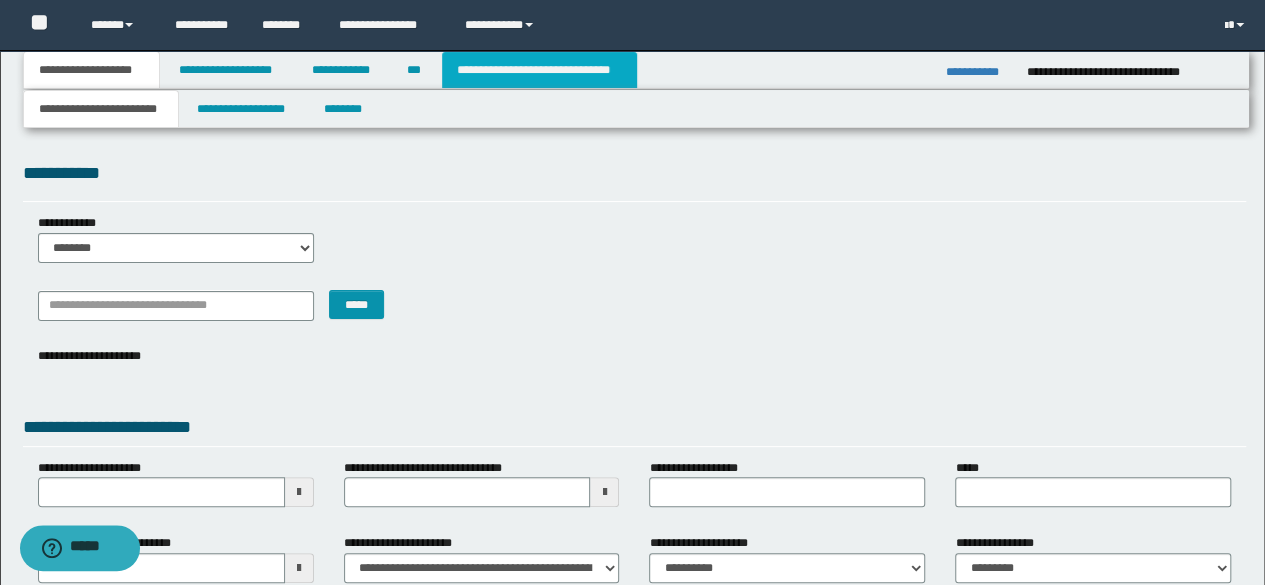 click on "**********" at bounding box center (539, 70) 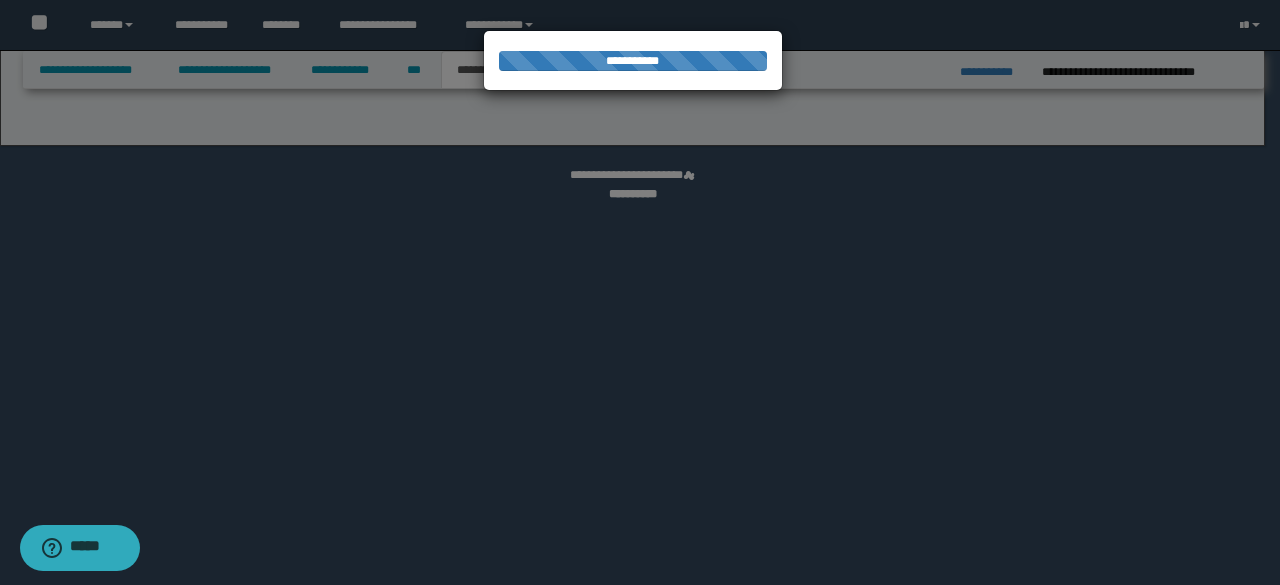 select on "*" 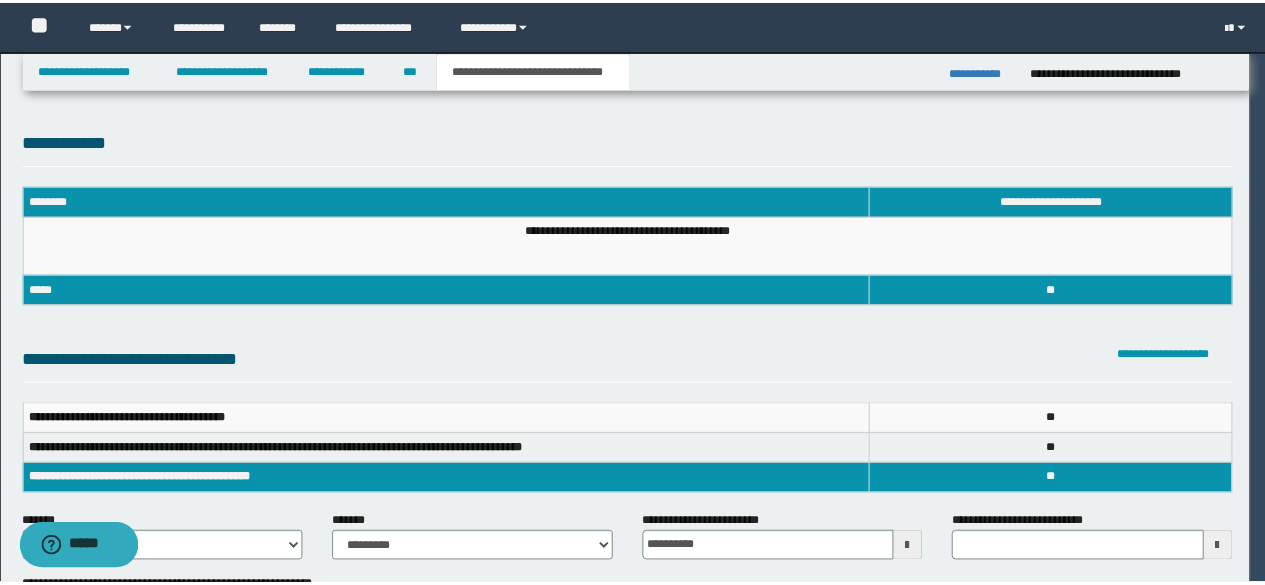 scroll, scrollTop: 0, scrollLeft: 0, axis: both 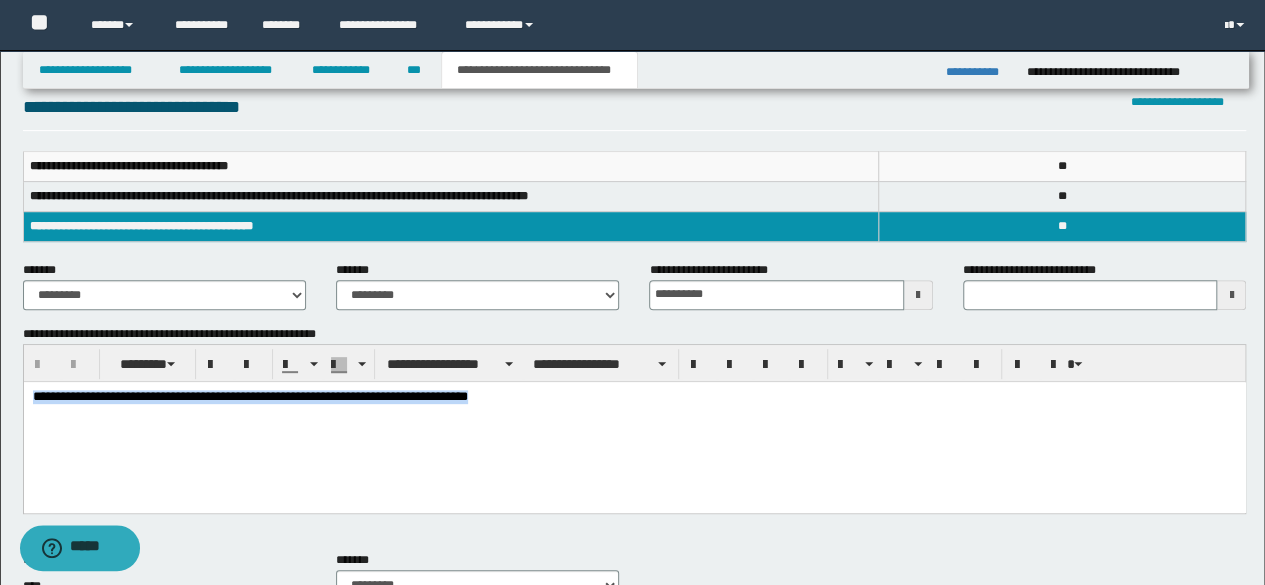 drag, startPoint x: 542, startPoint y: 390, endPoint x: 0, endPoint y: 361, distance: 542.77527 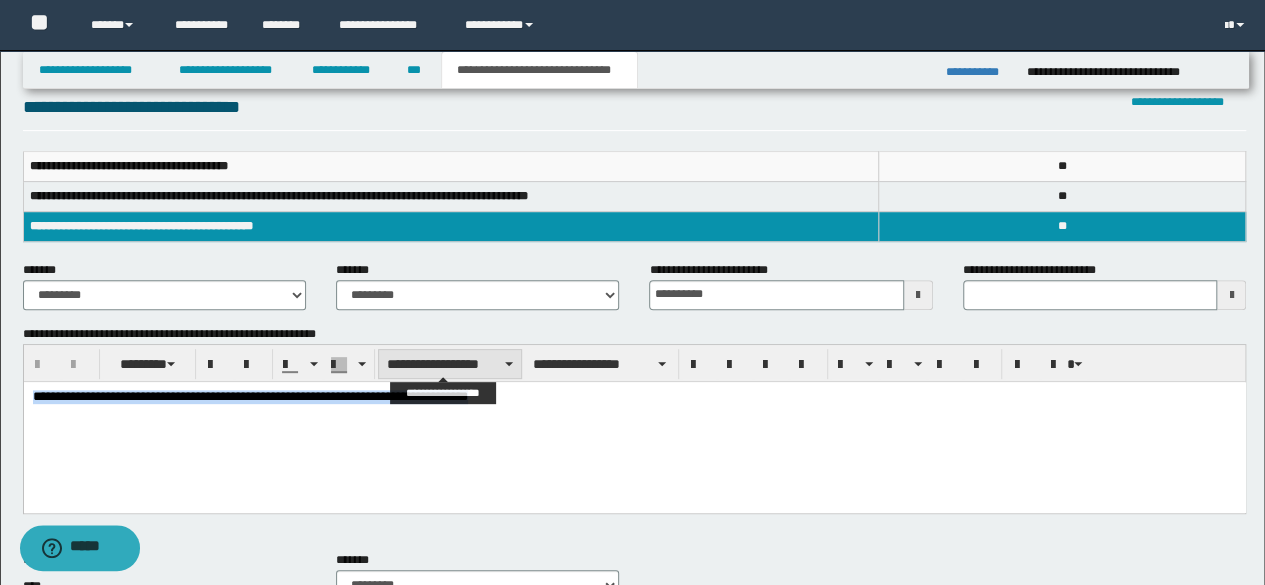click on "**********" at bounding box center [450, 364] 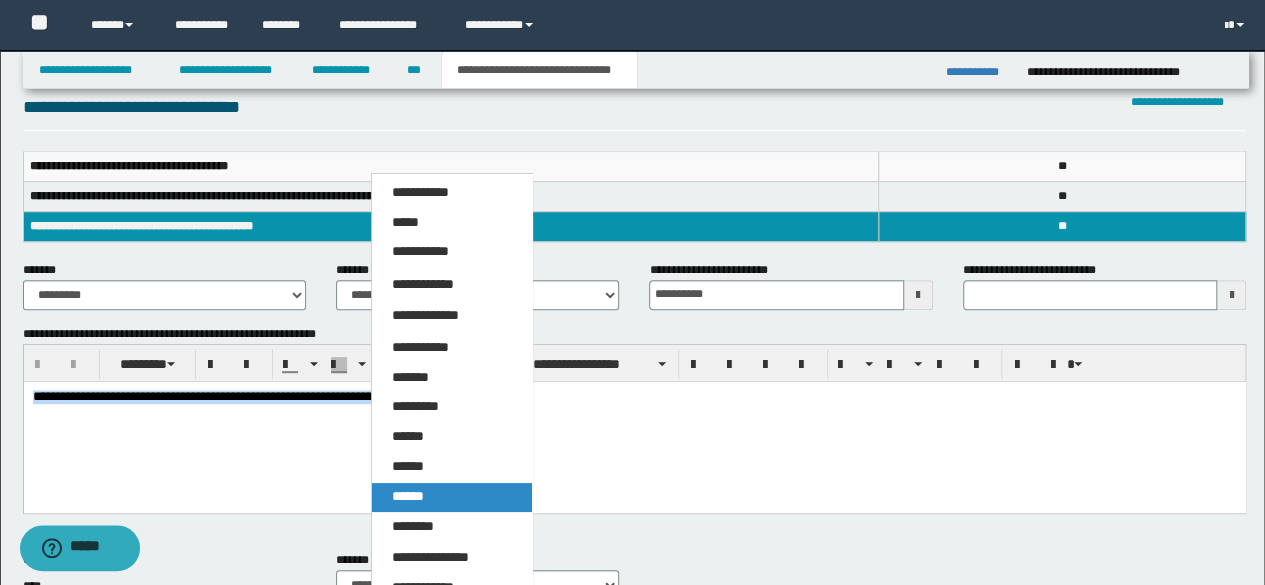 click on "******" at bounding box center (408, 496) 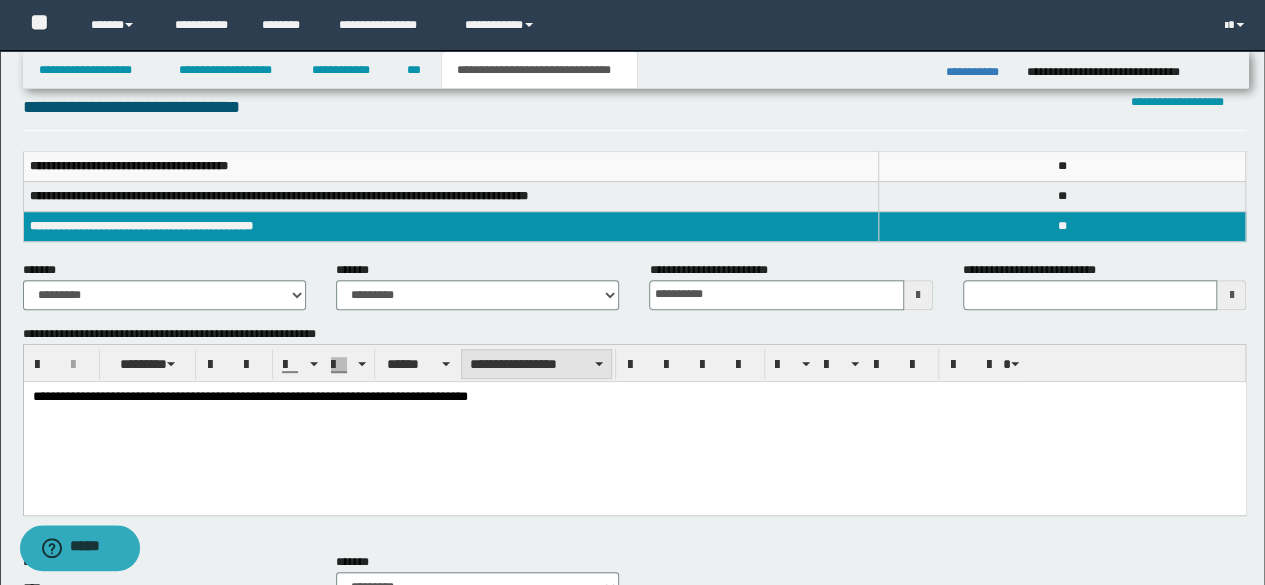 click on "**********" at bounding box center (536, 364) 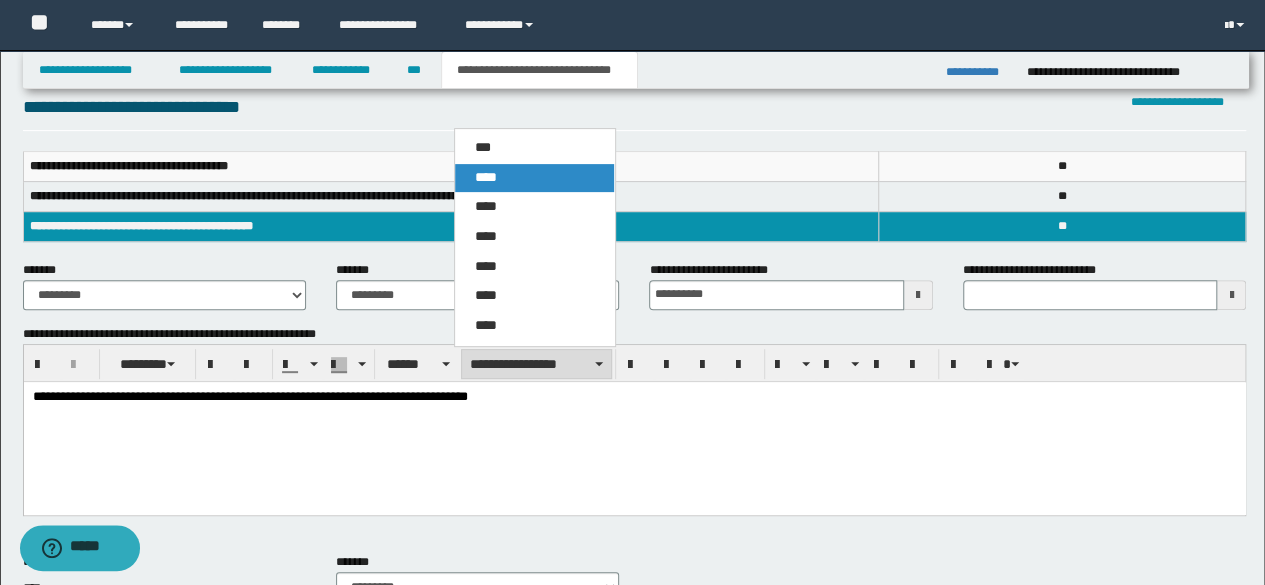 click on "****" at bounding box center (486, 177) 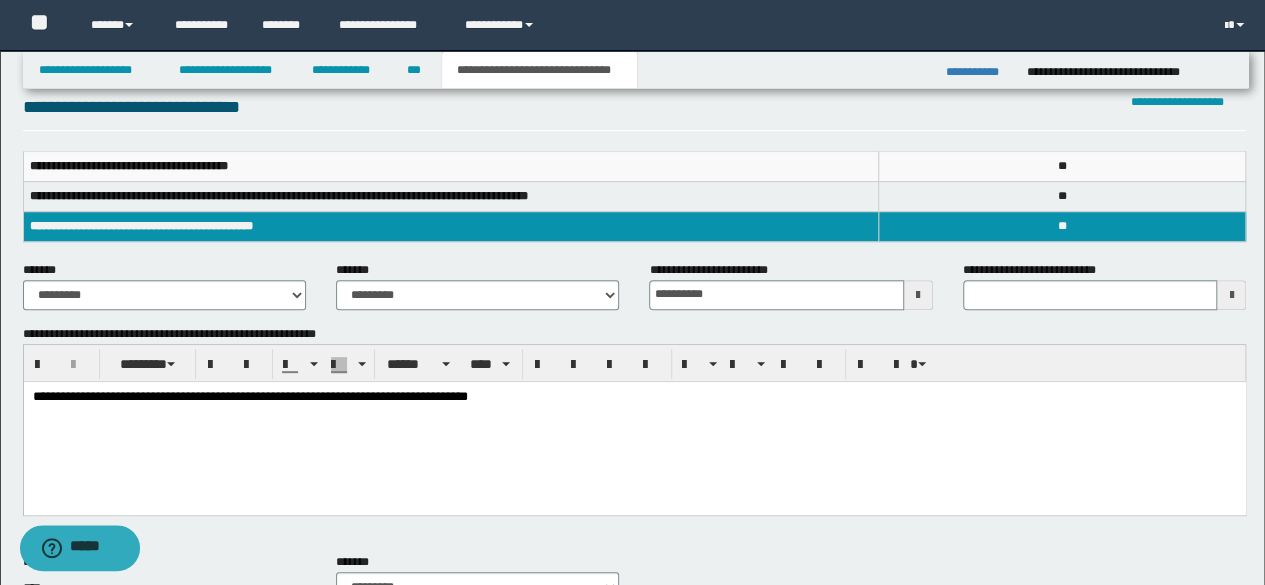 click on "**********" at bounding box center (634, 422) 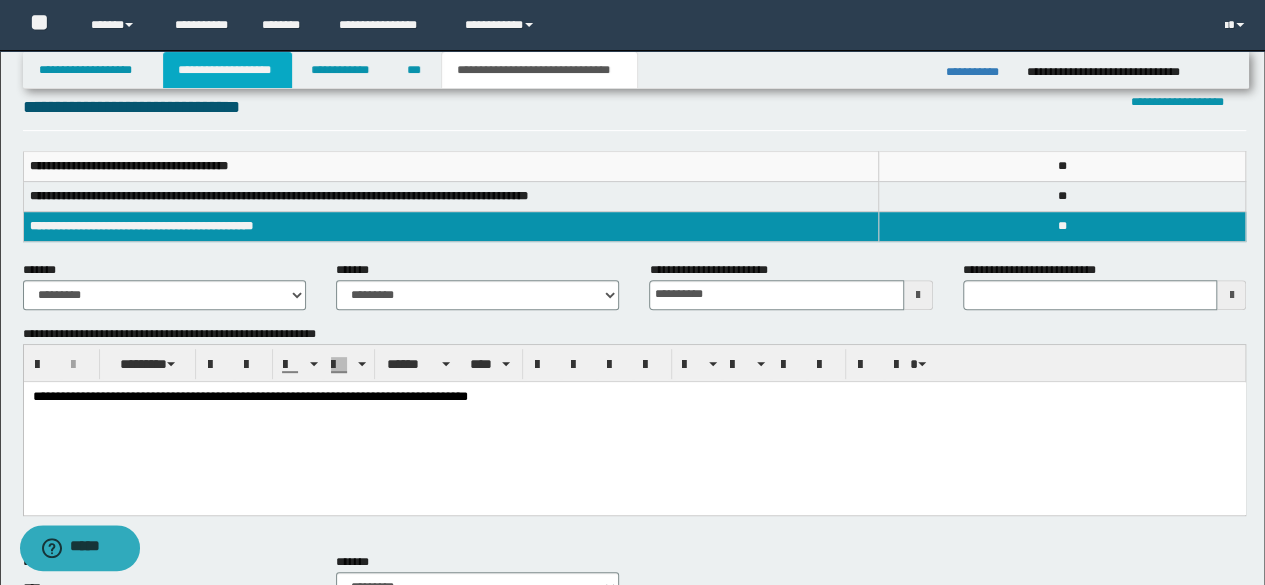 click on "**********" at bounding box center [227, 70] 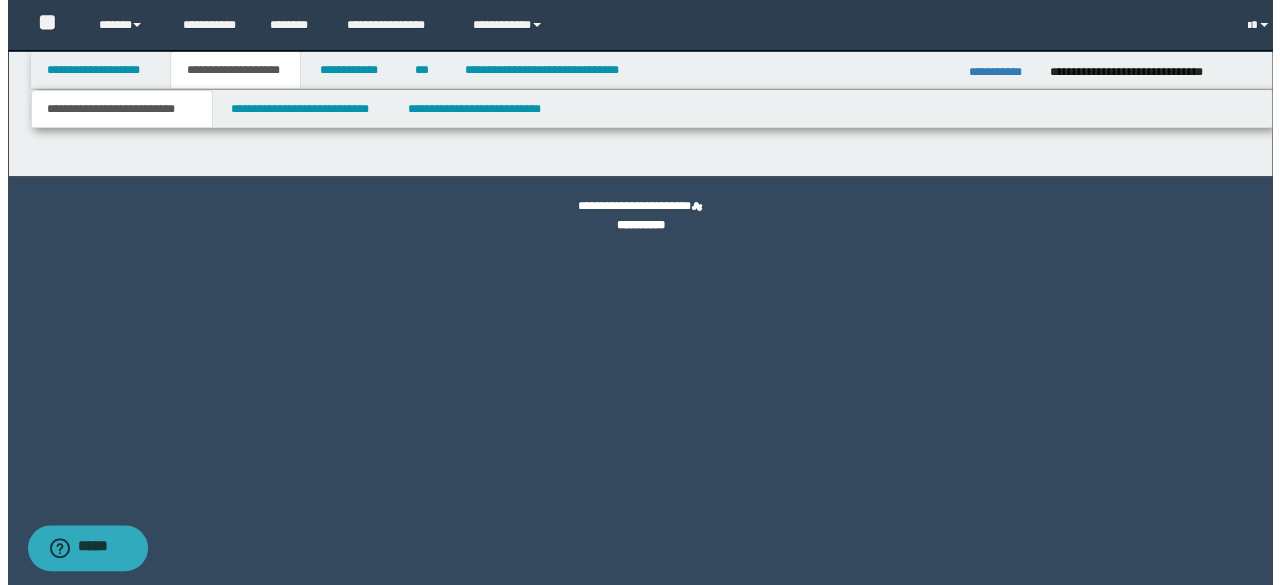 scroll, scrollTop: 0, scrollLeft: 0, axis: both 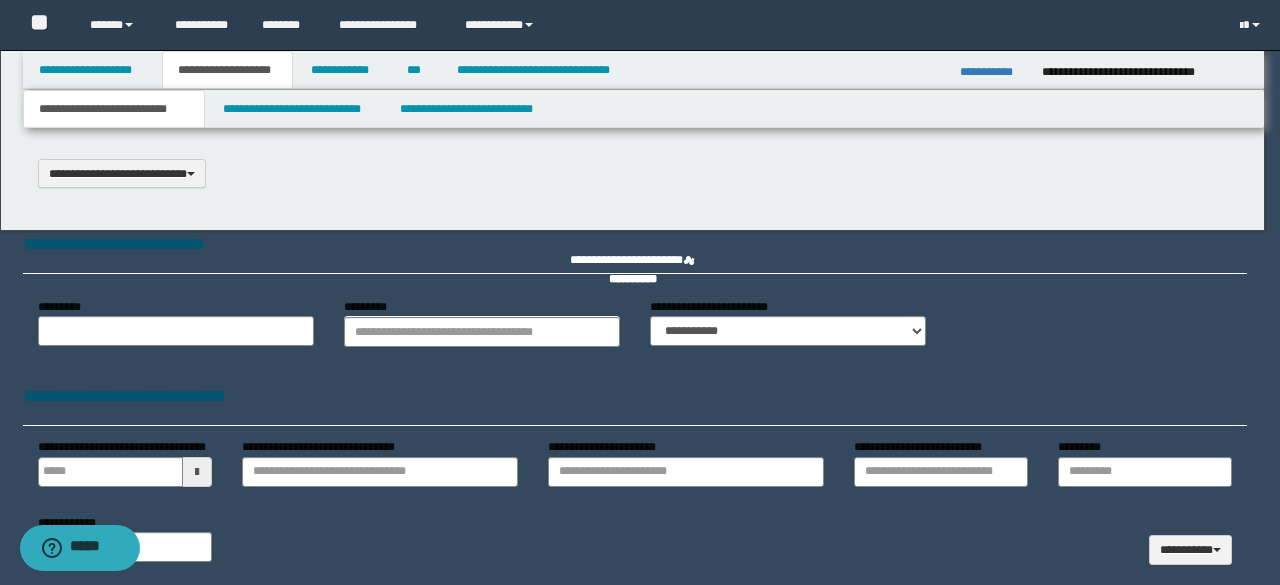 type 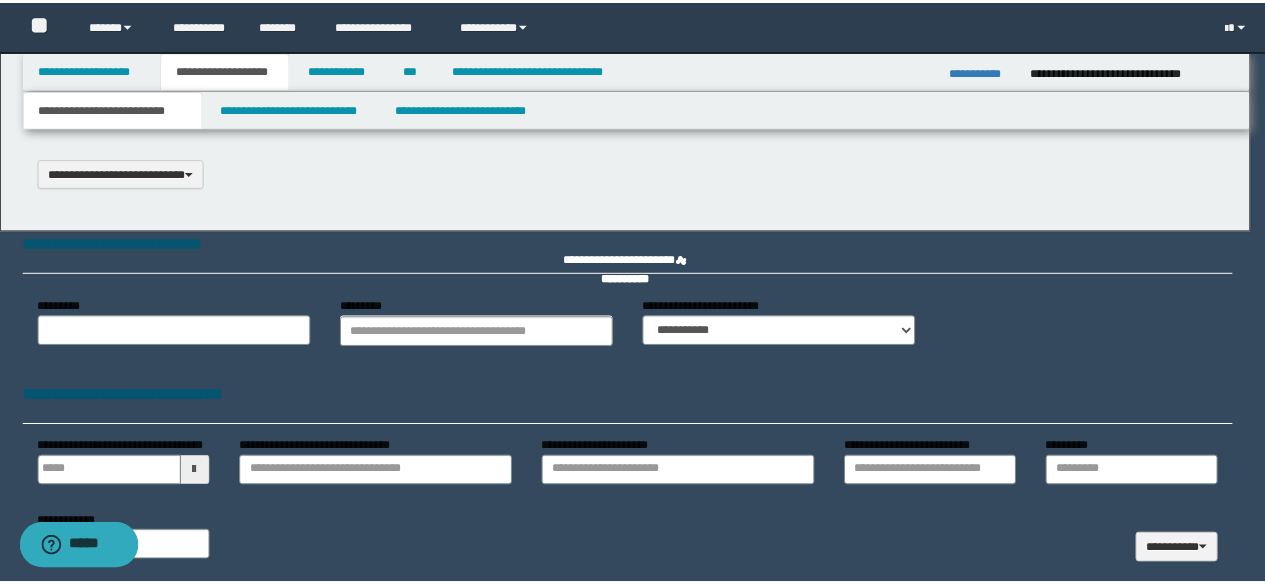 scroll, scrollTop: 0, scrollLeft: 0, axis: both 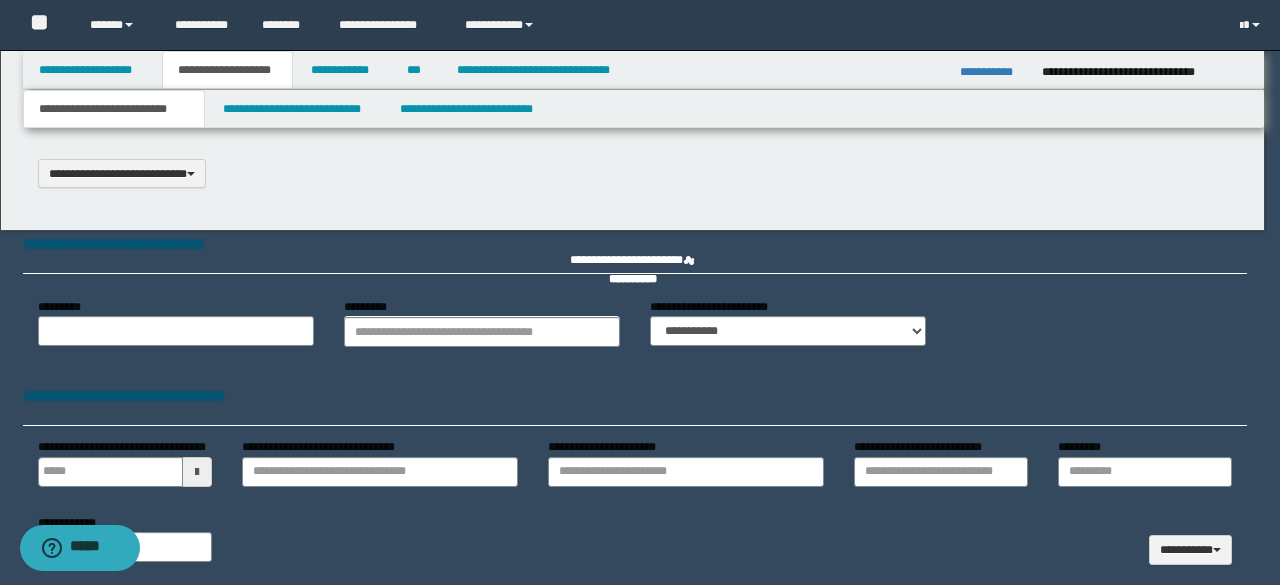 type on "**********" 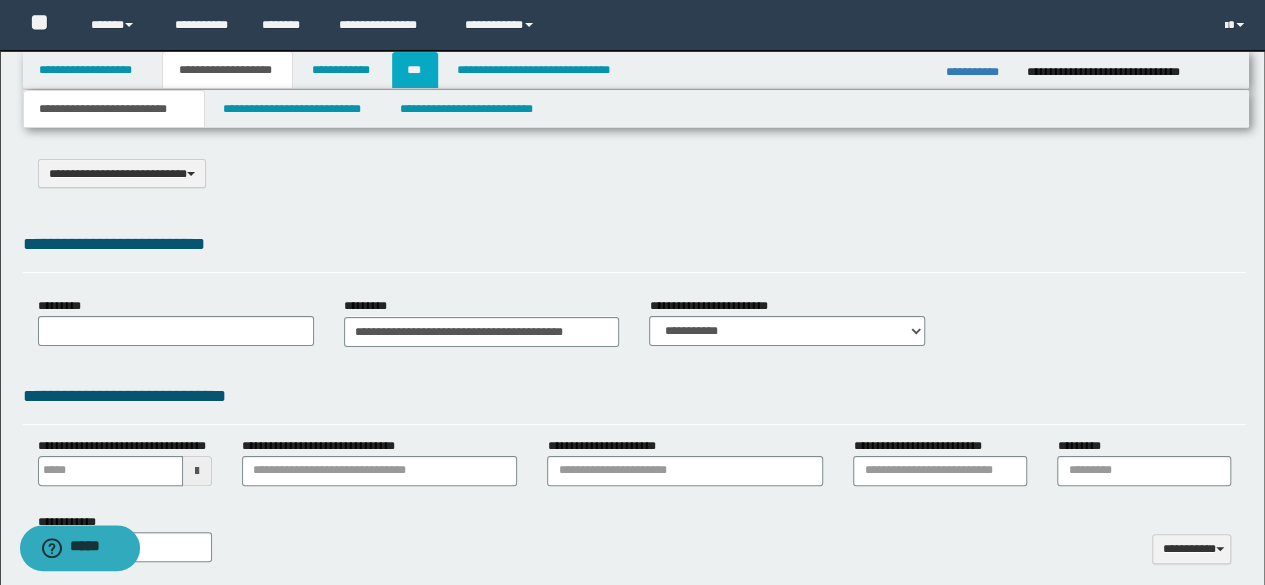click on "***" at bounding box center [415, 70] 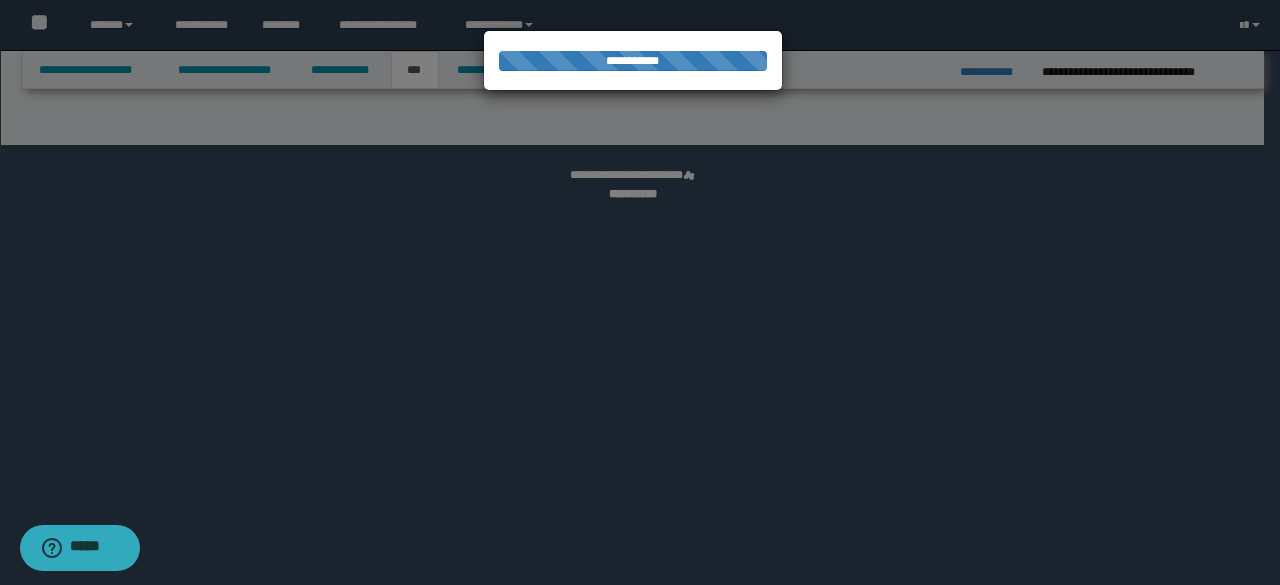 select on "*" 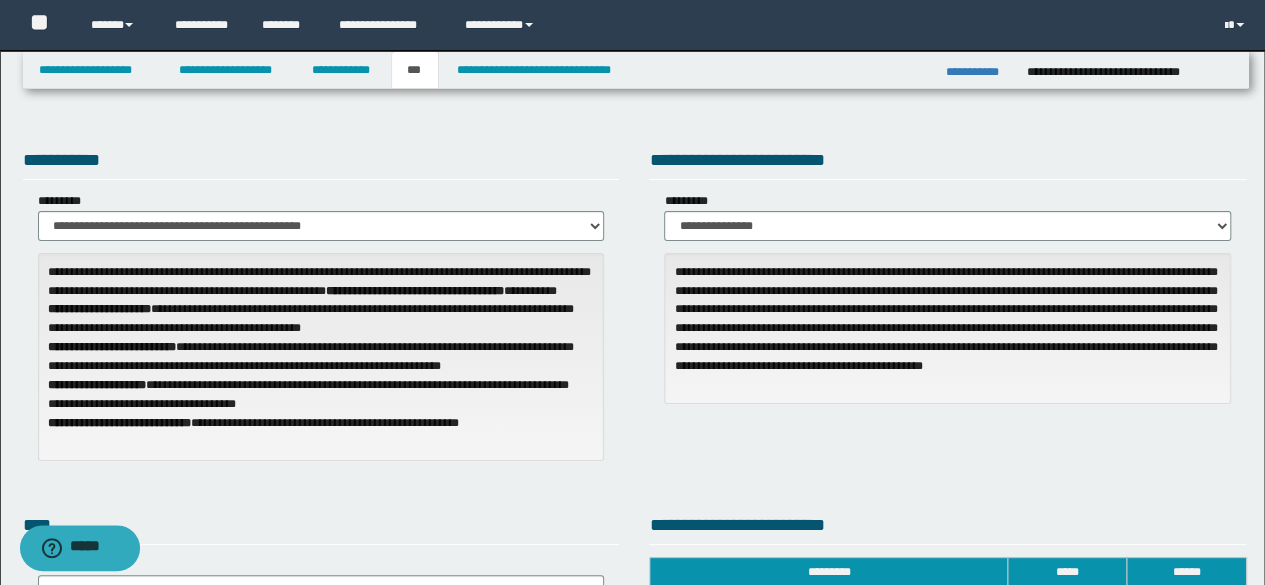 scroll, scrollTop: 512, scrollLeft: 0, axis: vertical 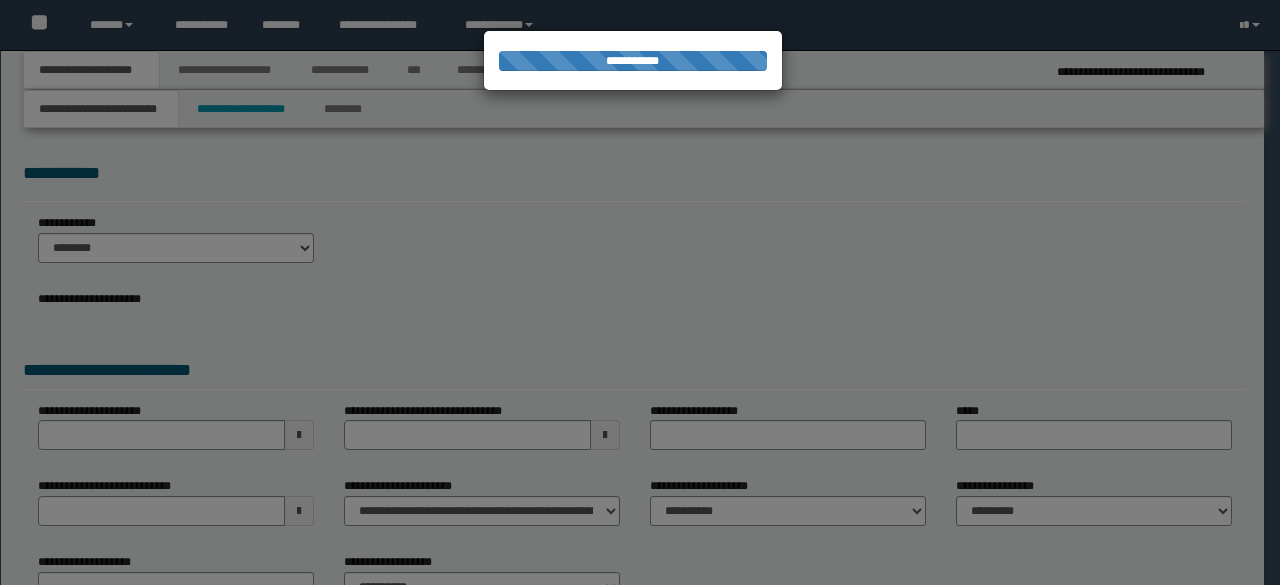 select on "*" 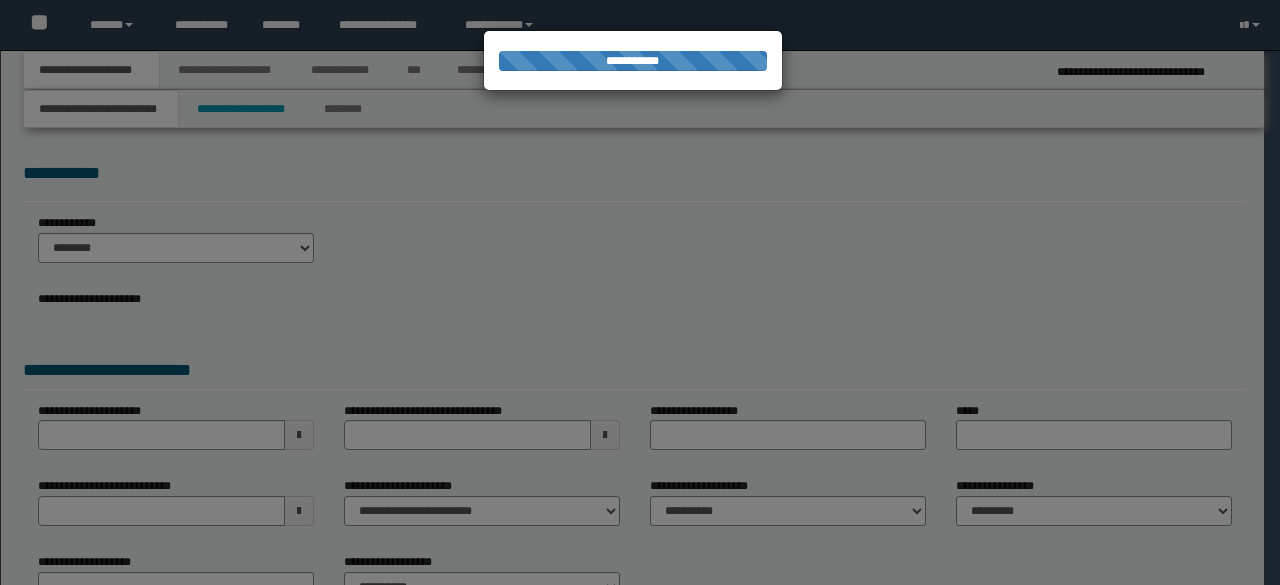 scroll, scrollTop: 0, scrollLeft: 0, axis: both 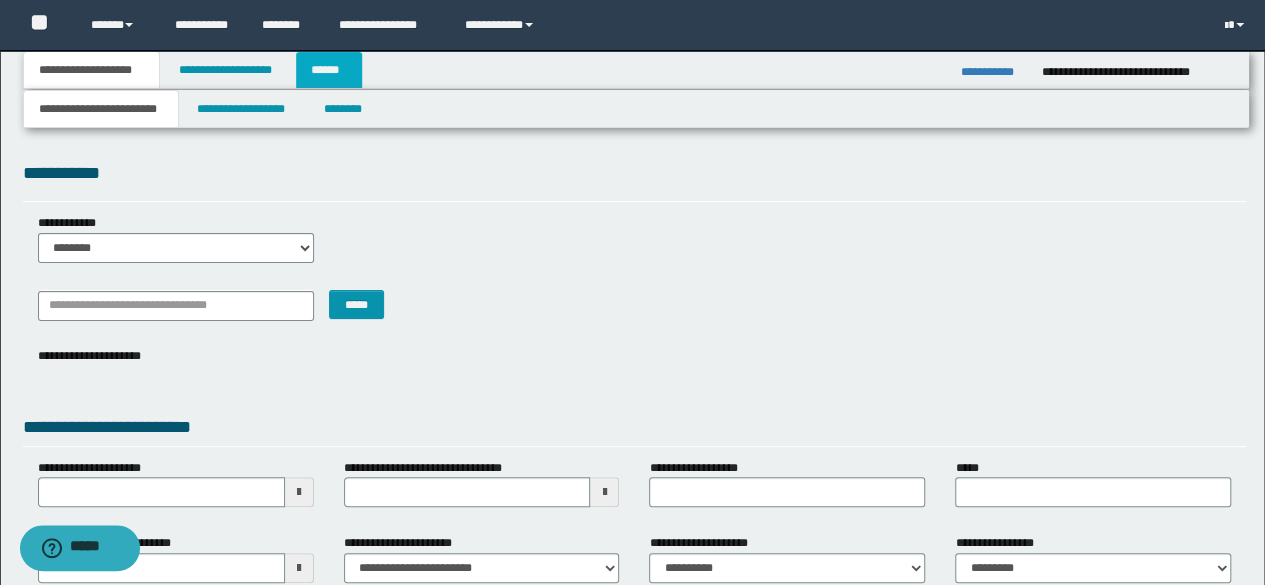 click on "******" at bounding box center [329, 70] 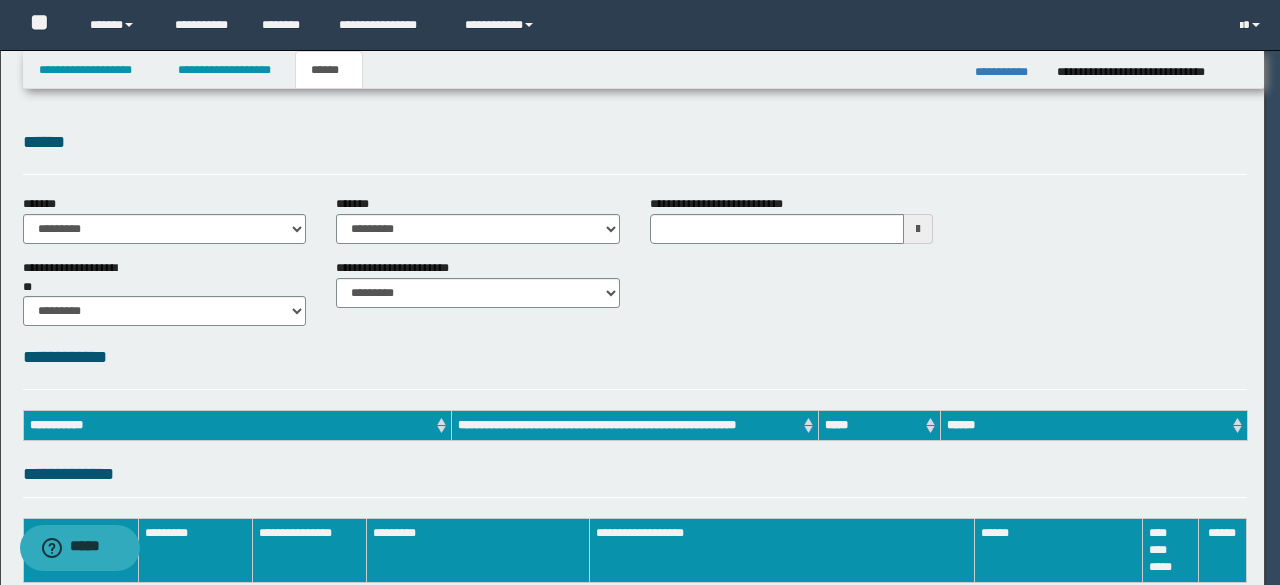 scroll, scrollTop: 0, scrollLeft: 0, axis: both 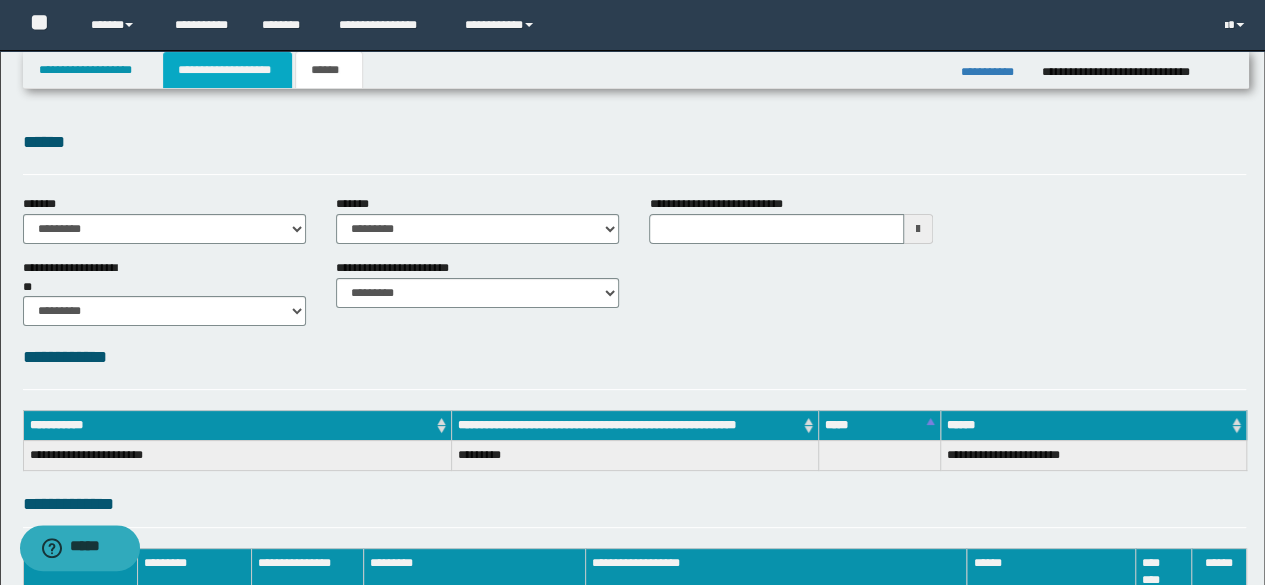 click on "**********" at bounding box center [227, 70] 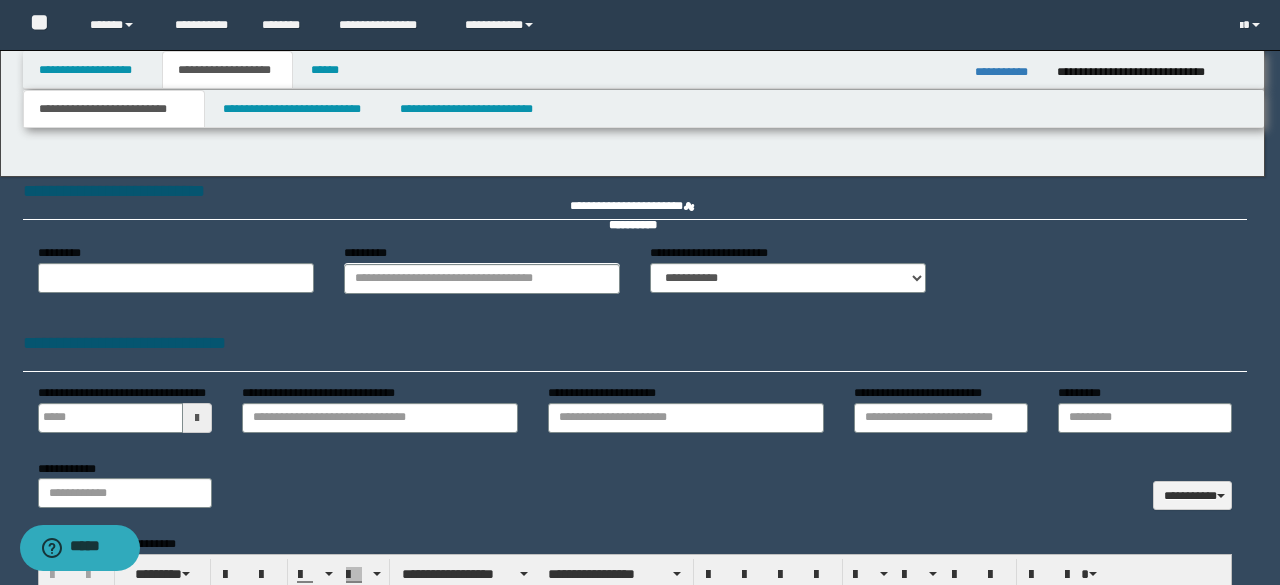 type 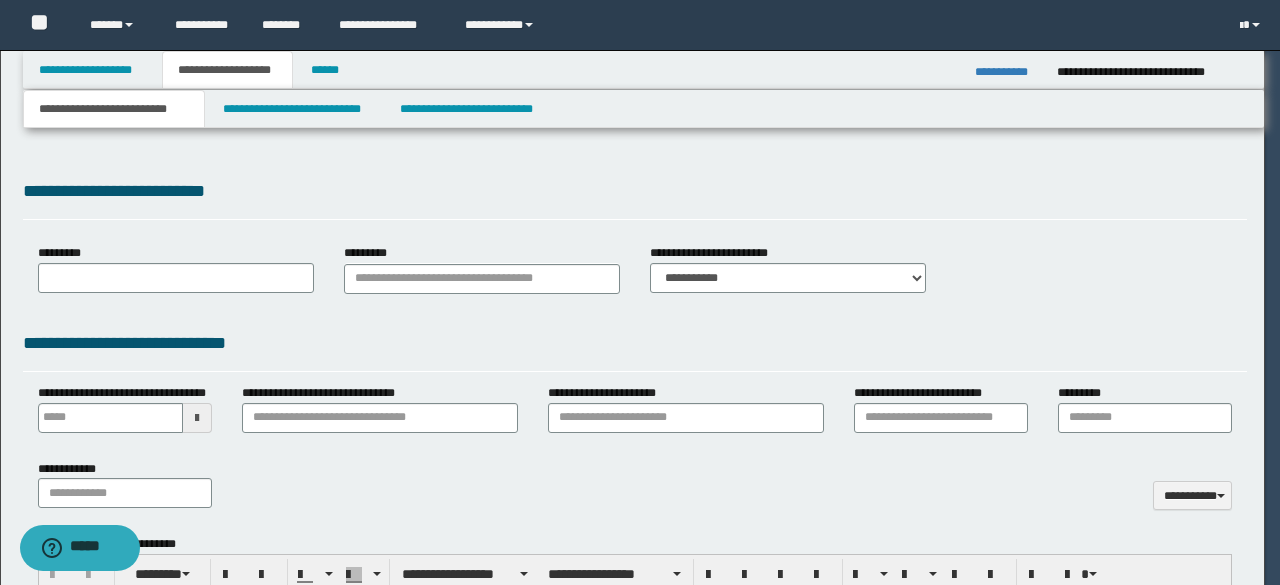 select on "*" 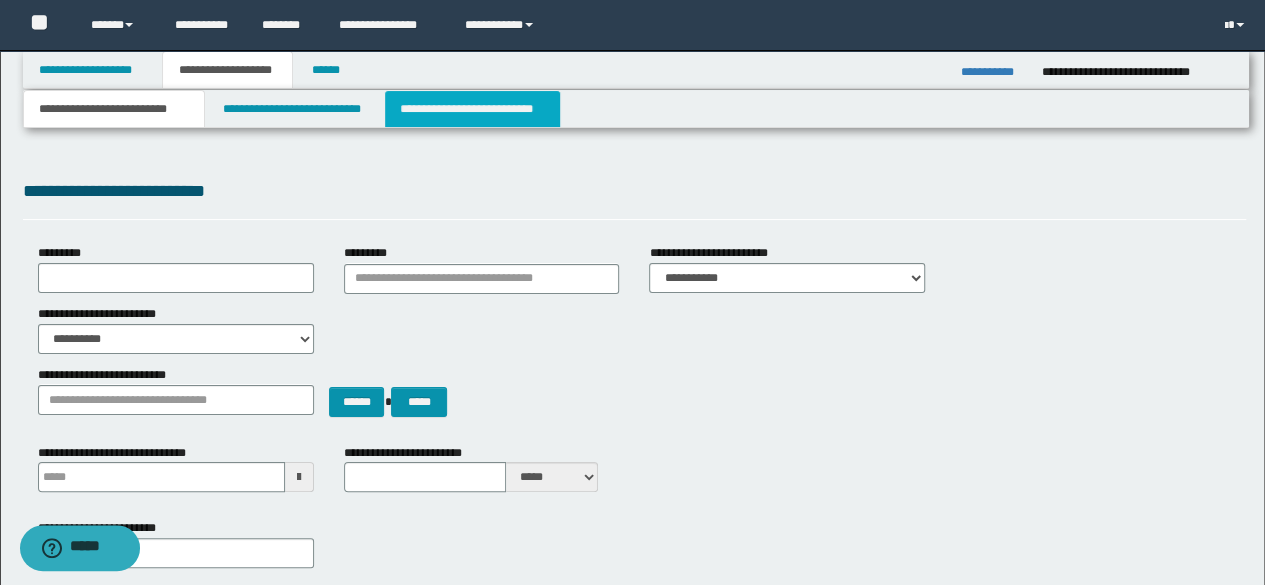 click on "**********" at bounding box center [472, 109] 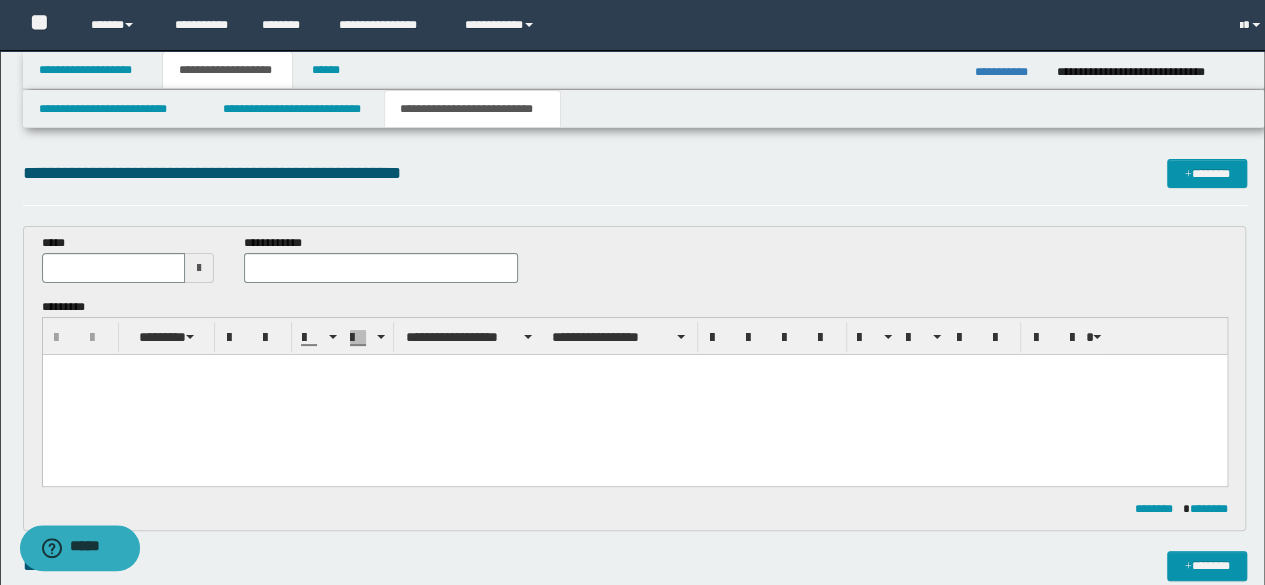 scroll, scrollTop: 0, scrollLeft: 0, axis: both 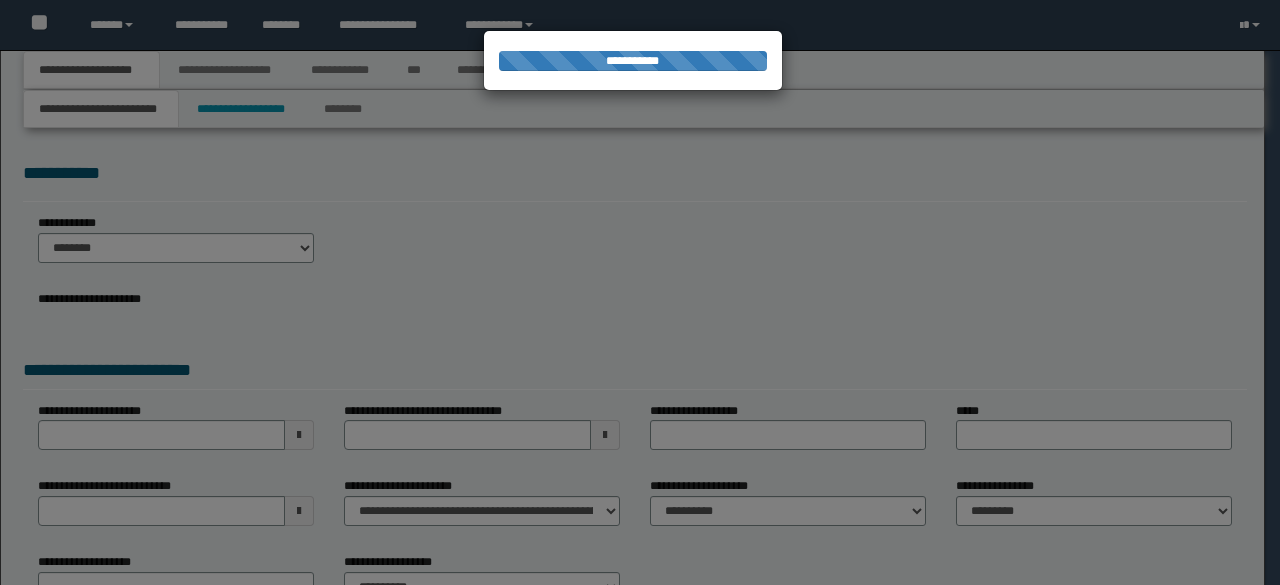 select on "*" 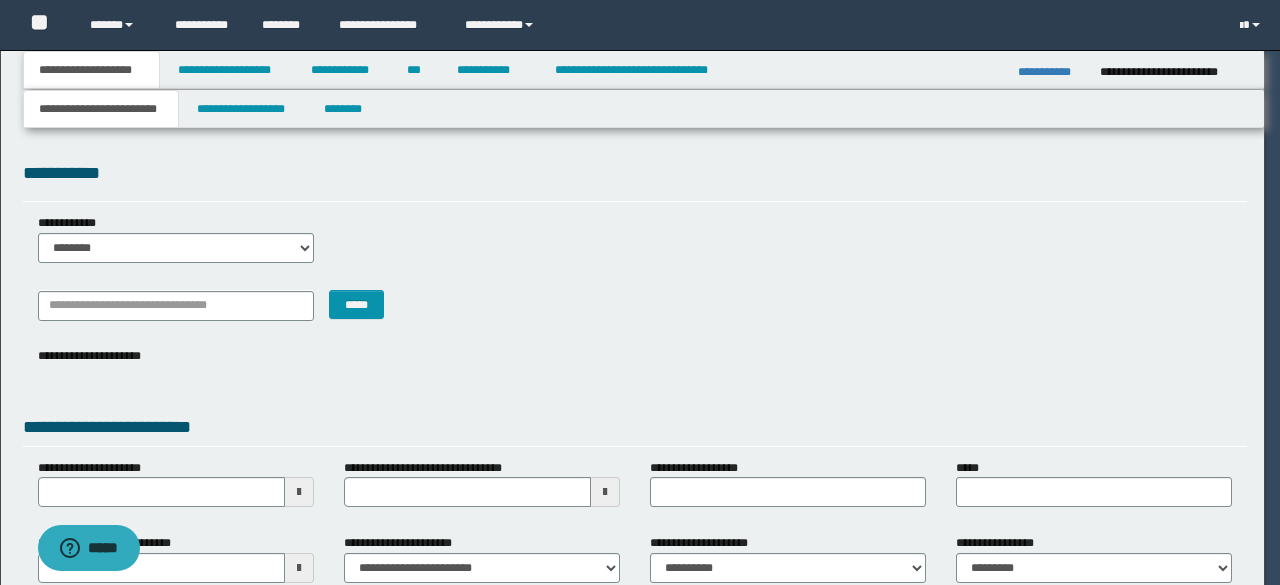 scroll, scrollTop: 0, scrollLeft: 0, axis: both 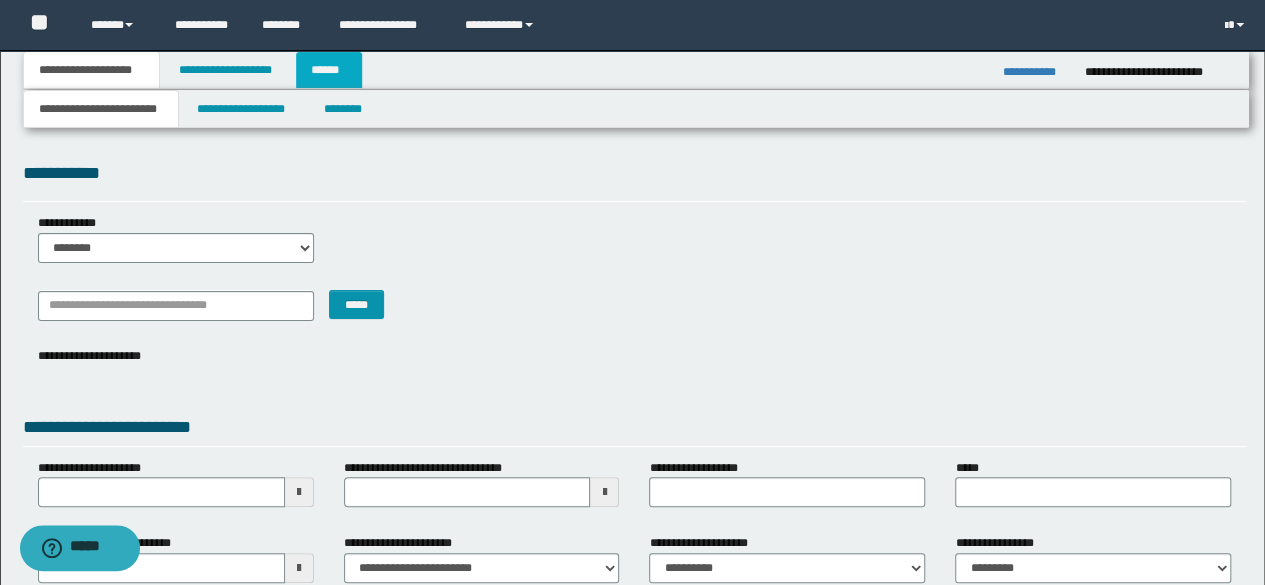 click on "******" at bounding box center (329, 70) 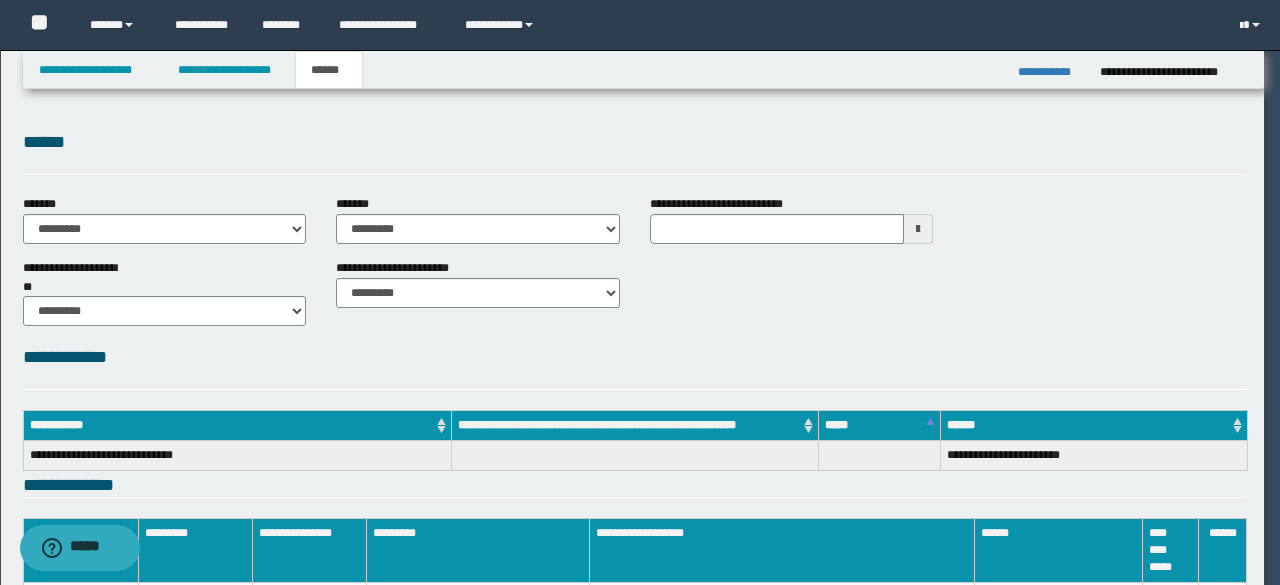 scroll, scrollTop: 0, scrollLeft: 0, axis: both 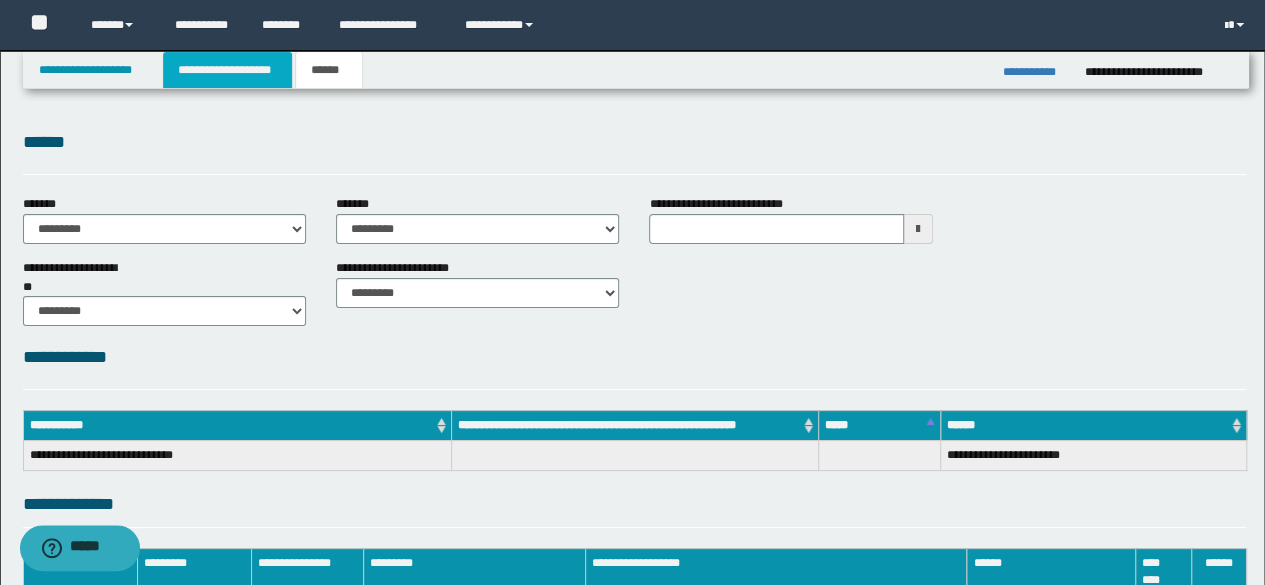 click on "**********" at bounding box center [227, 70] 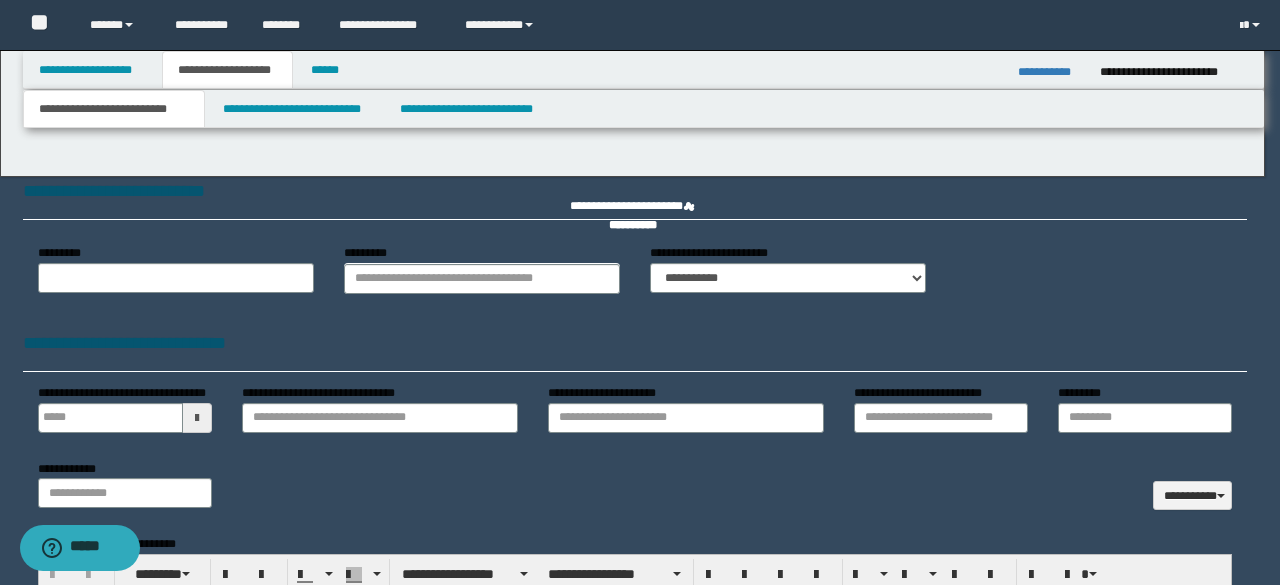 type 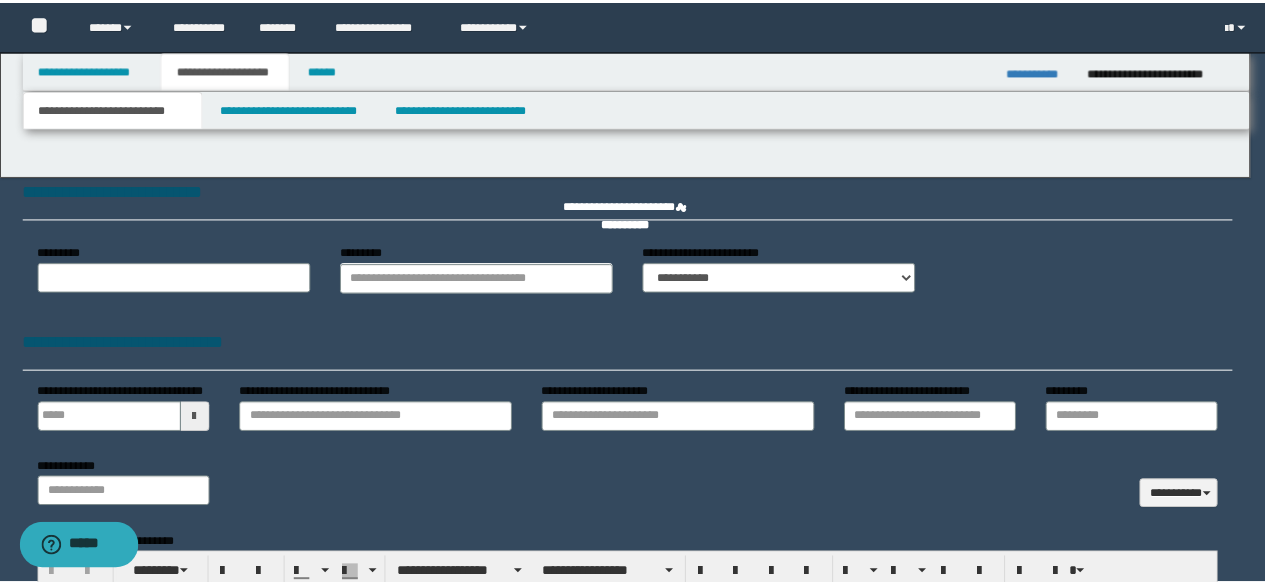 scroll, scrollTop: 0, scrollLeft: 0, axis: both 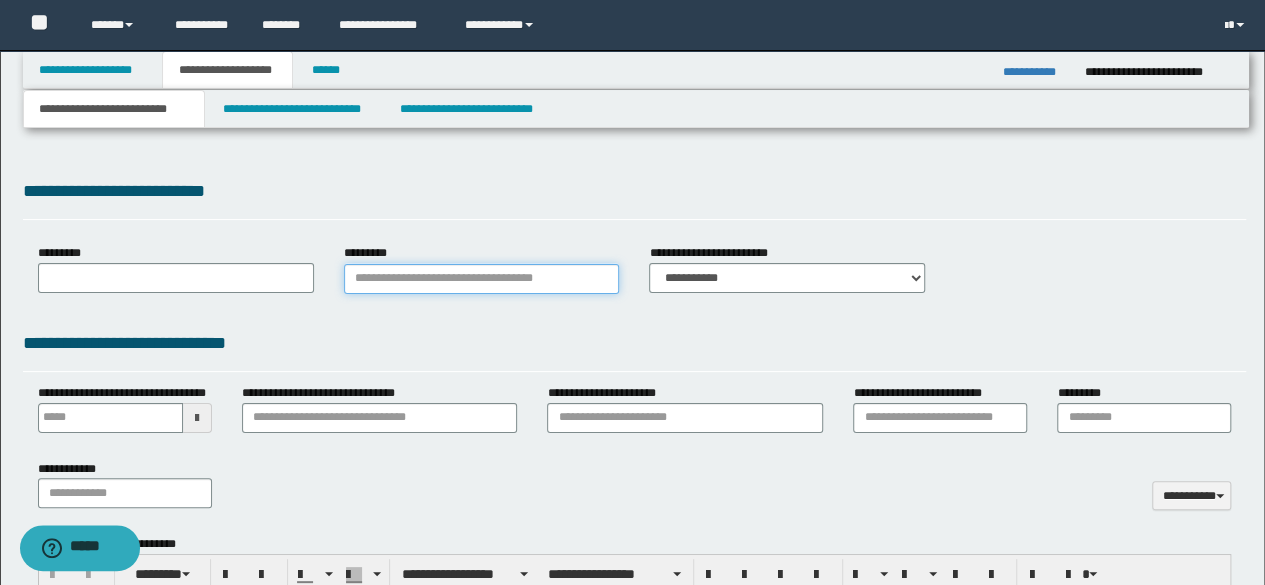 click on "*********" at bounding box center [482, 279] 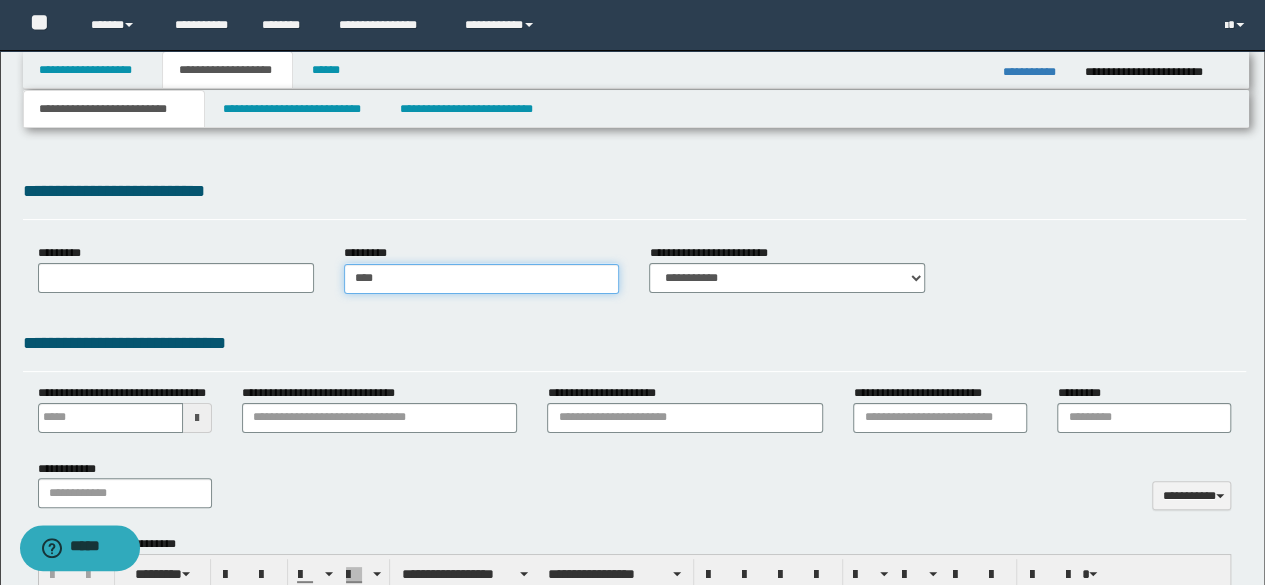 type on "*****" 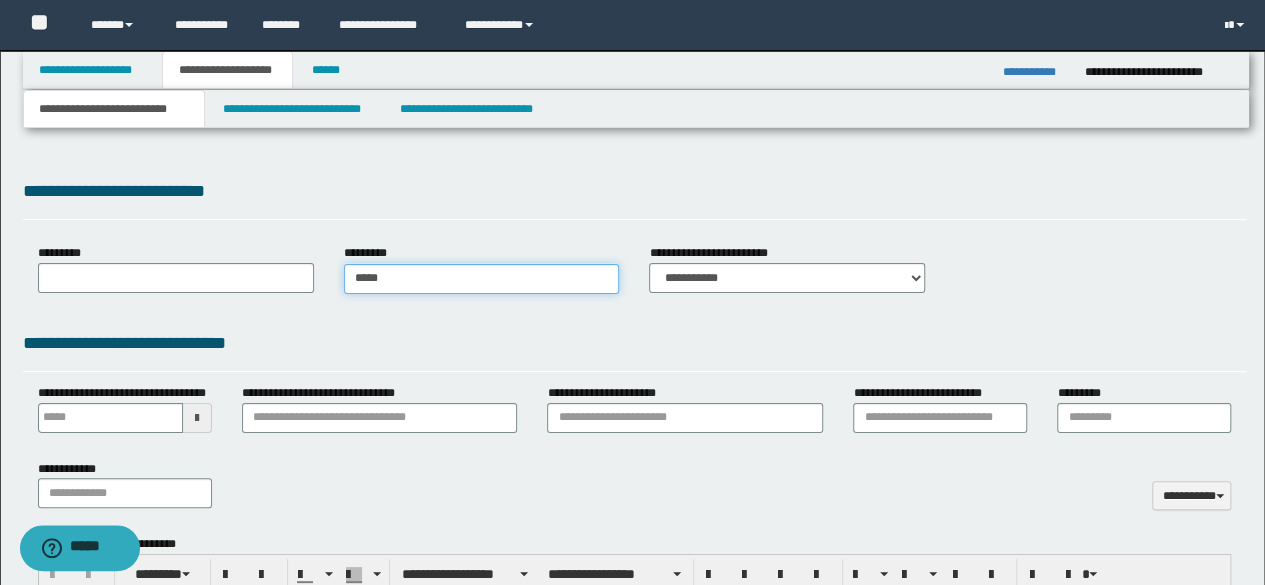 type on "*****" 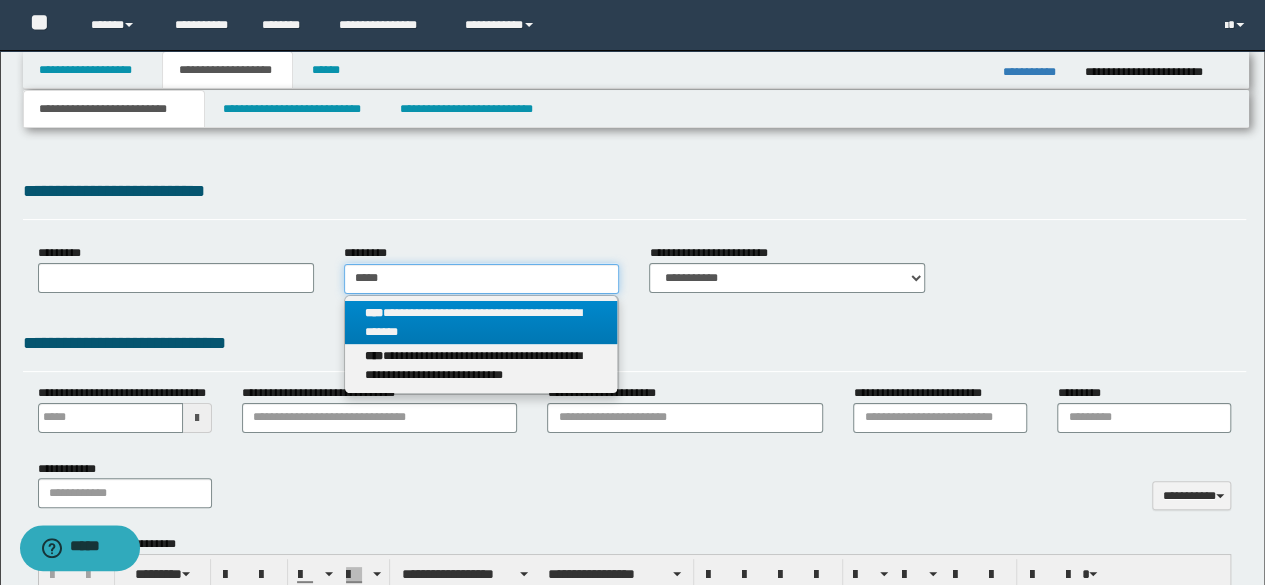type on "*****" 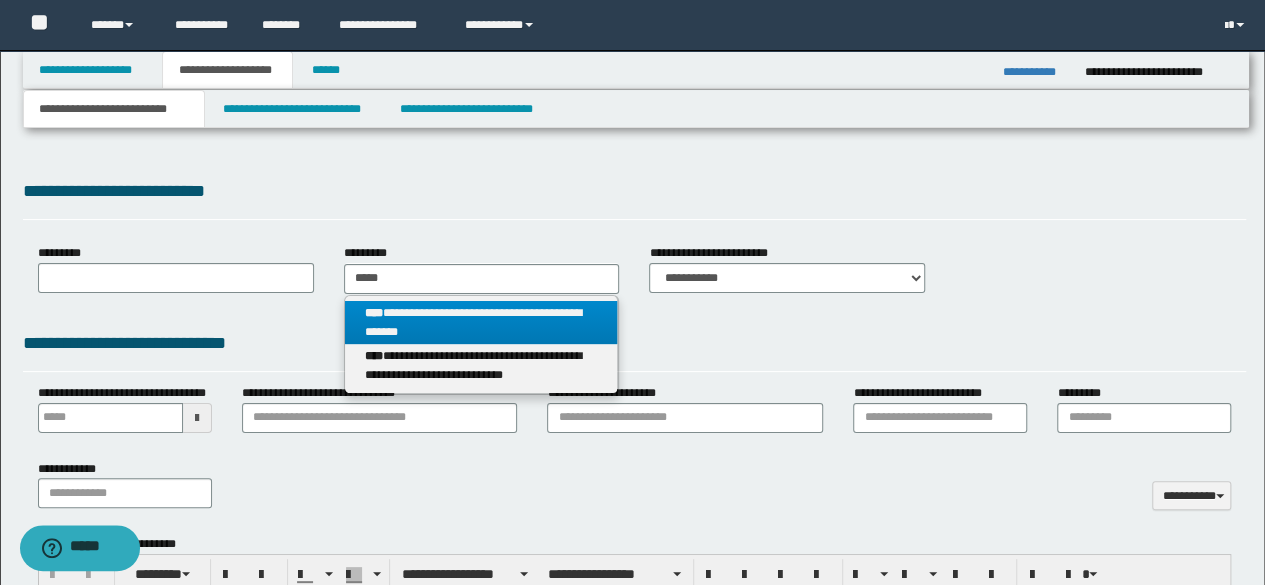 click on "**********" at bounding box center [481, 323] 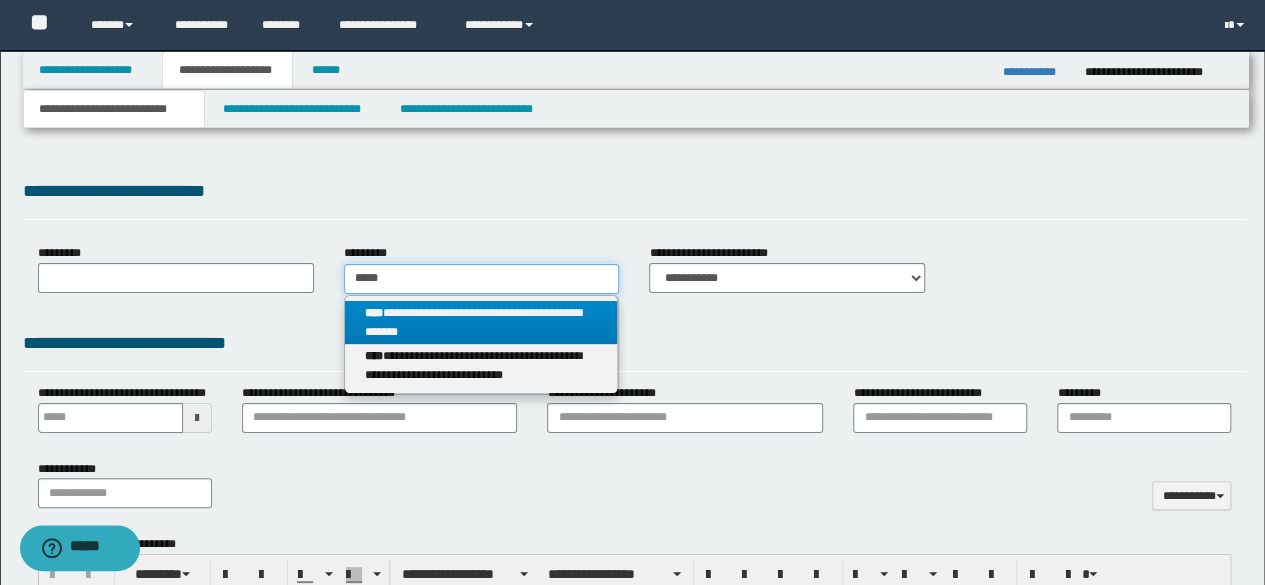 type 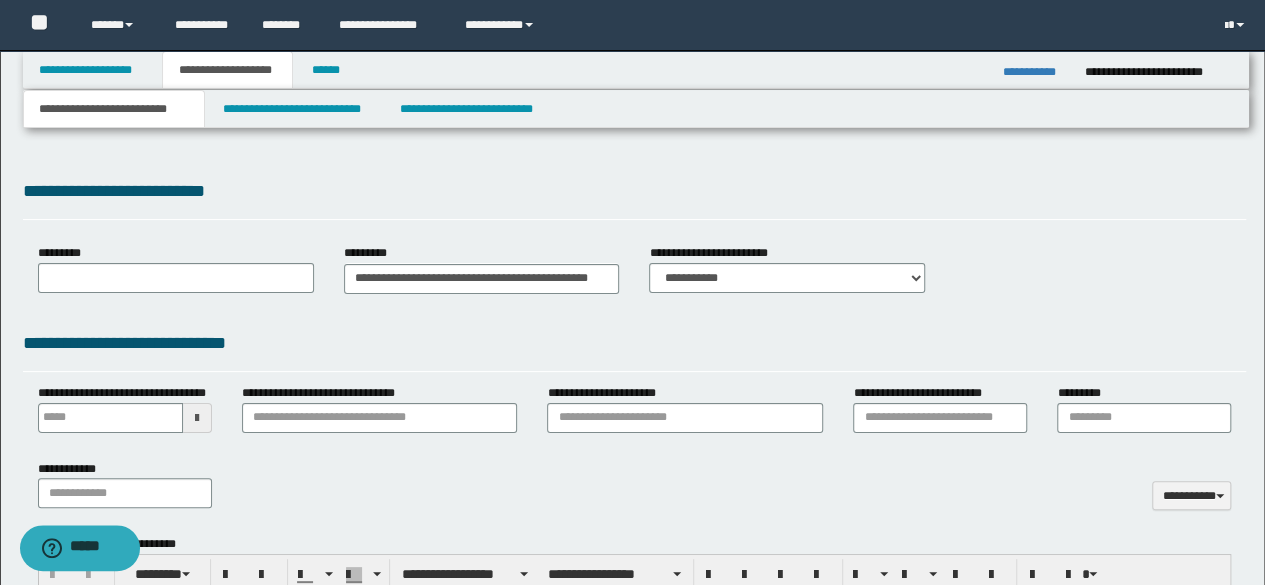 scroll, scrollTop: 0, scrollLeft: 0, axis: both 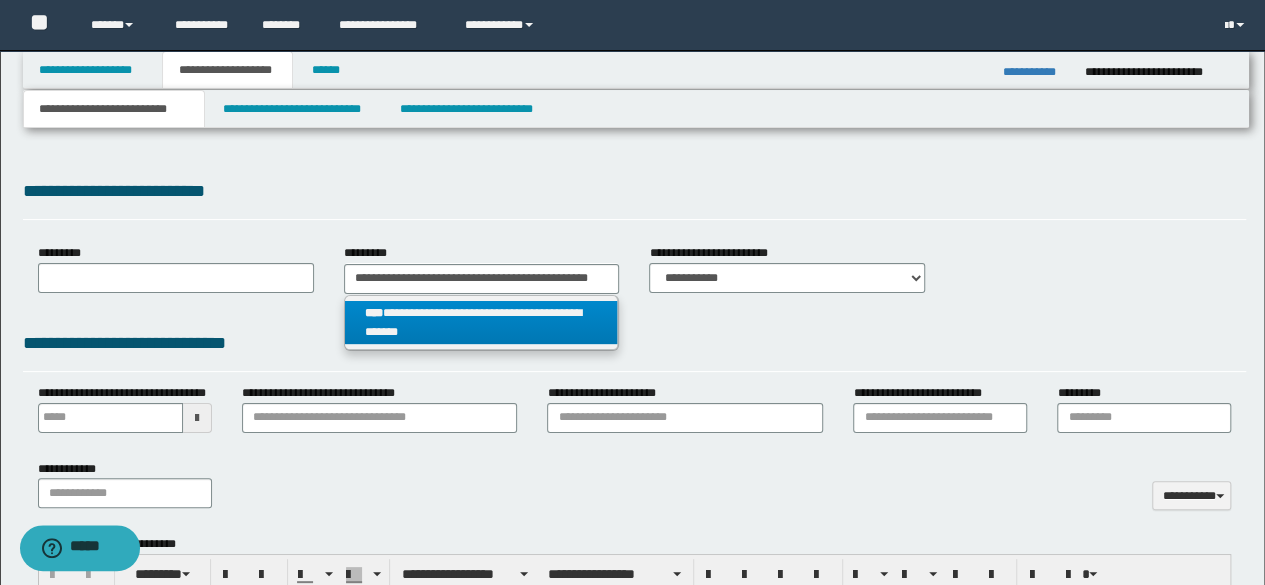 click on "**********" at bounding box center [482, 323] 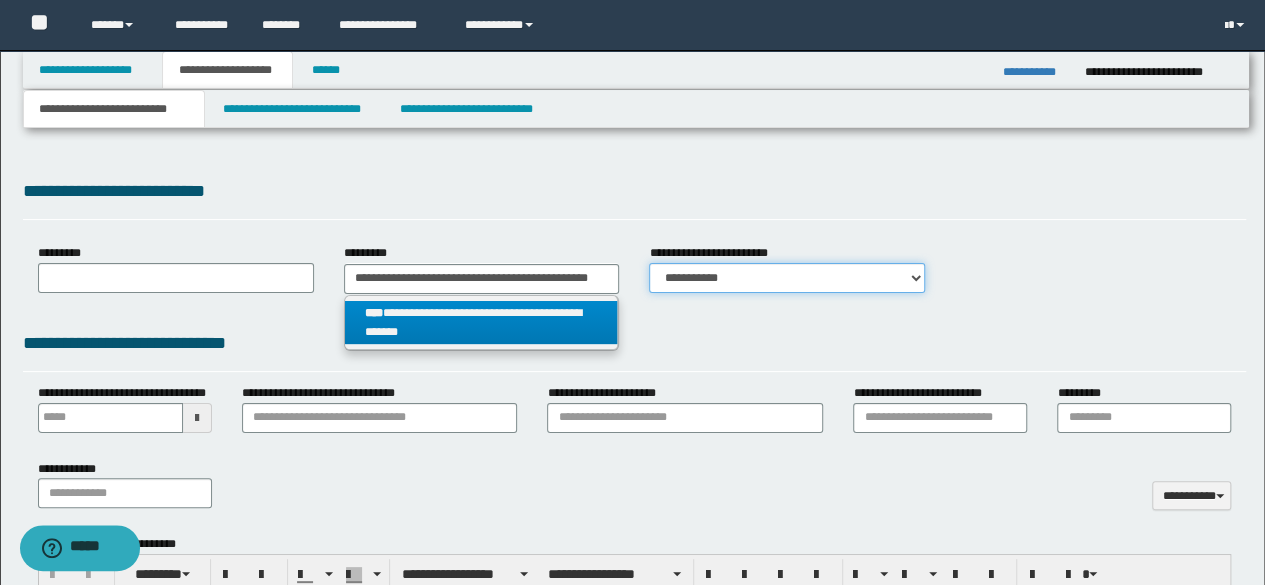 click on "**********" at bounding box center (787, 278) 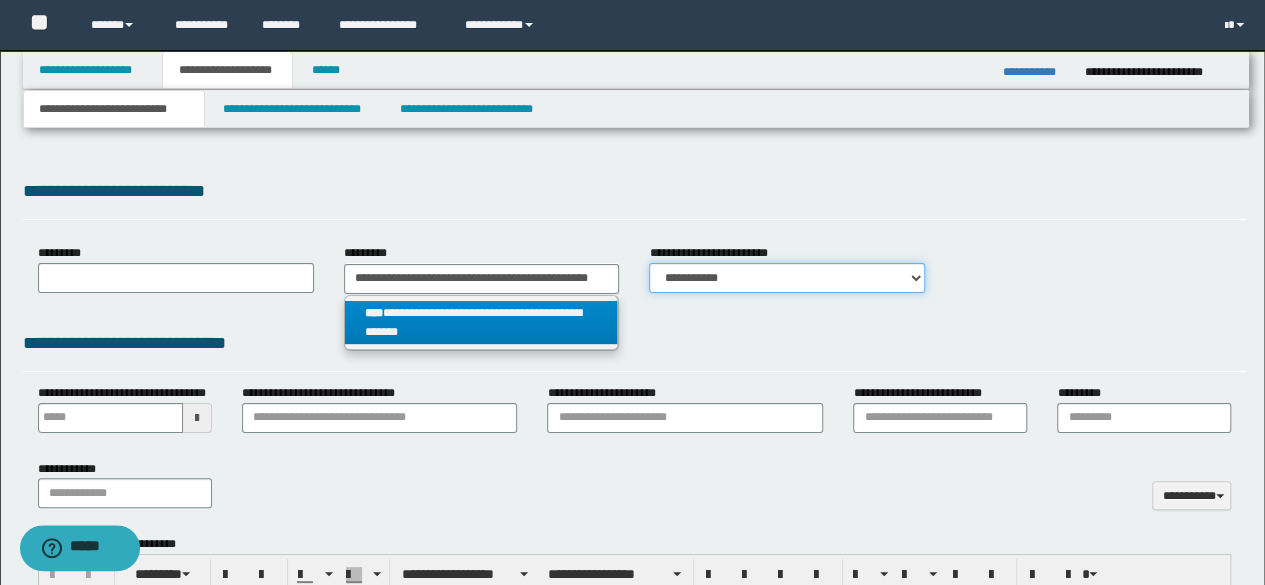 select on "*" 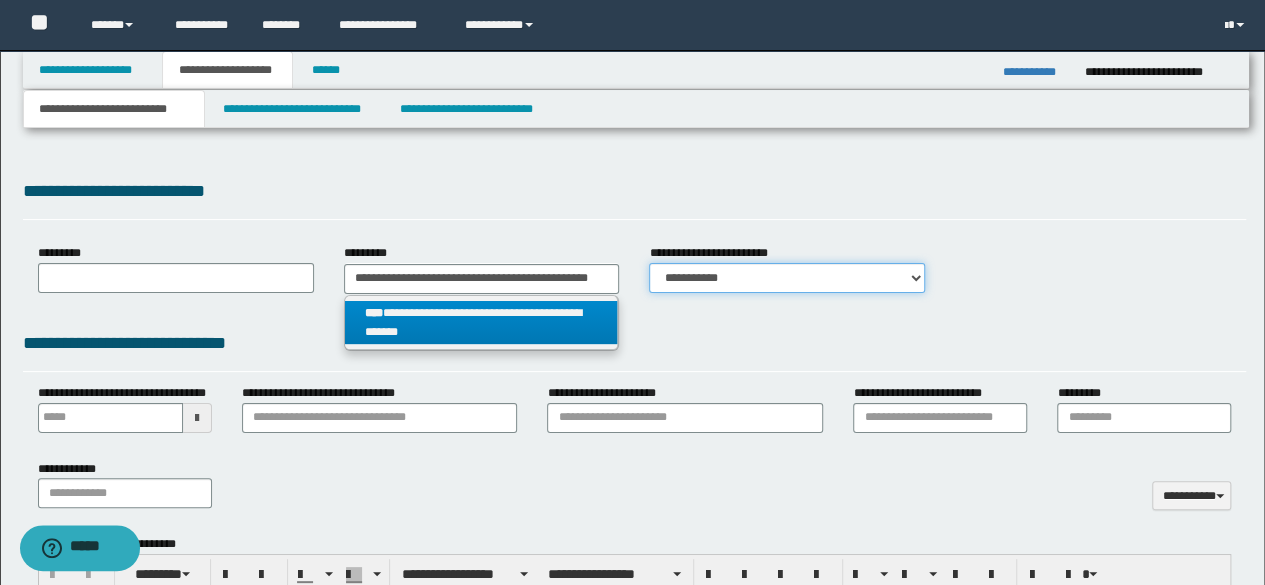 click on "**********" at bounding box center [787, 278] 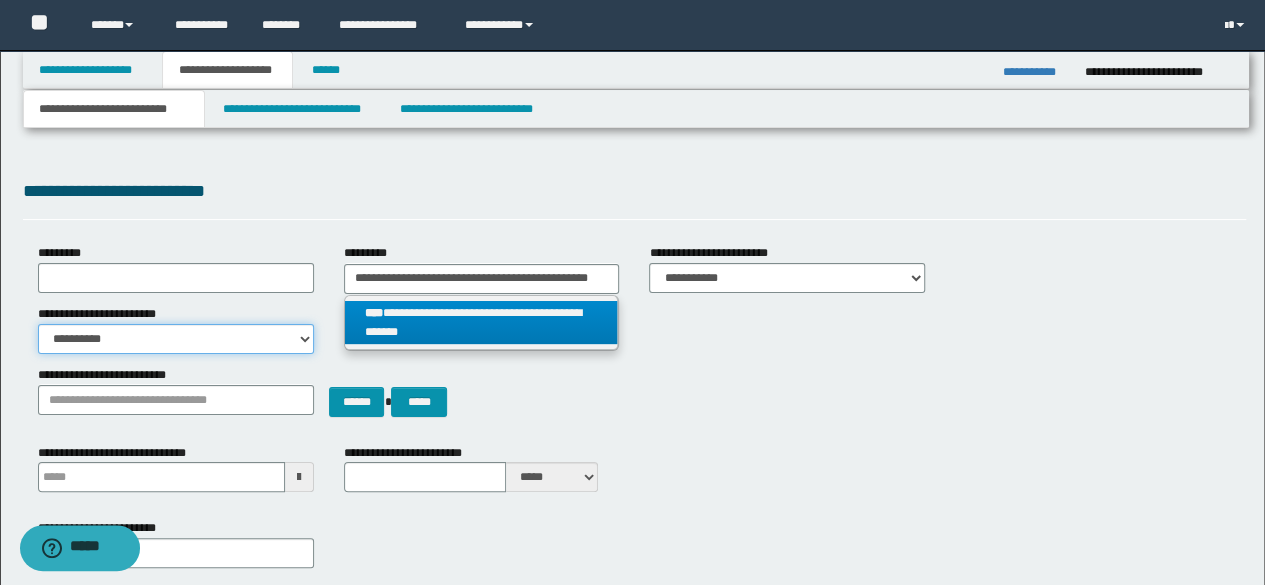 click on "**********" at bounding box center [176, 339] 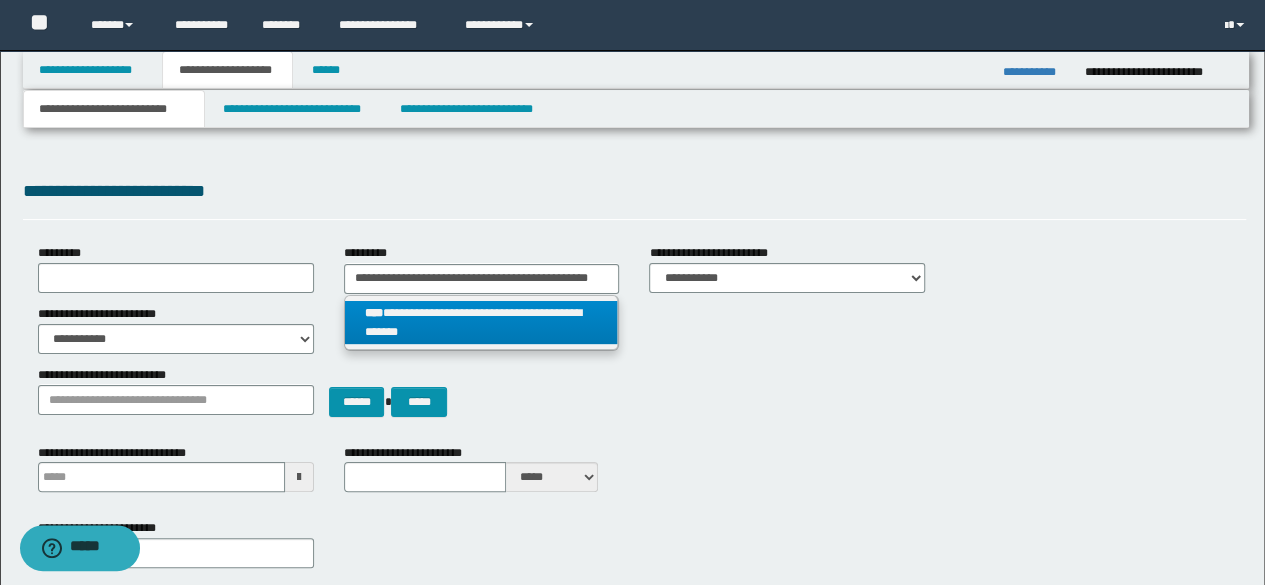 click on "**********" at bounding box center [481, 323] 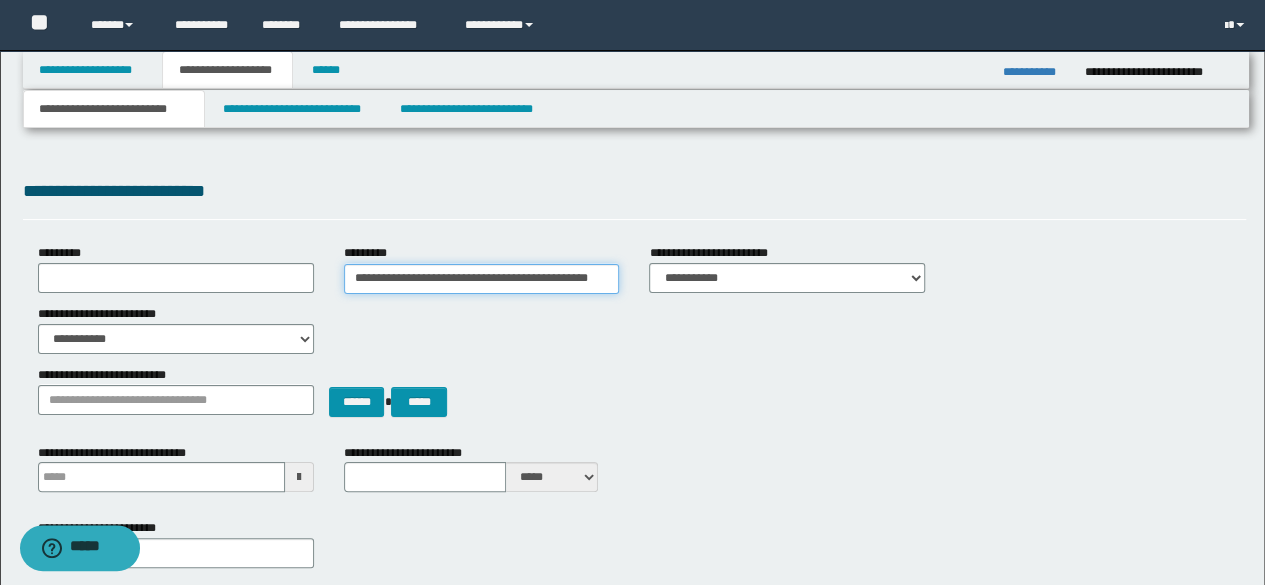 scroll, scrollTop: 0, scrollLeft: 6, axis: horizontal 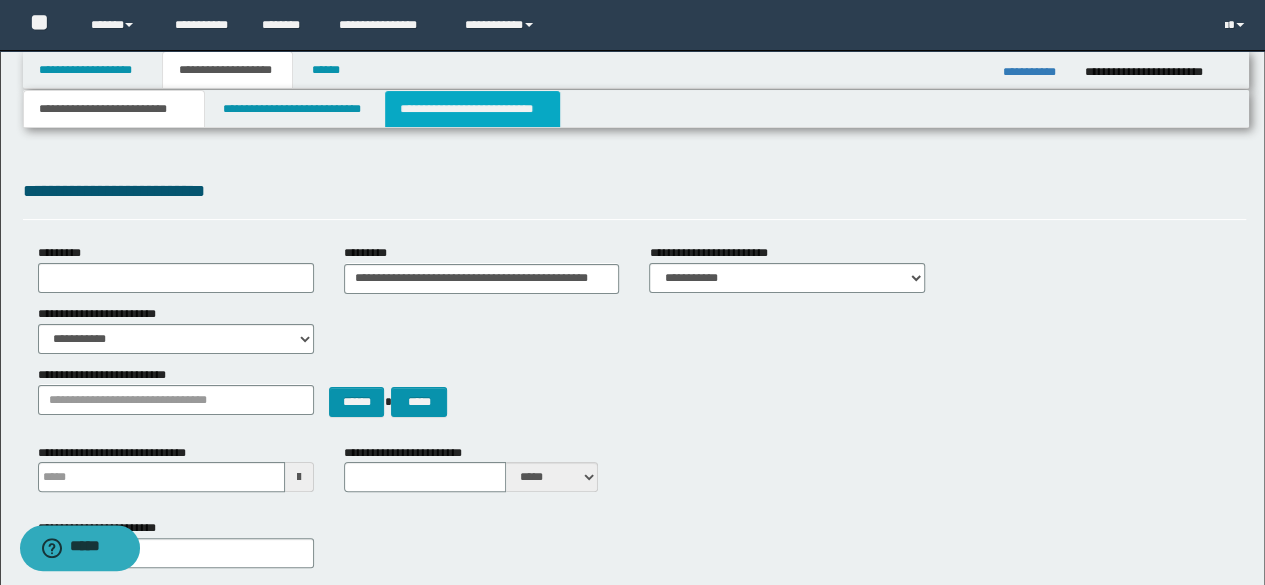 click on "**********" at bounding box center [472, 109] 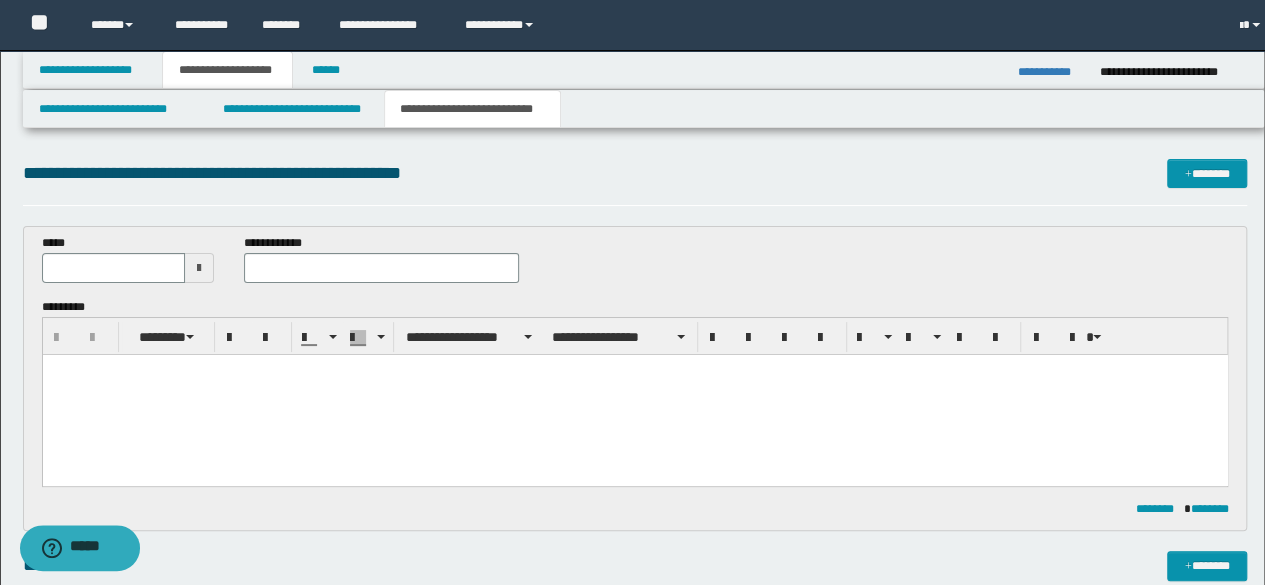 scroll, scrollTop: 0, scrollLeft: 0, axis: both 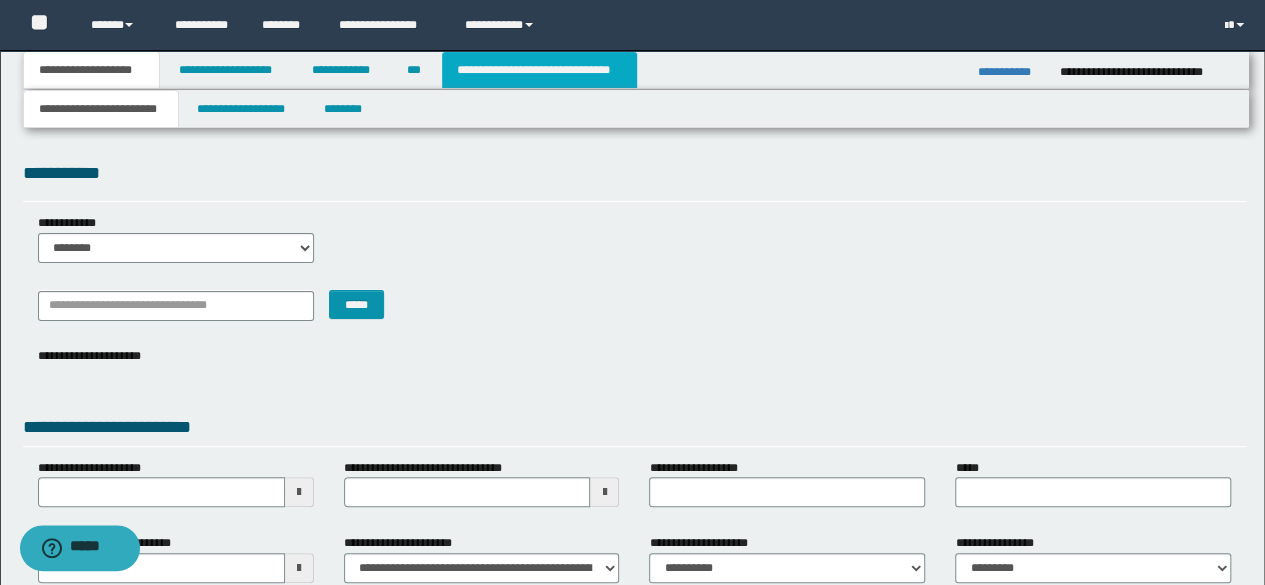 click on "**********" at bounding box center [539, 70] 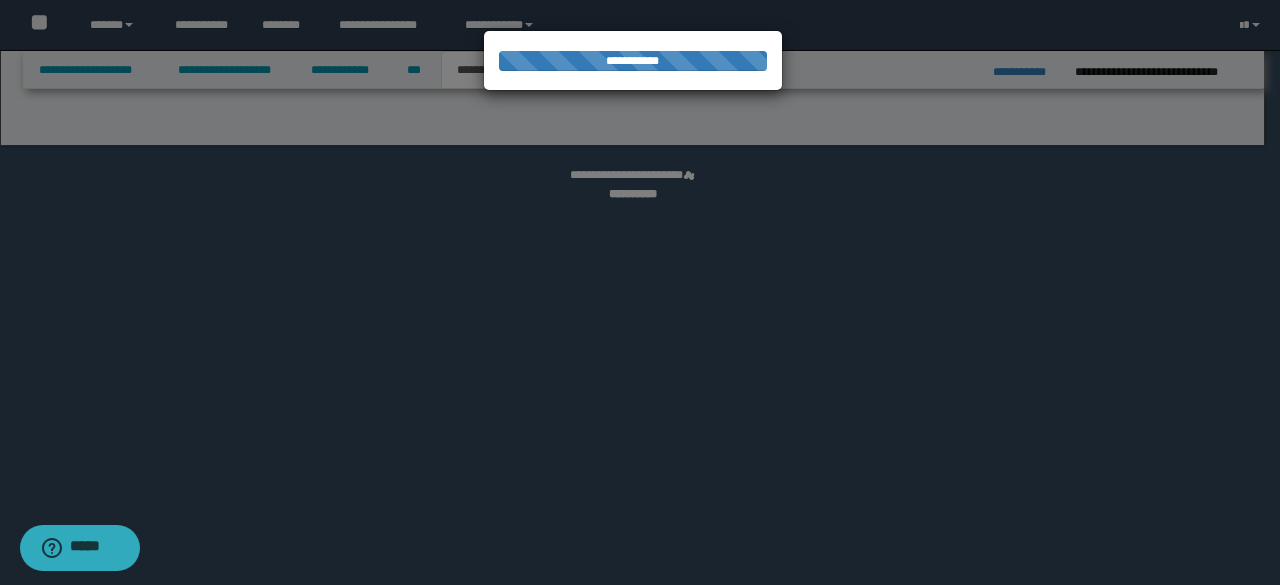 select on "*" 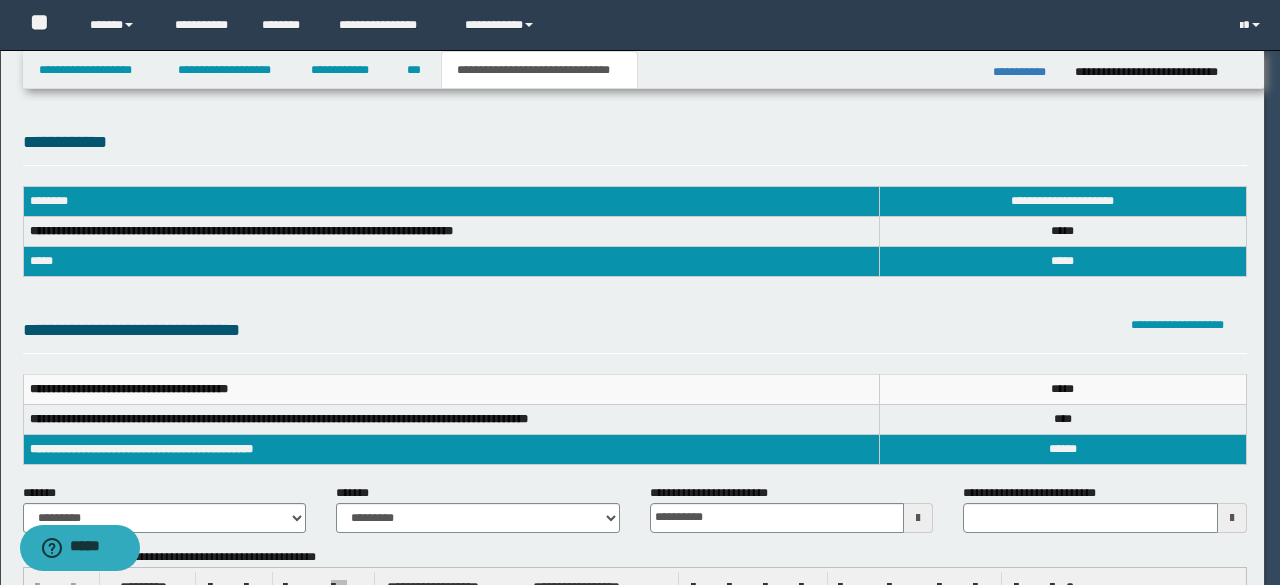 scroll, scrollTop: 0, scrollLeft: 0, axis: both 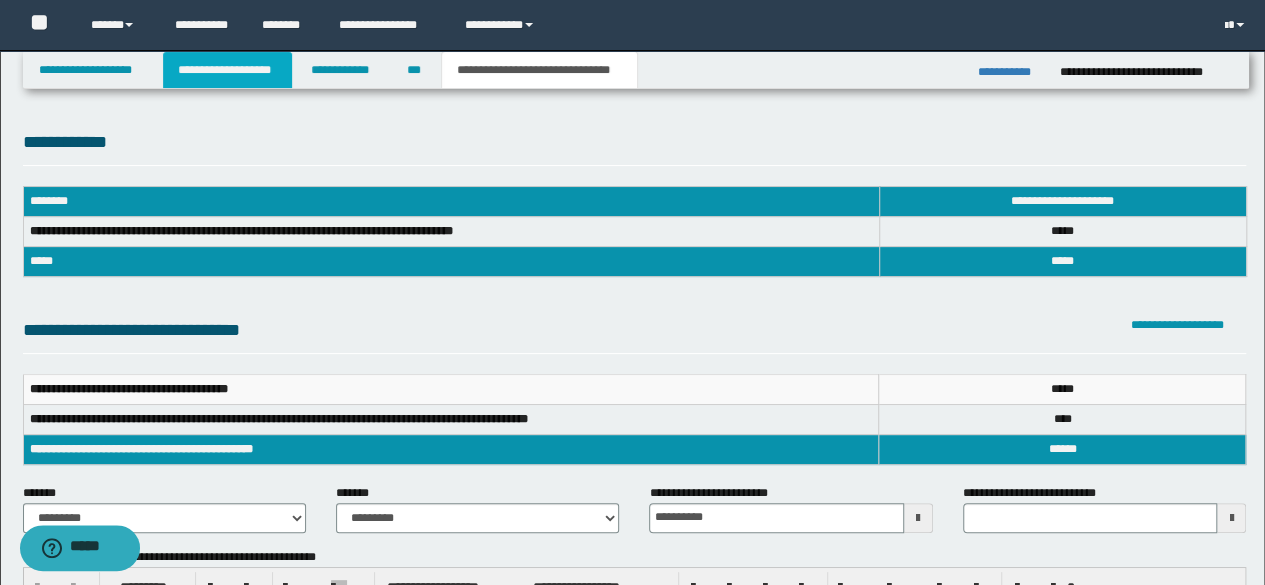 click on "**********" at bounding box center (227, 70) 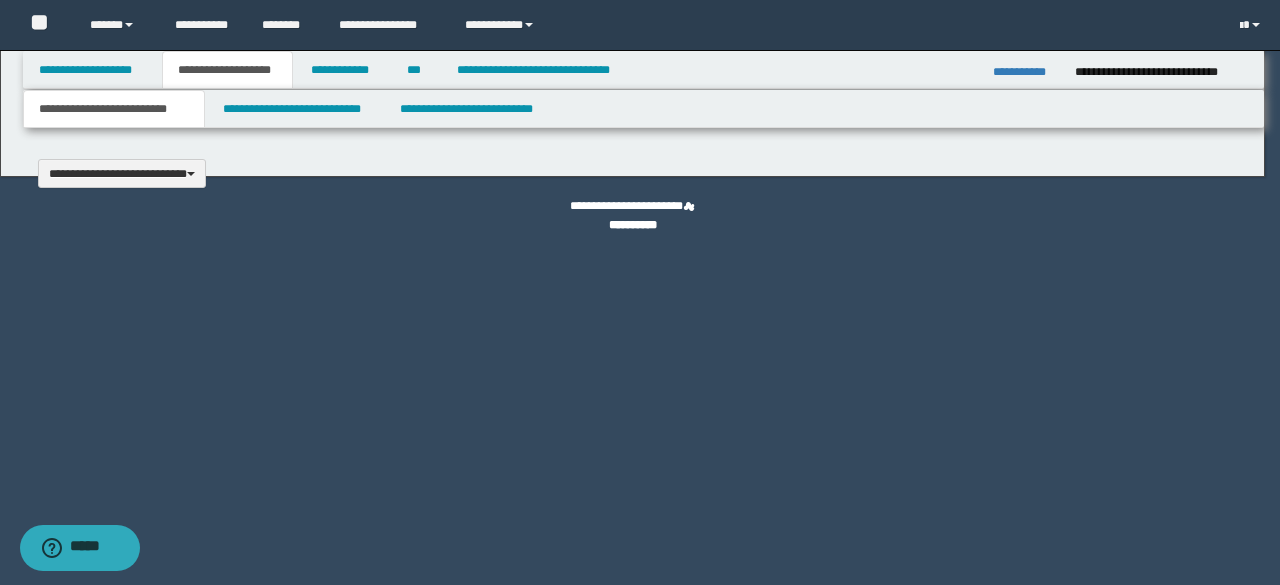 type 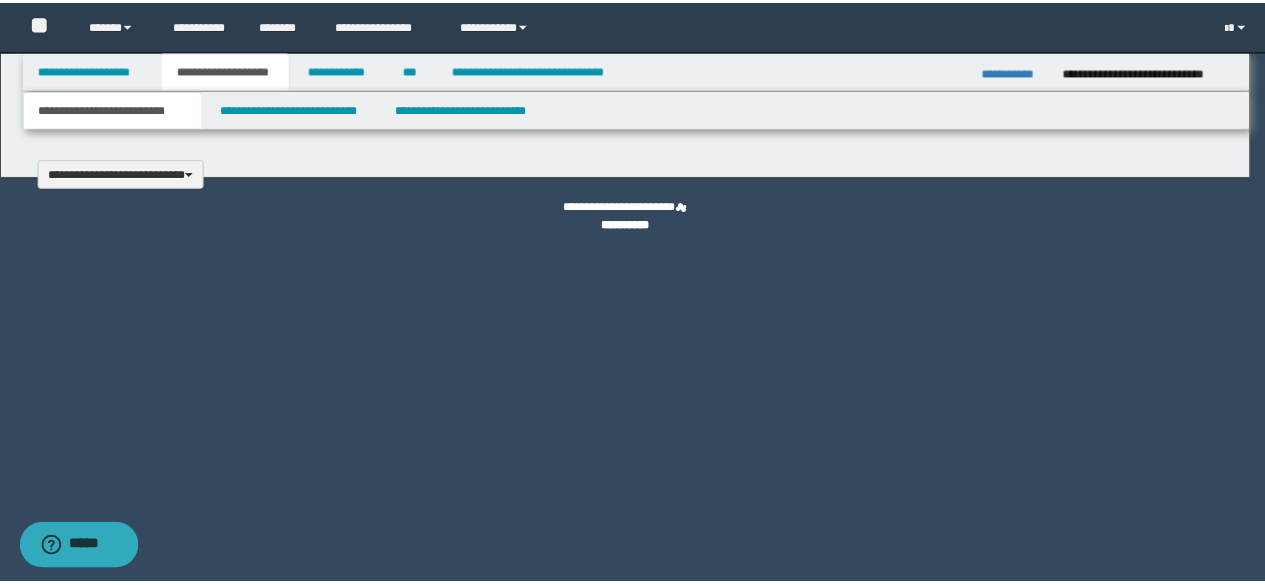 scroll, scrollTop: 0, scrollLeft: 0, axis: both 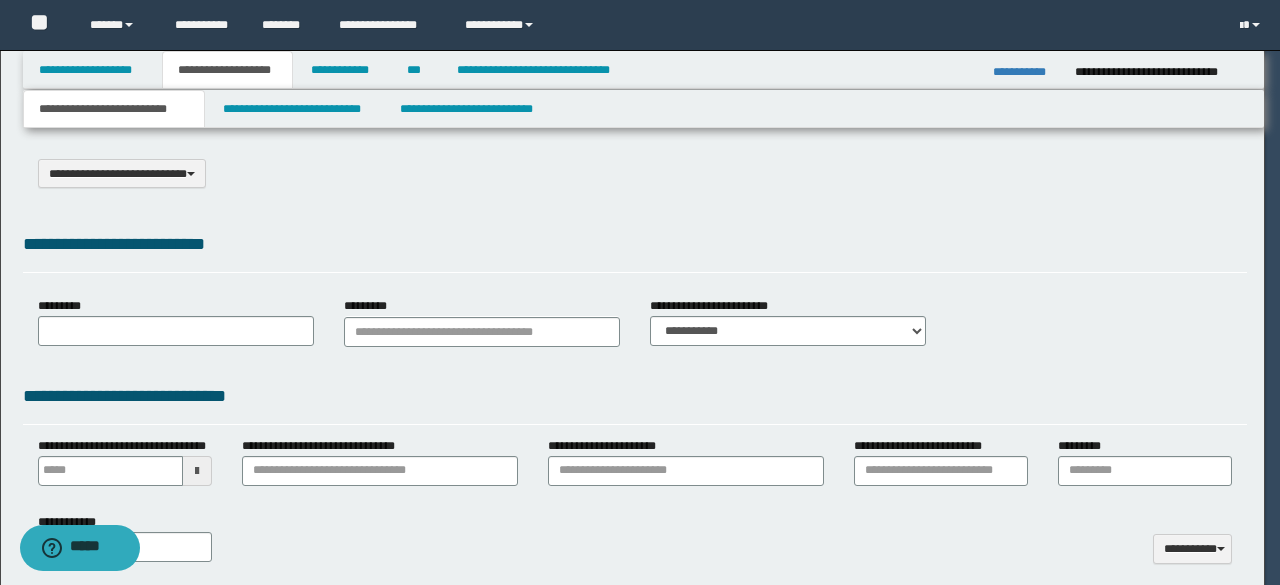 select on "*" 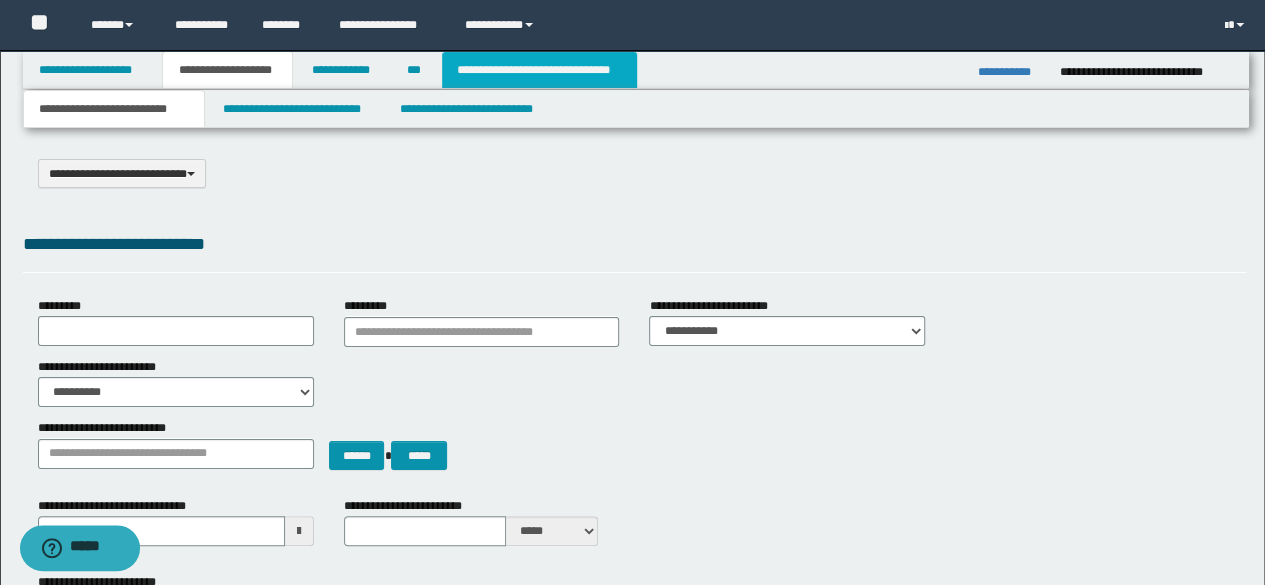 click on "**********" at bounding box center (539, 70) 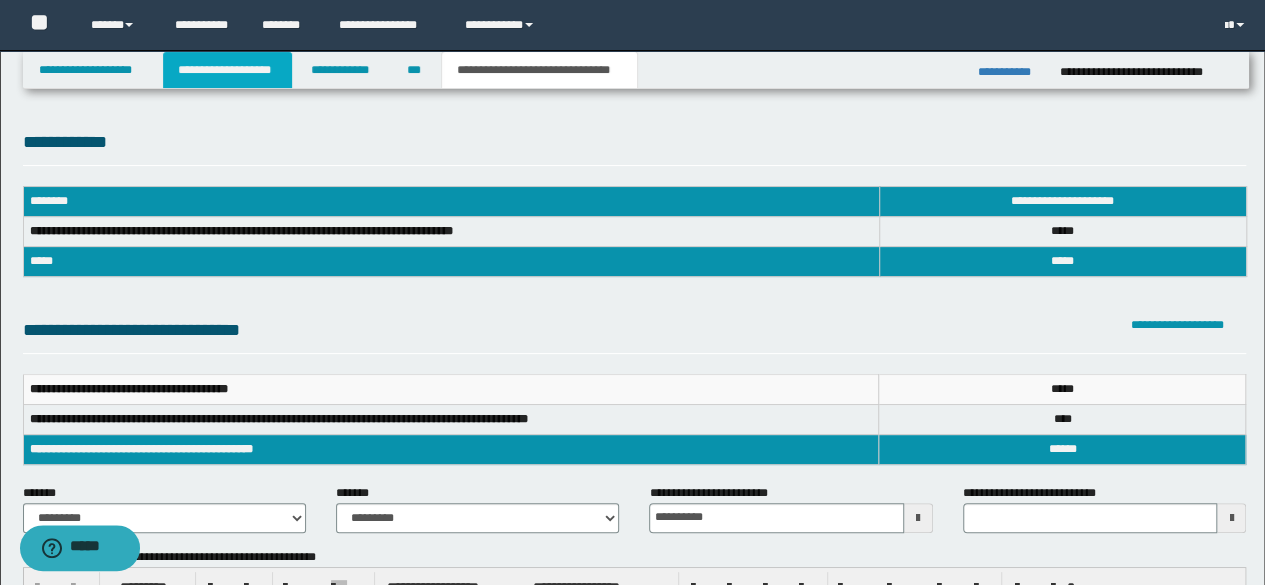 click on "**********" at bounding box center [227, 70] 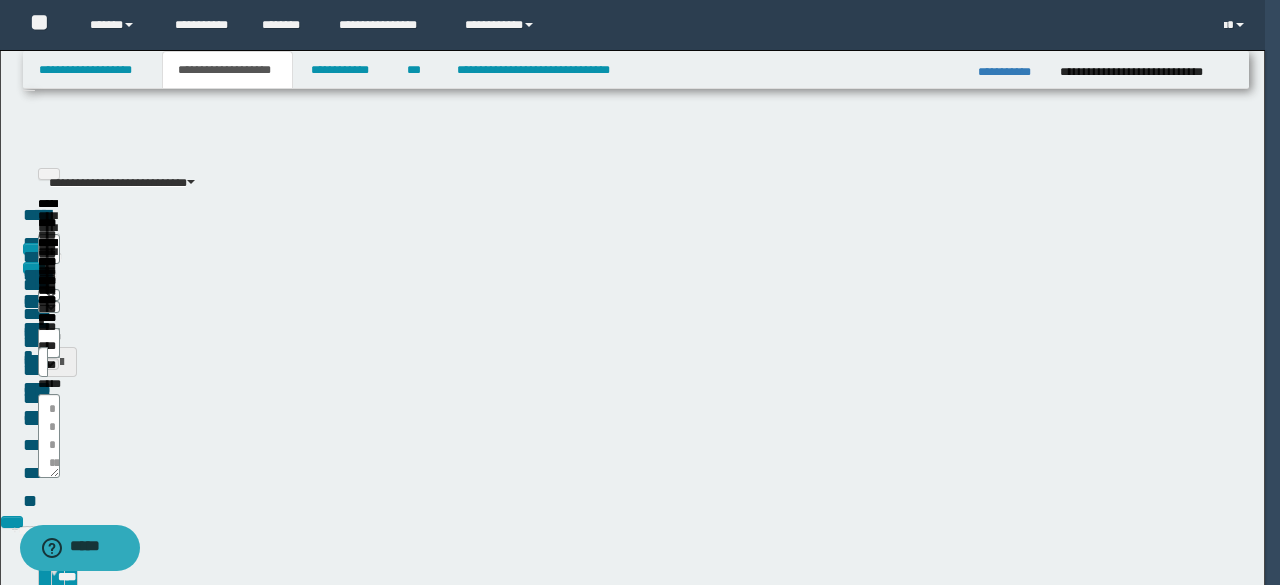 type 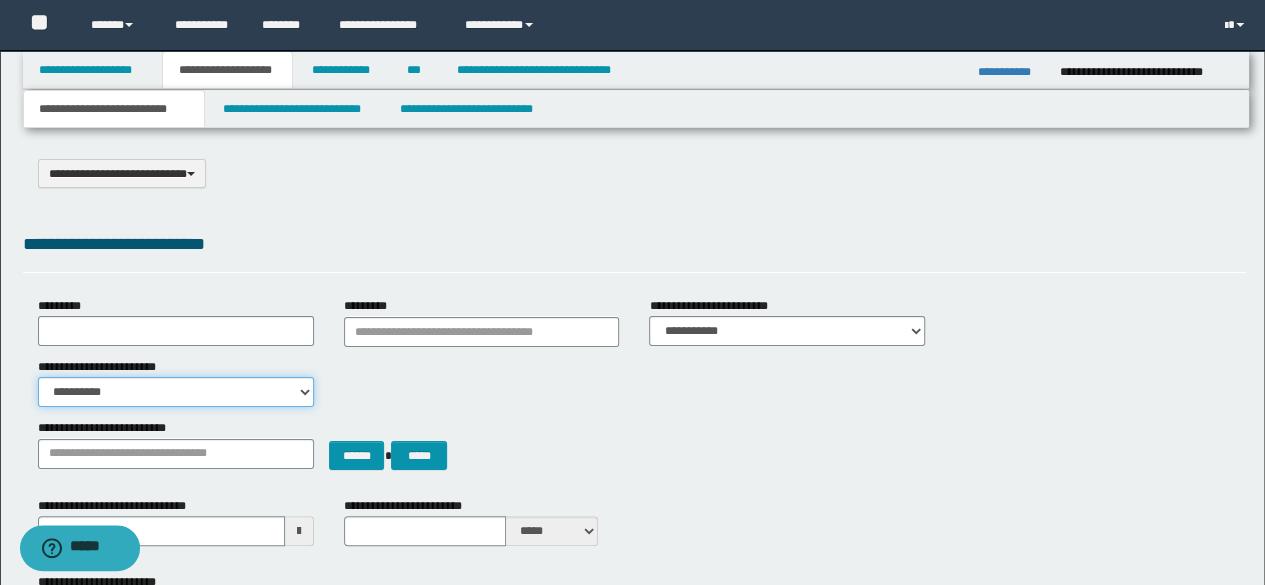 click on "**********" at bounding box center (176, 392) 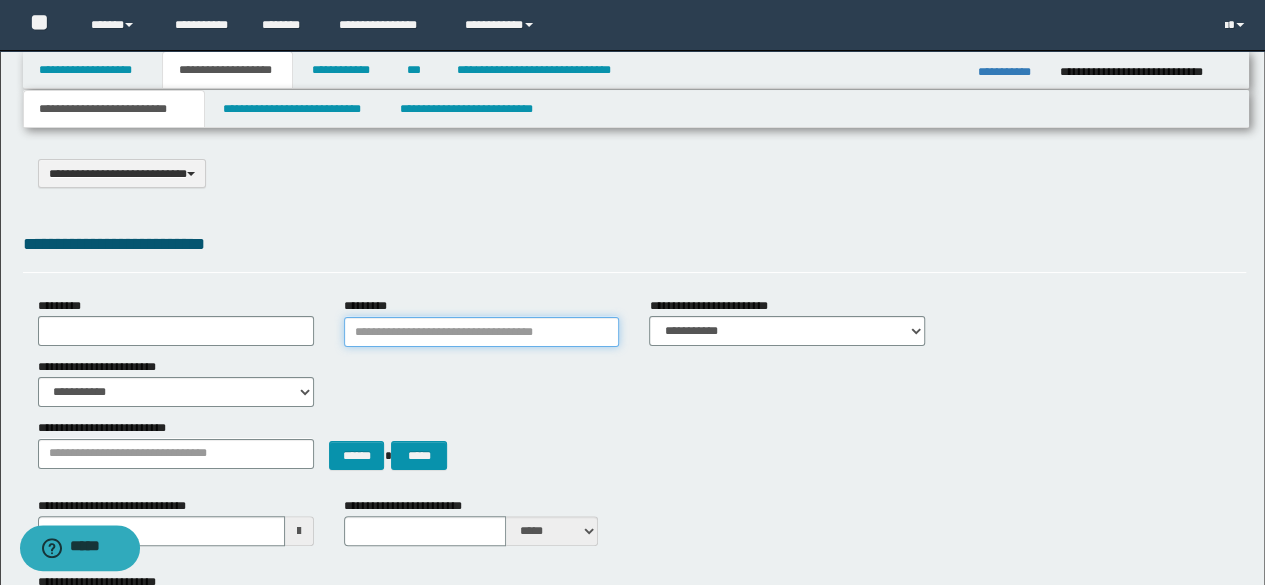 click on "*********" at bounding box center (482, 332) 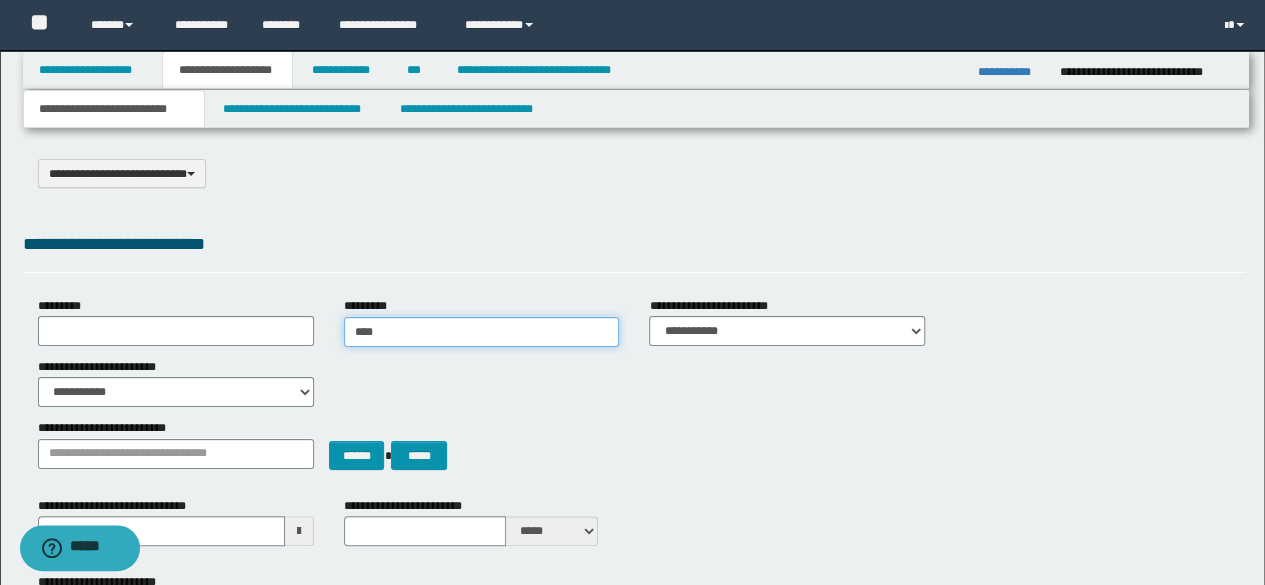 type on "*****" 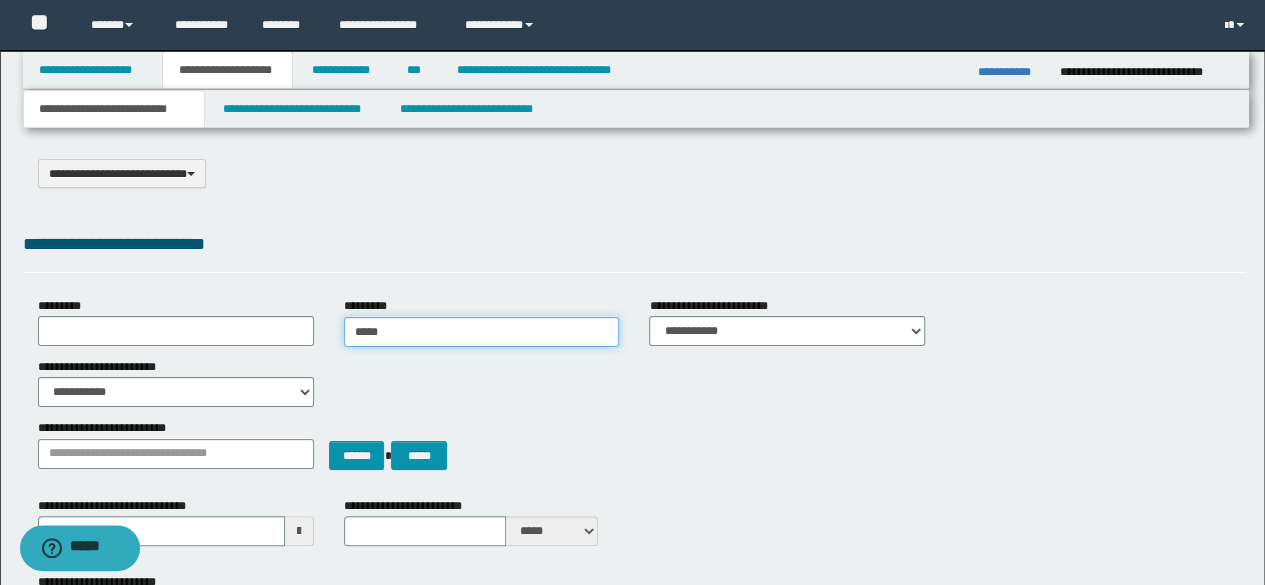 type on "*****" 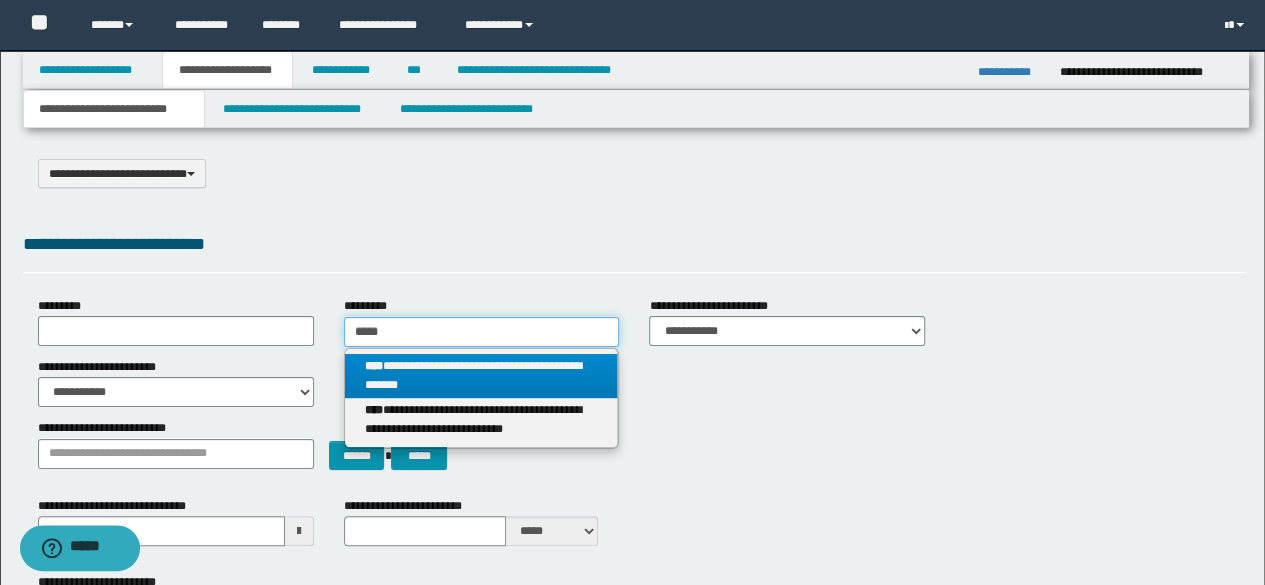 type on "*****" 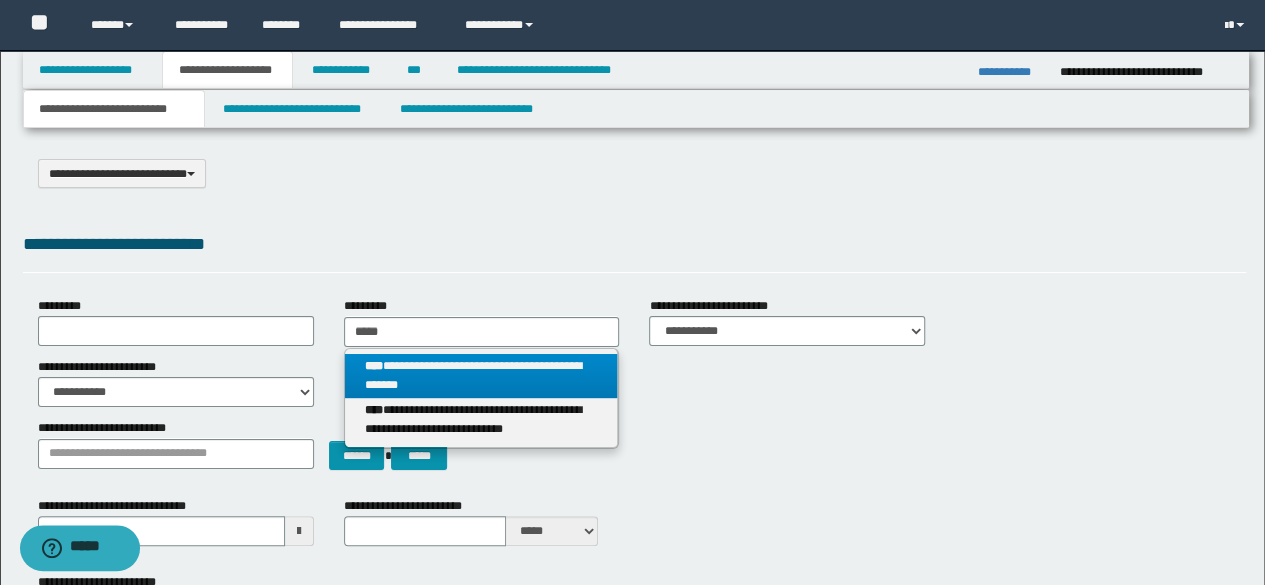 click on "**********" at bounding box center (481, 376) 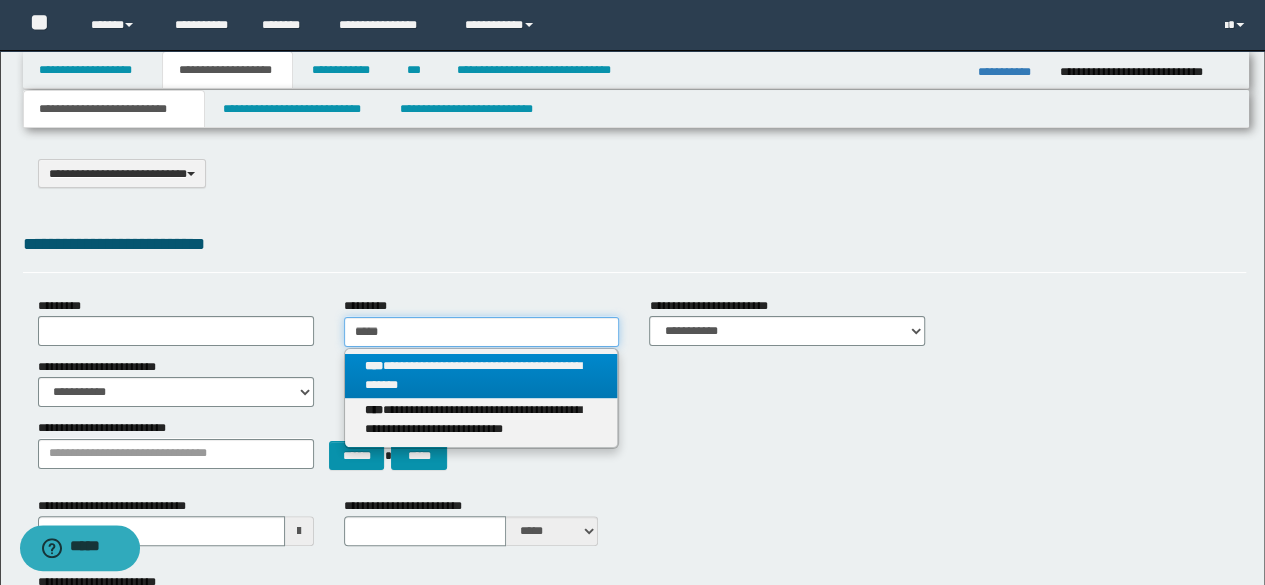 type 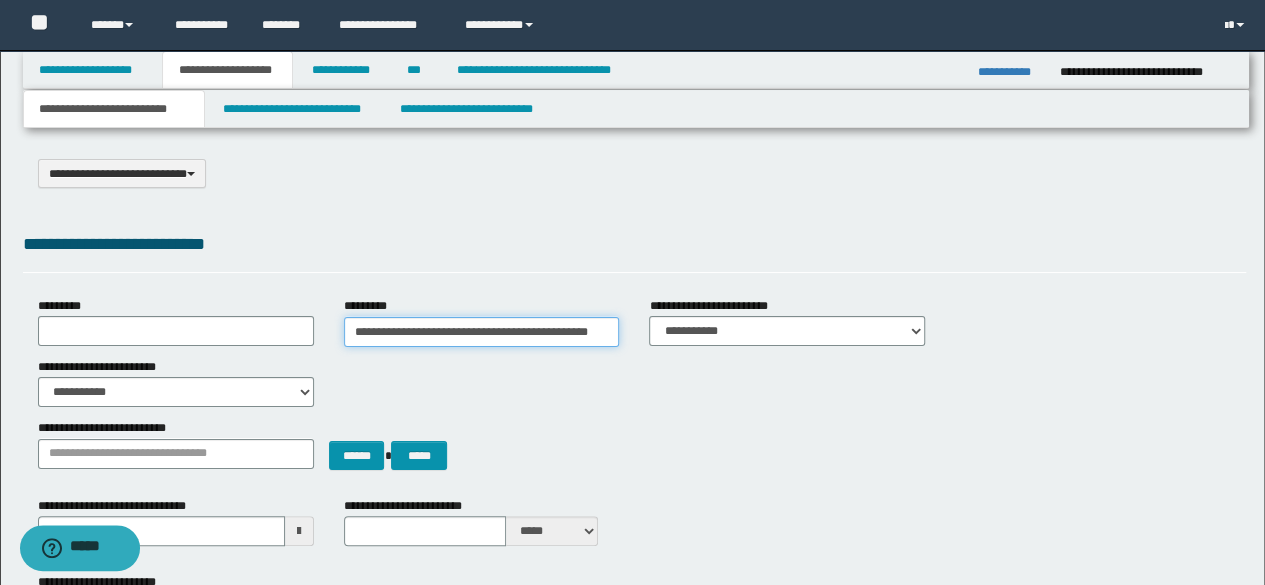 scroll, scrollTop: 0, scrollLeft: 6, axis: horizontal 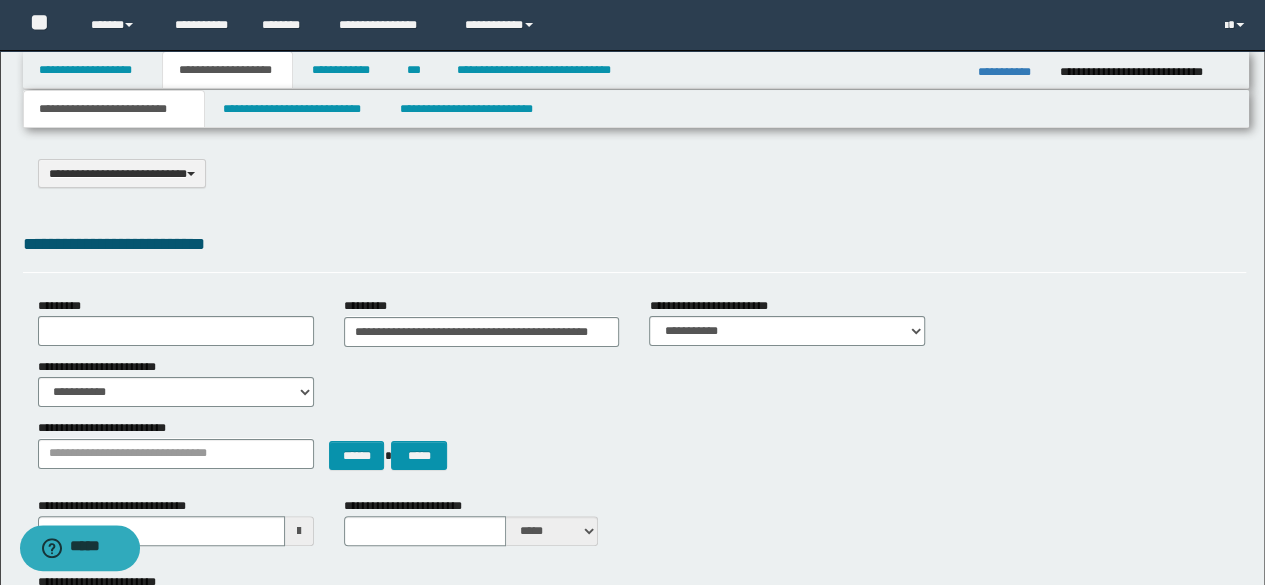 click on "**********" at bounding box center (635, 244) 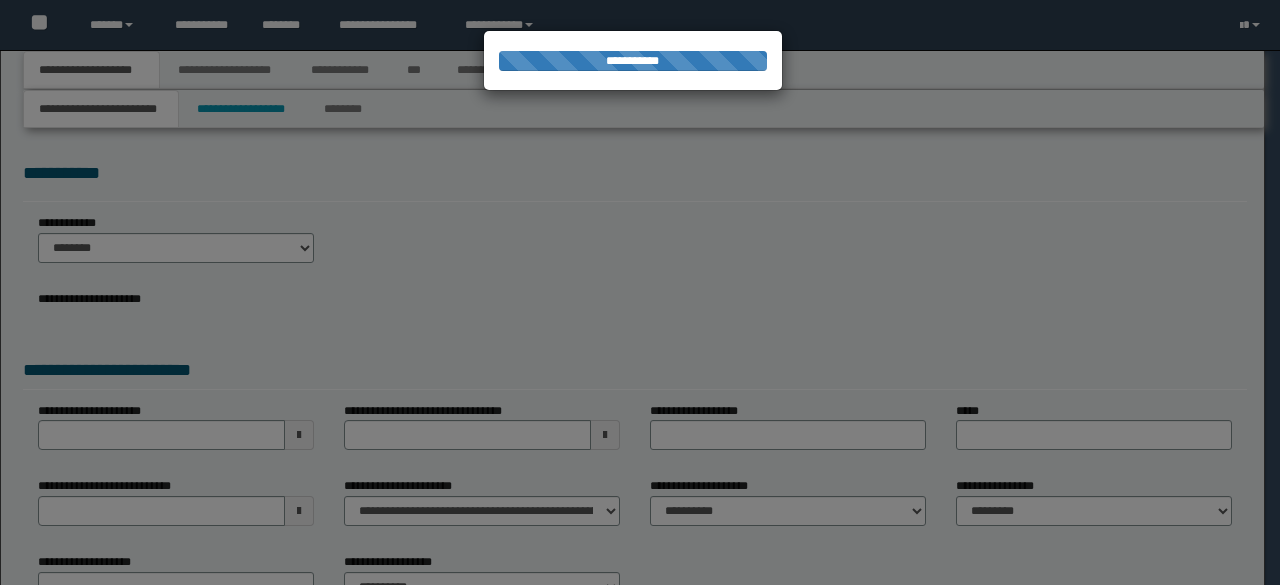 scroll, scrollTop: 0, scrollLeft: 0, axis: both 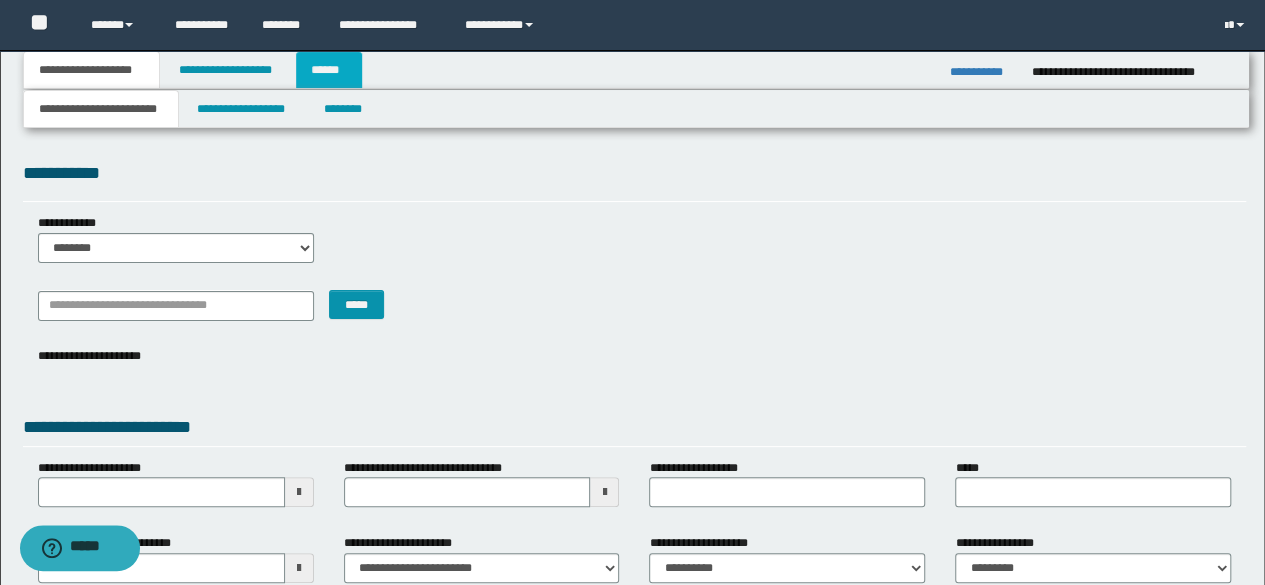 click on "******" at bounding box center (329, 70) 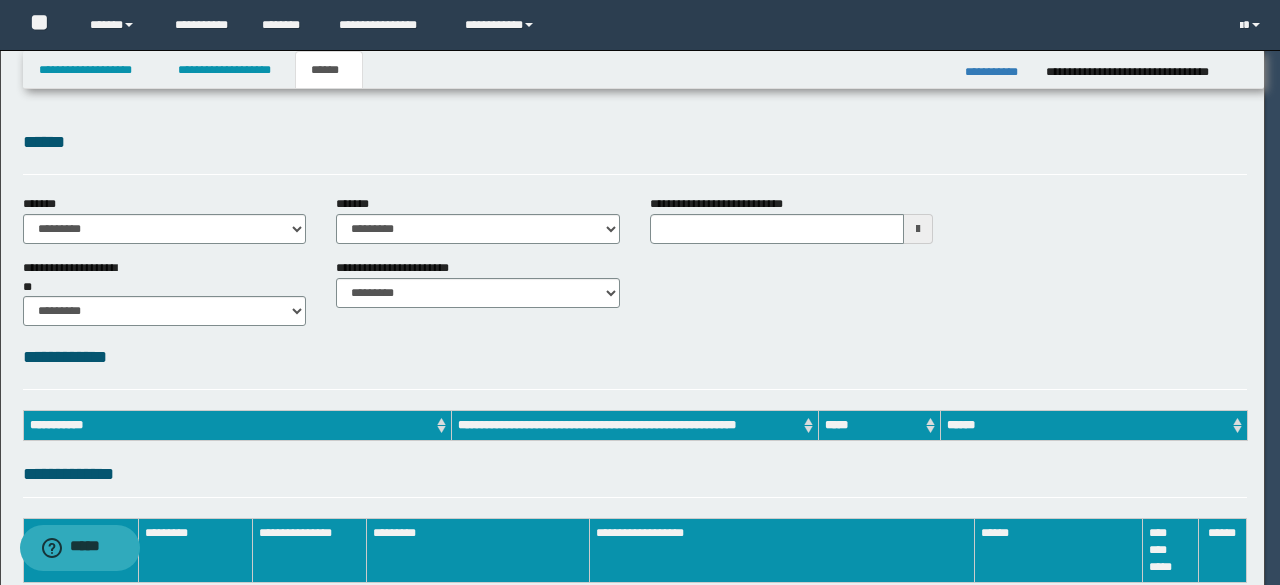 scroll, scrollTop: 0, scrollLeft: 0, axis: both 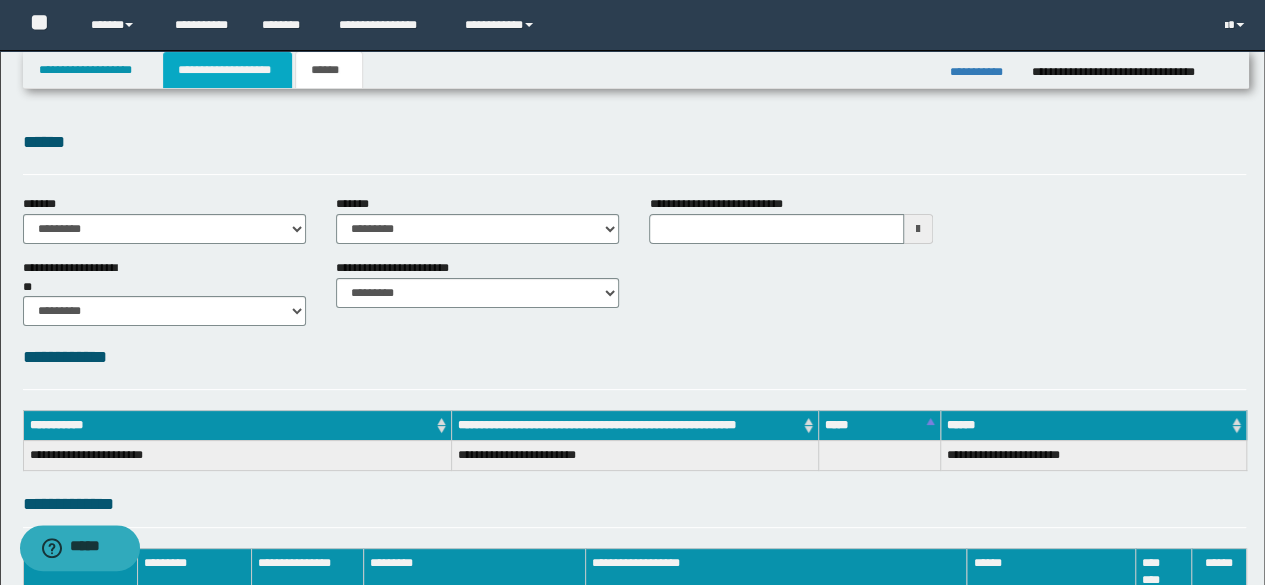 click on "**********" at bounding box center [227, 70] 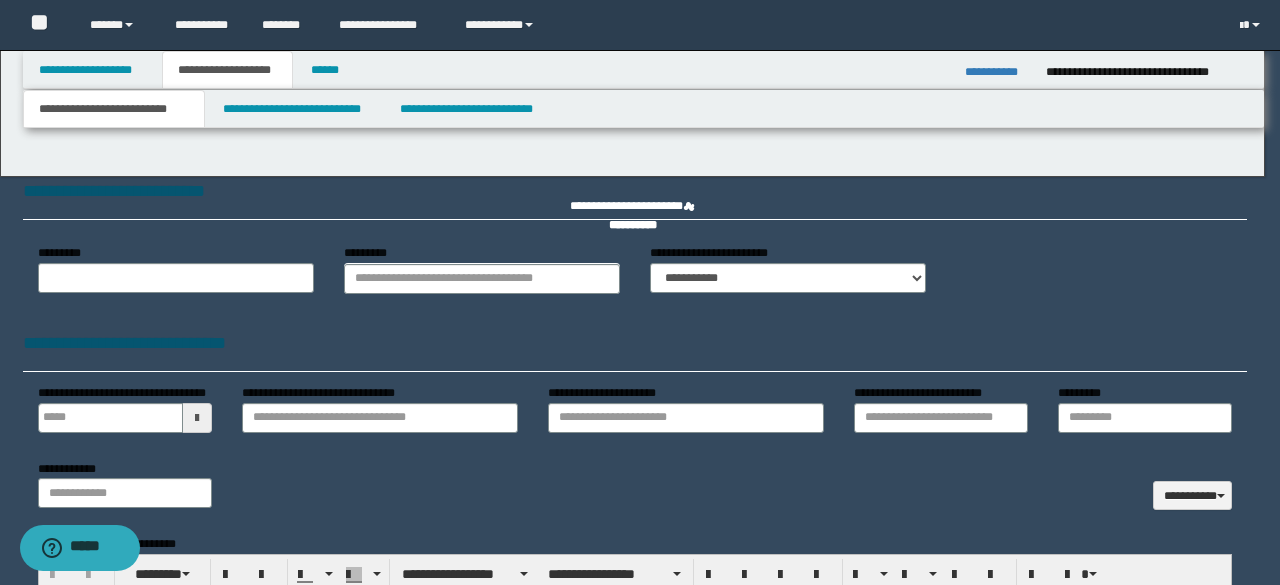 type 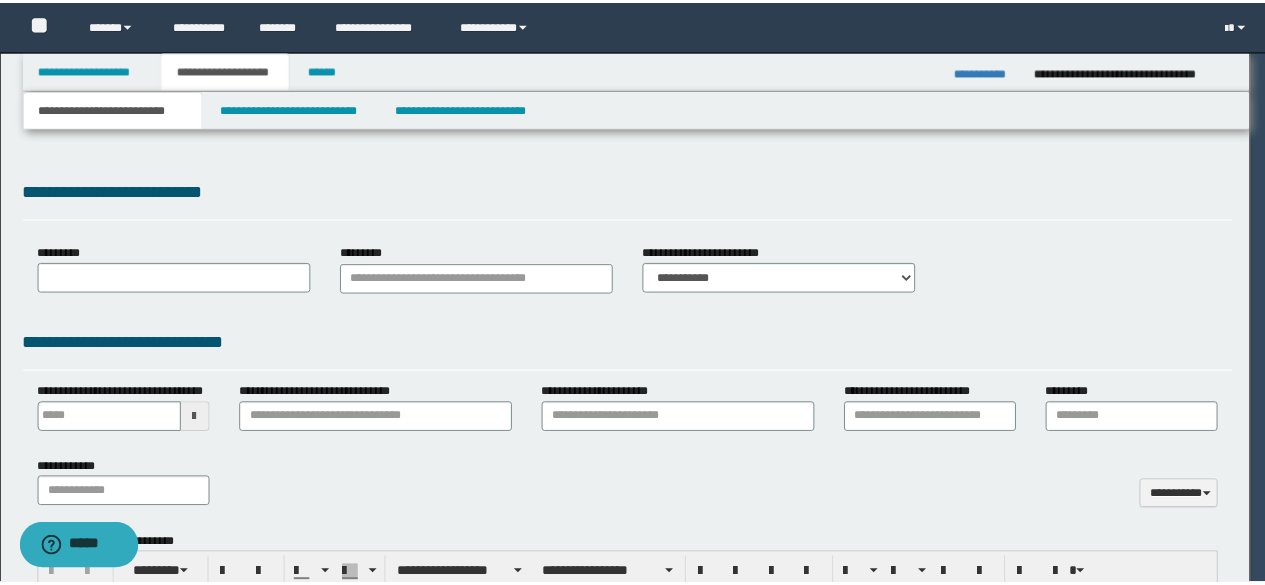 scroll, scrollTop: 0, scrollLeft: 0, axis: both 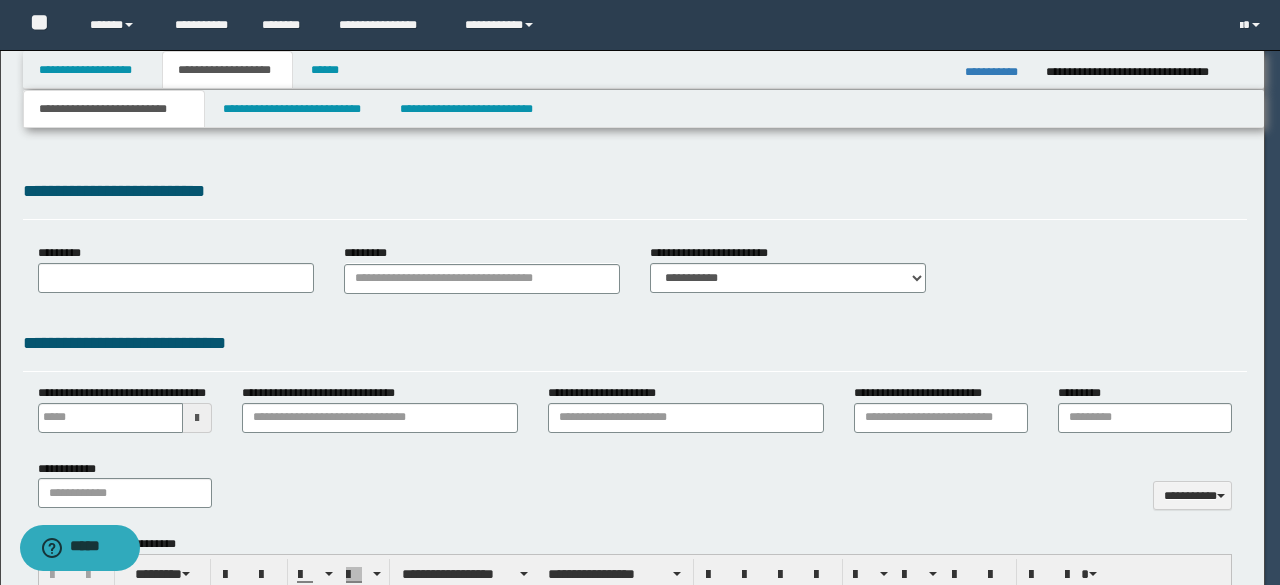 select on "*" 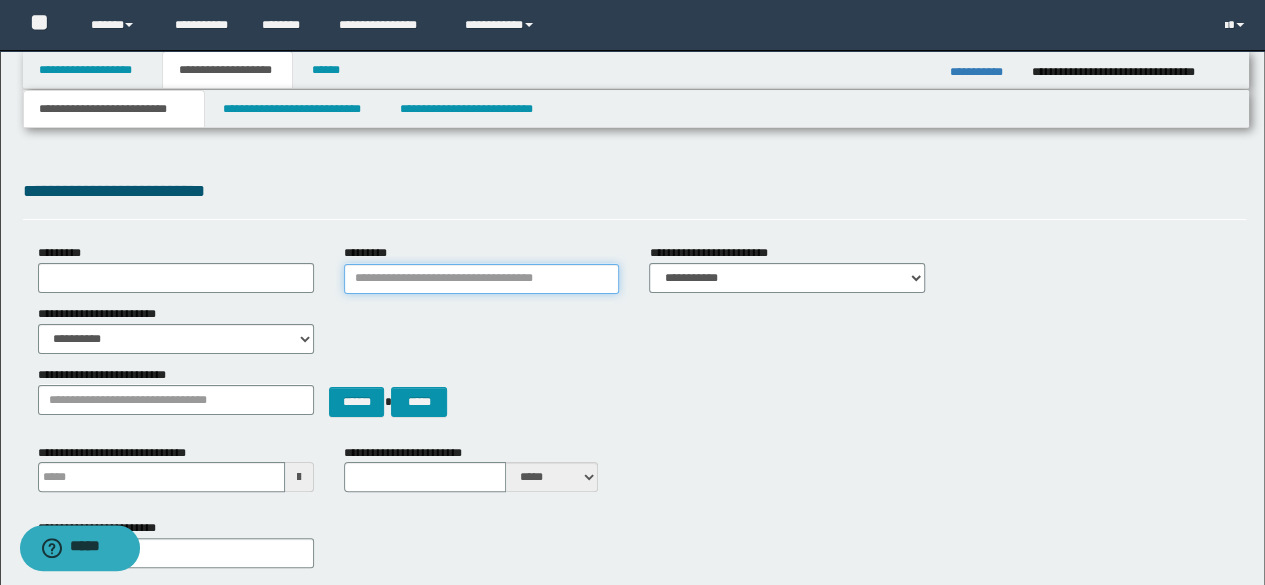 click on "*********" at bounding box center (482, 279) 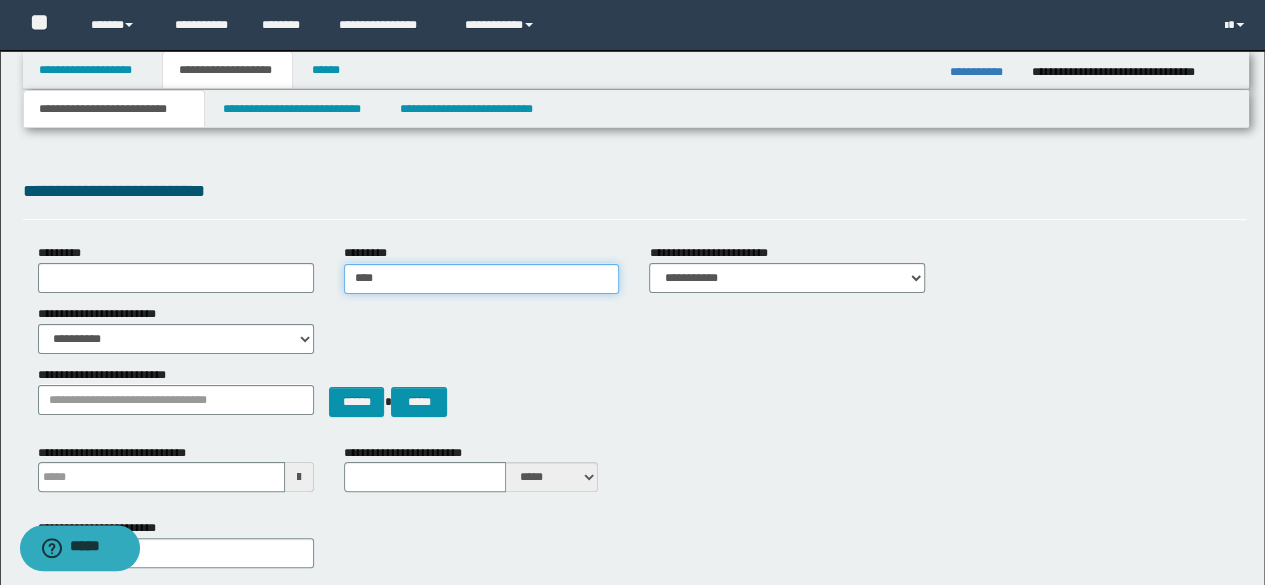 type on "*****" 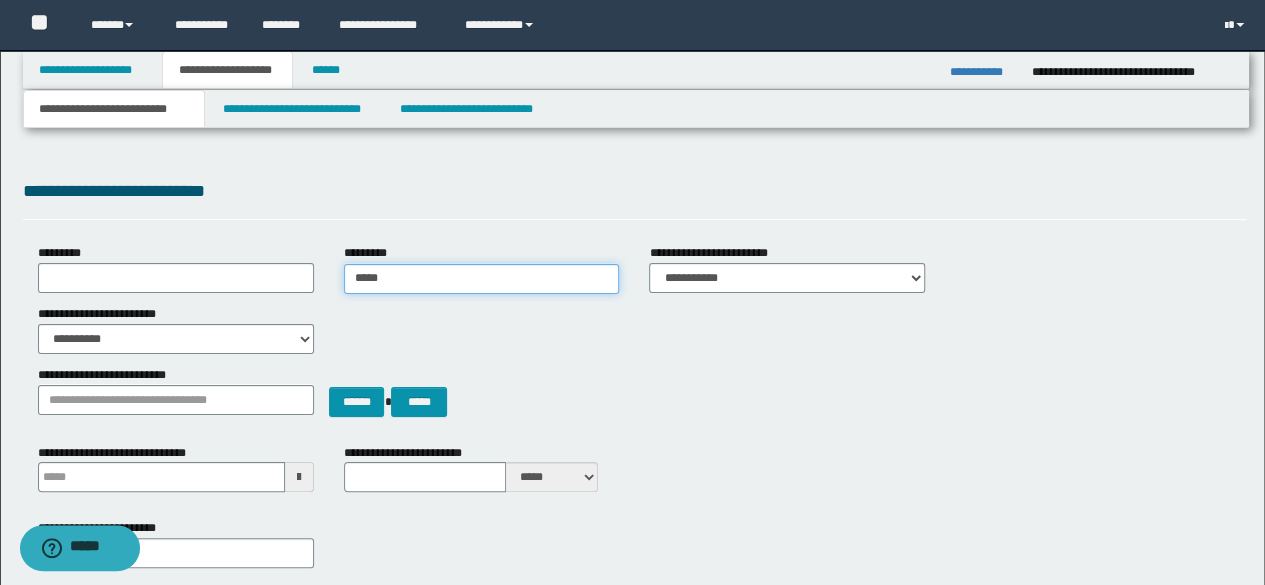 type on "*****" 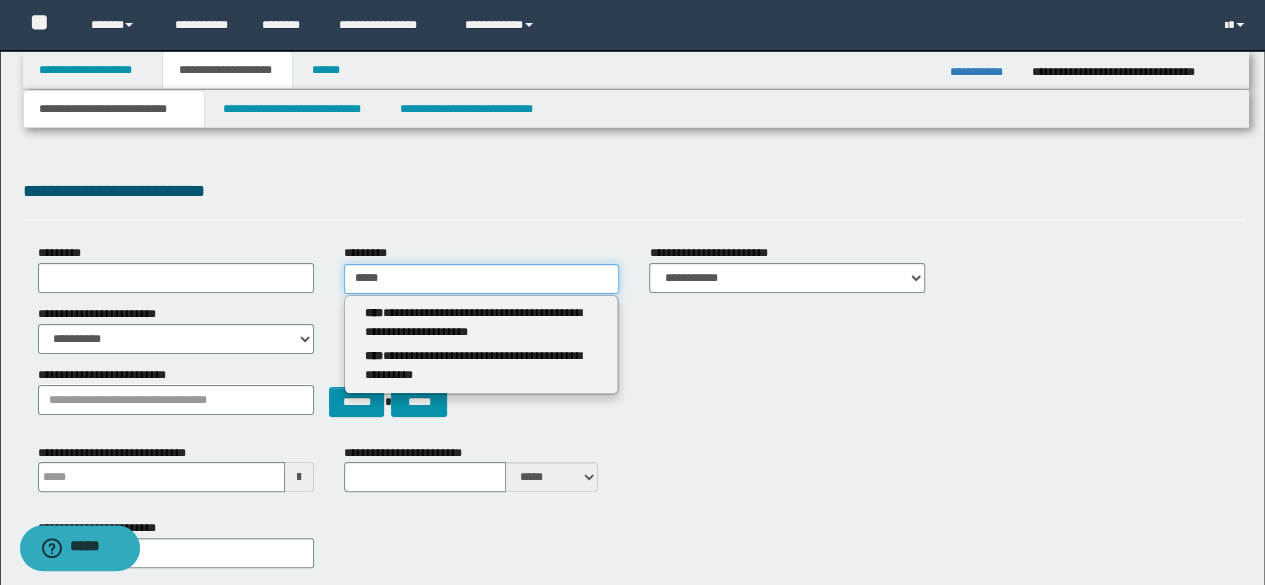 type 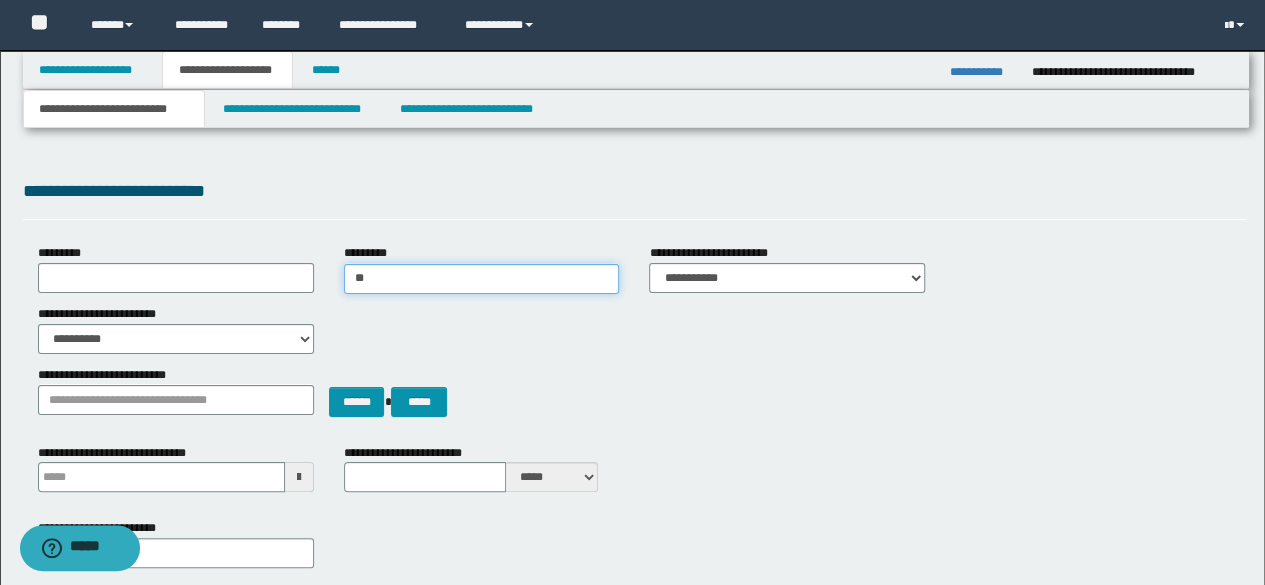 type on "*" 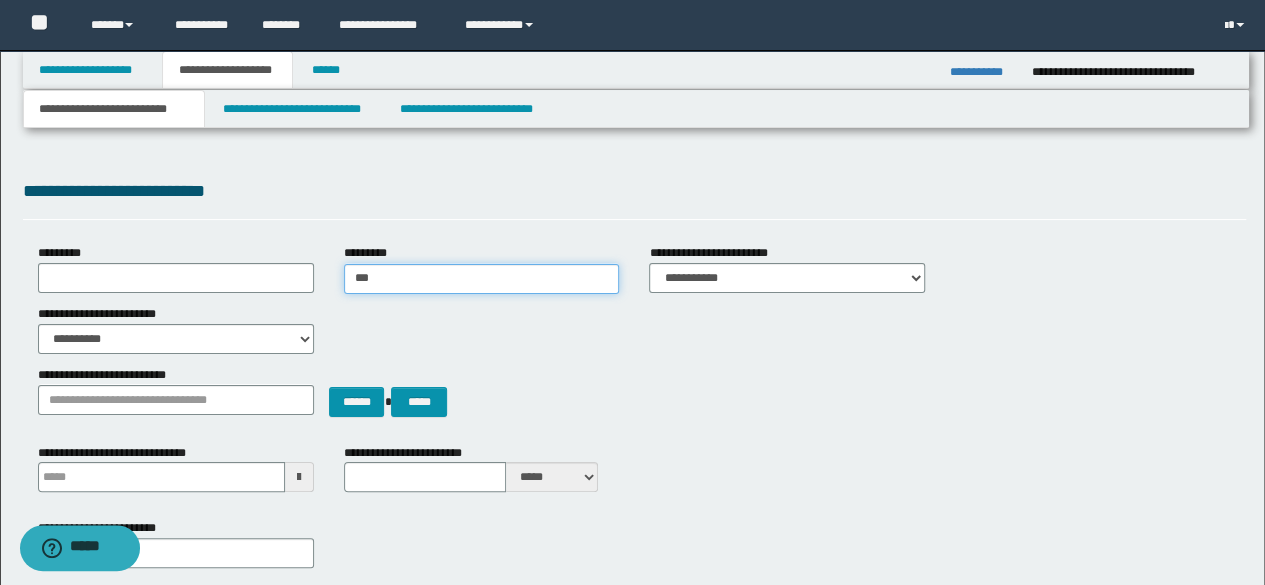 type on "****" 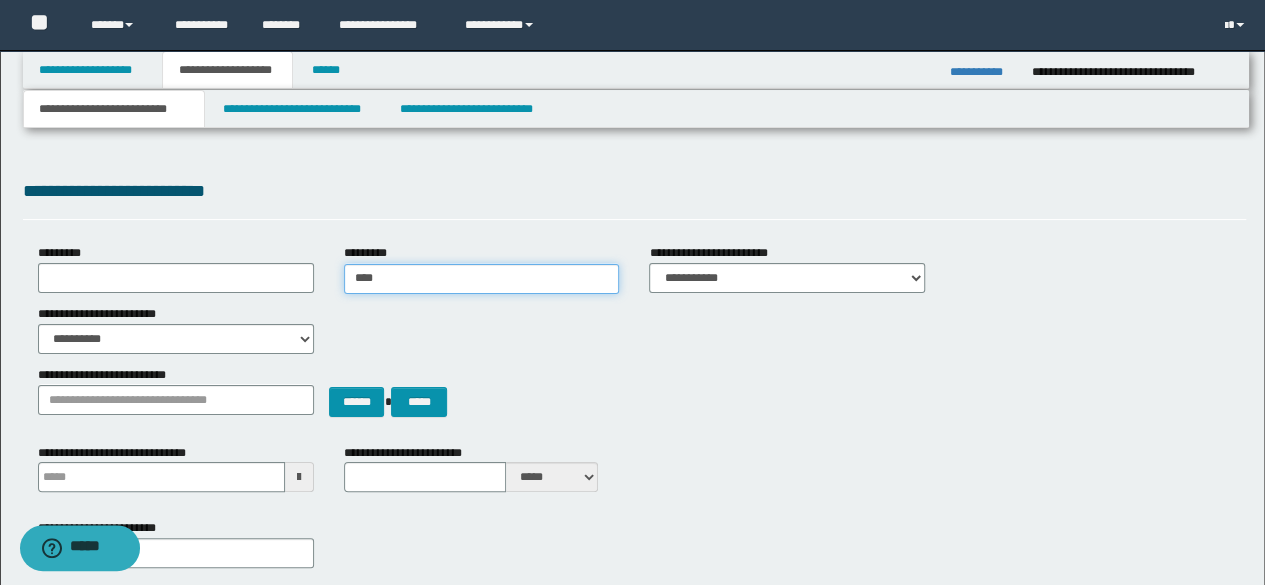type on "****" 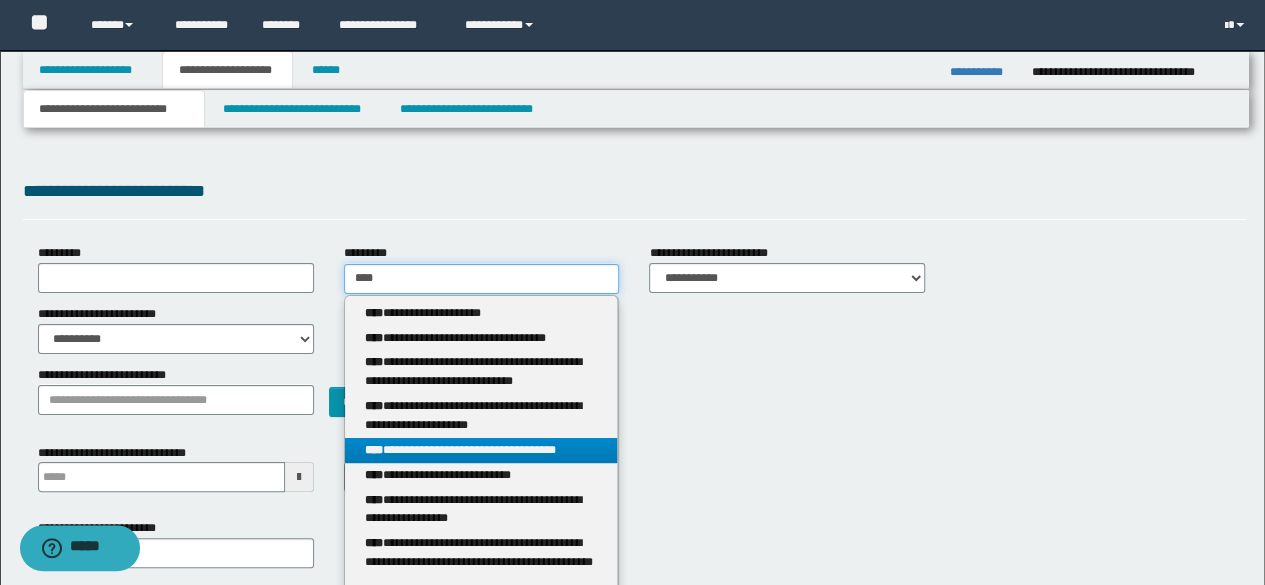 type 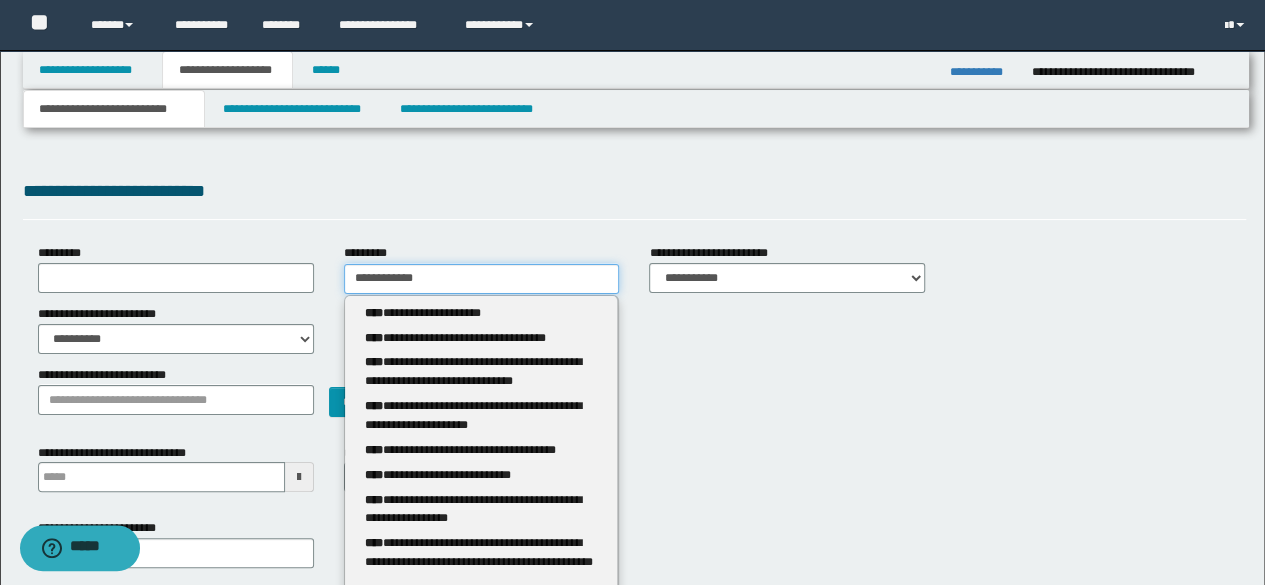 type on "**********" 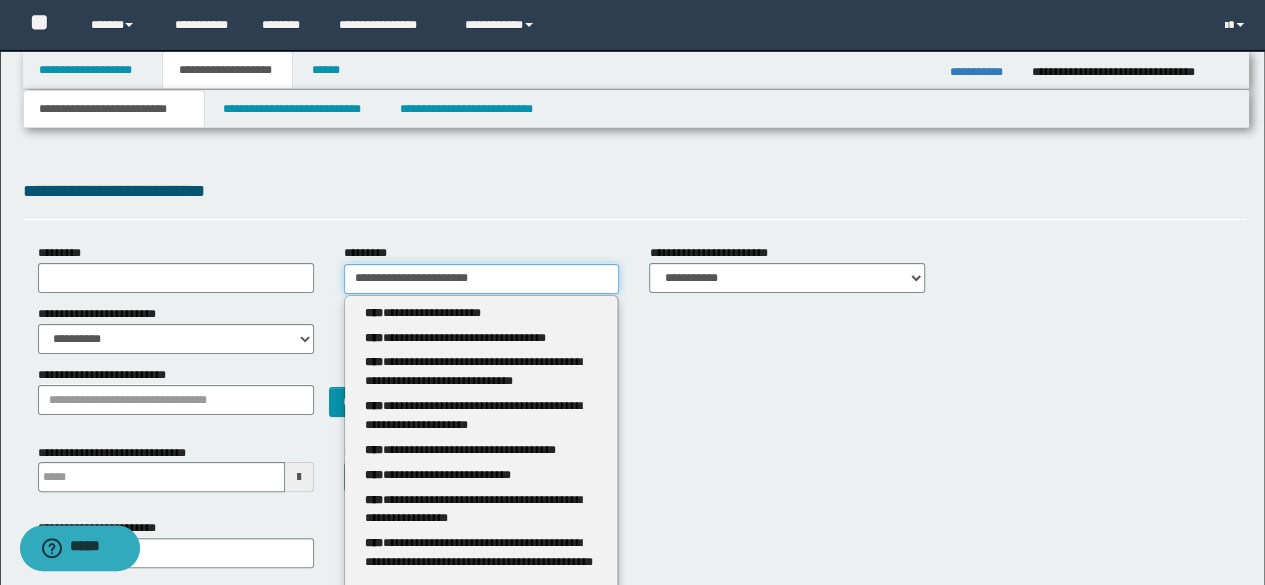 type on "****" 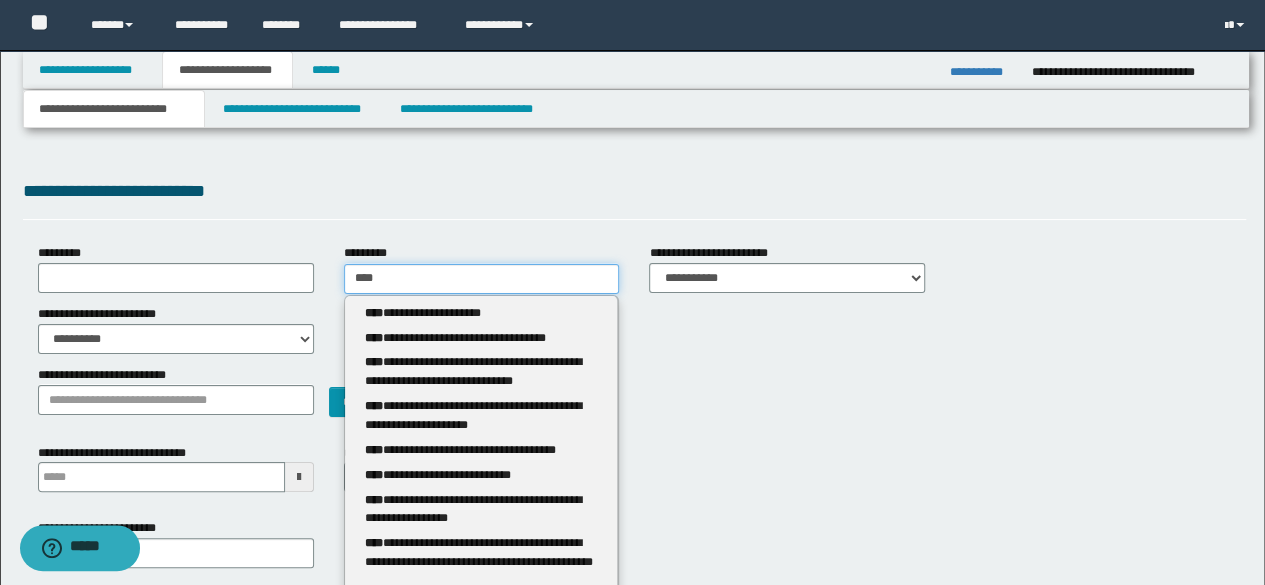 type 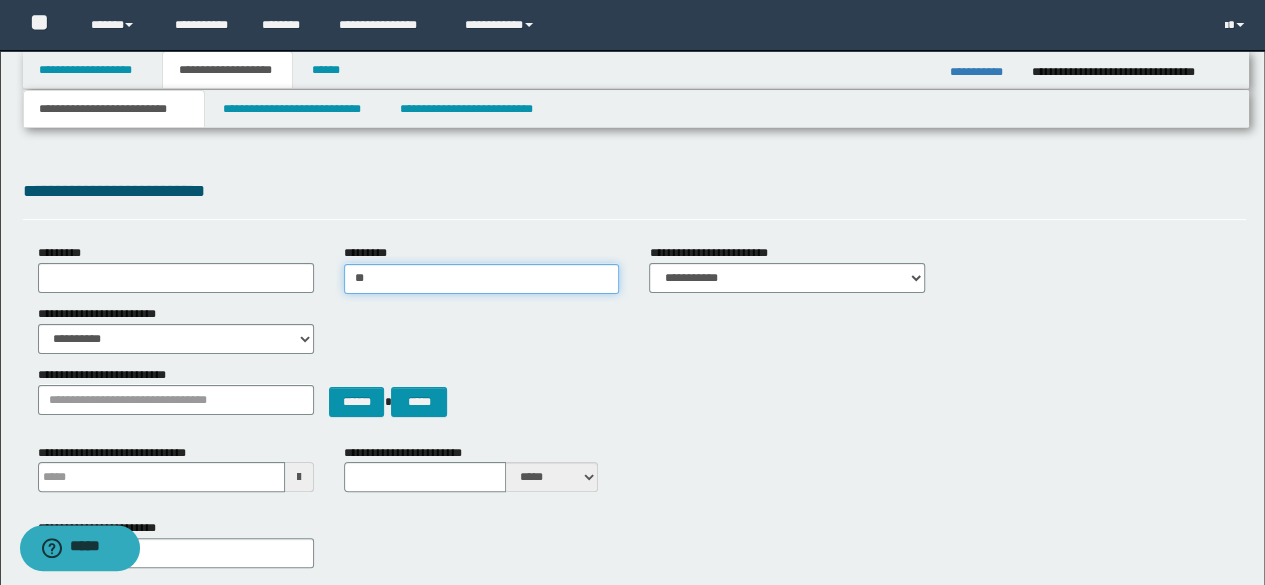 type on "*" 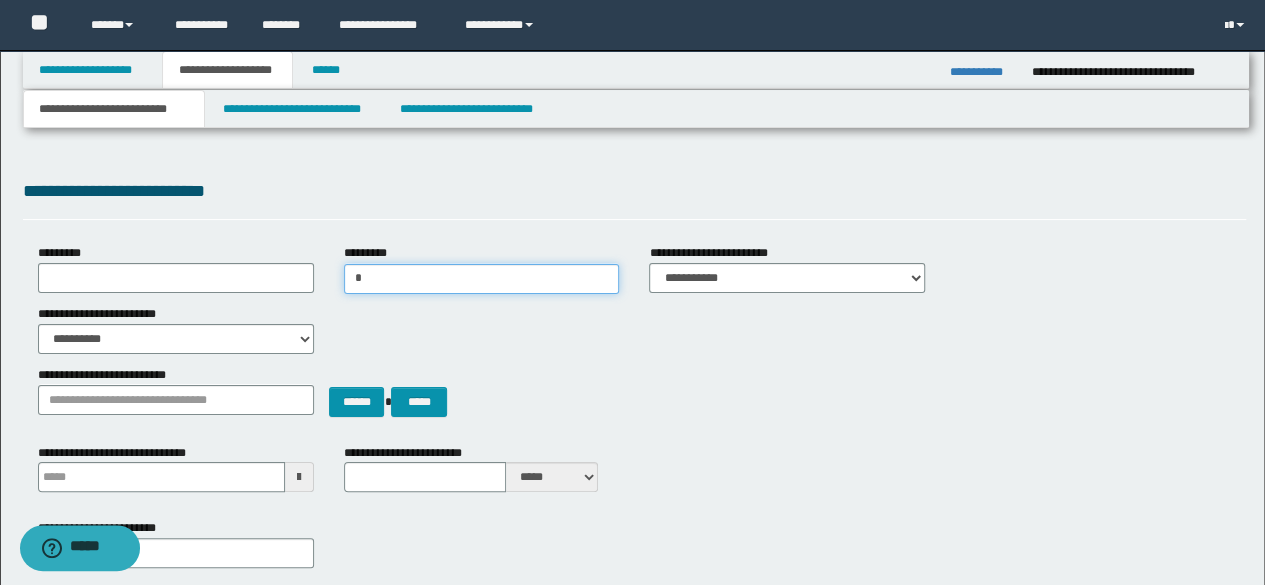 type 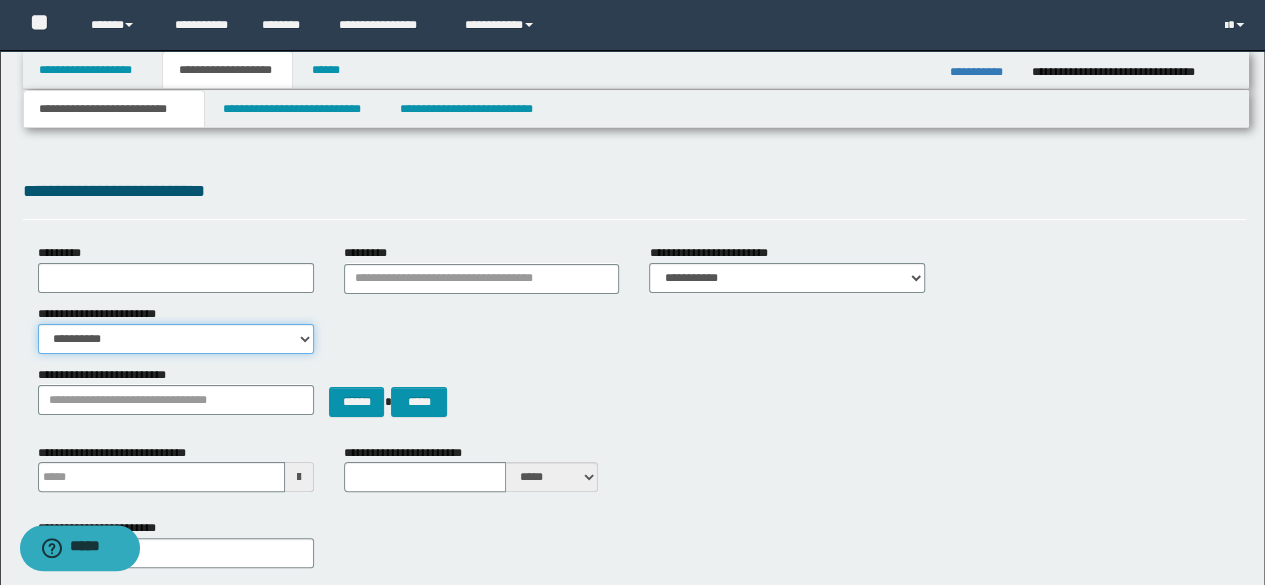 click on "**********" at bounding box center (176, 339) 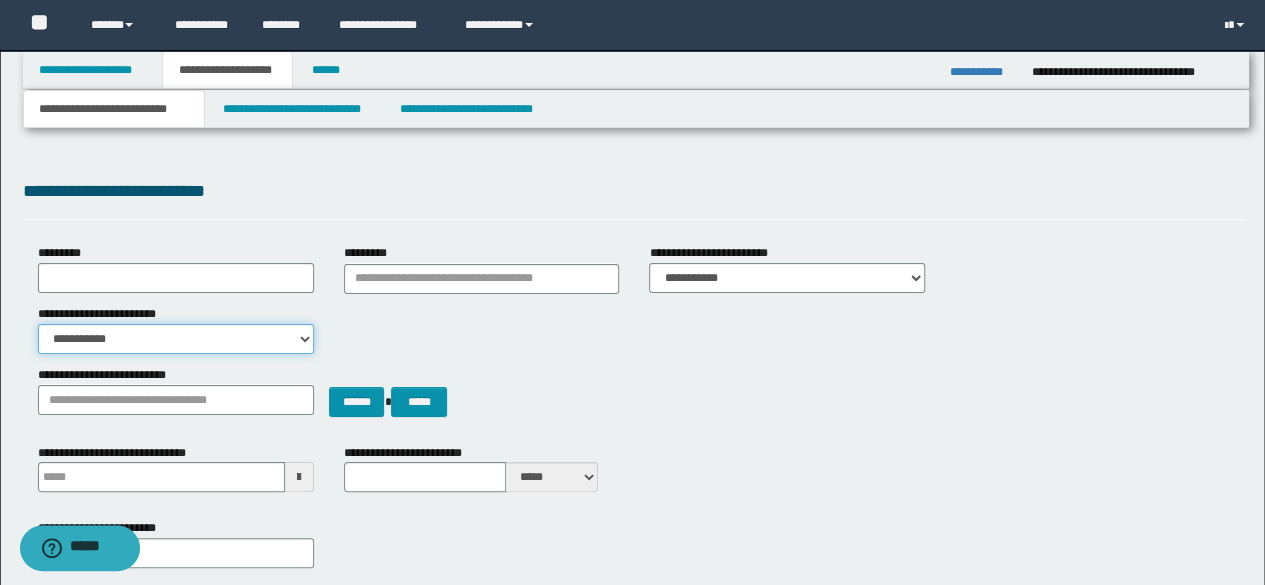 click on "**********" at bounding box center [176, 339] 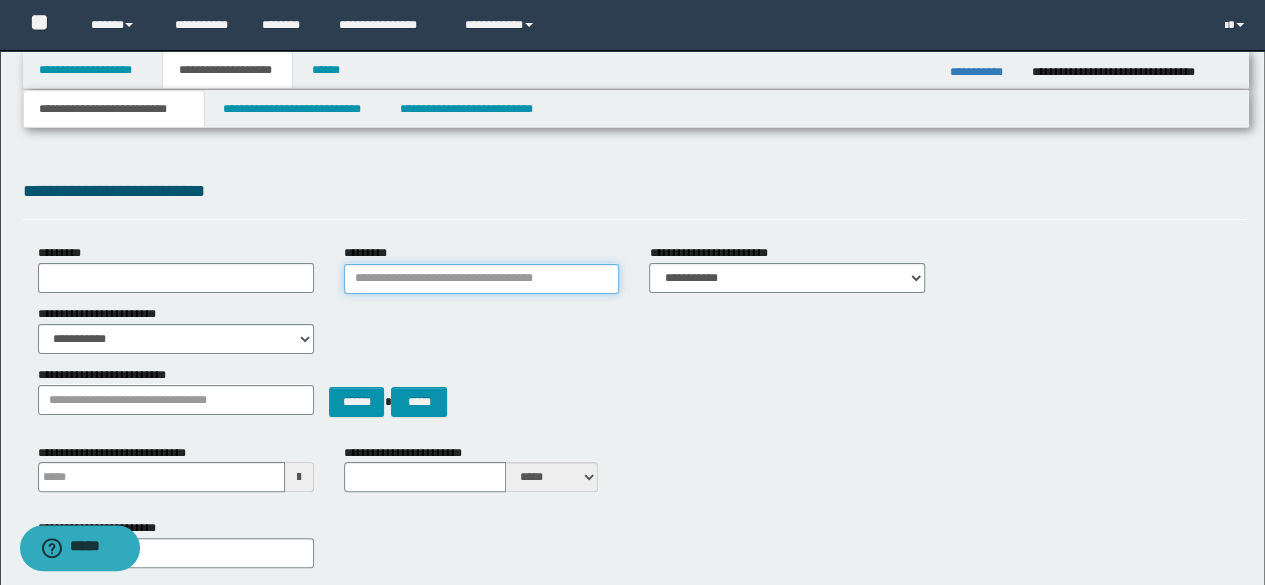 click on "*********" at bounding box center (482, 279) 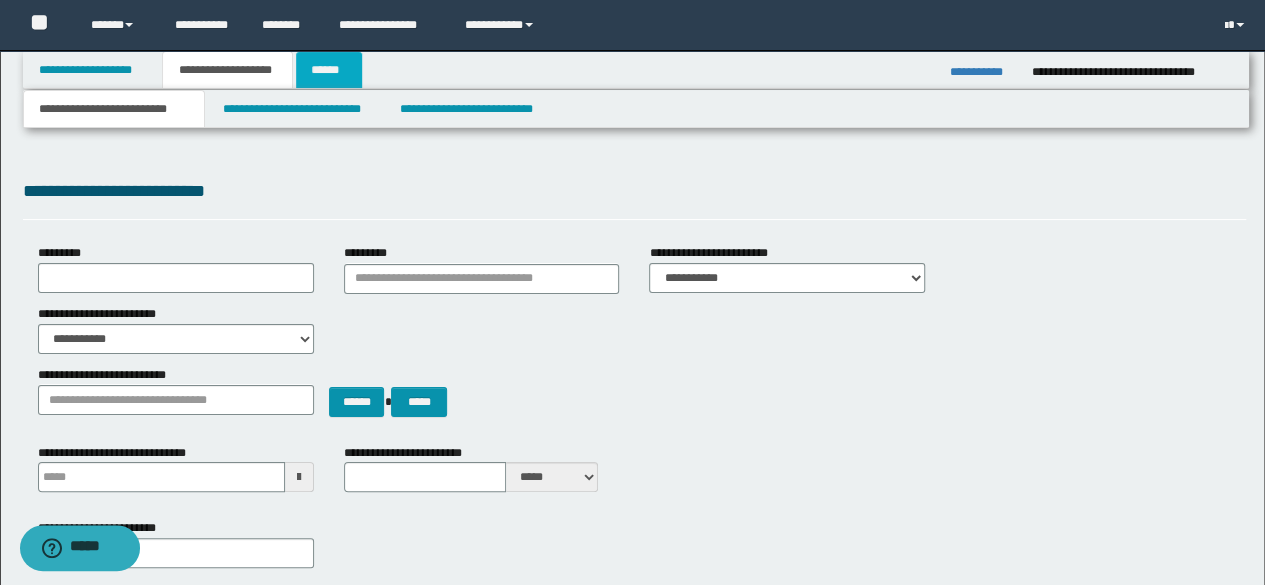 click on "******" at bounding box center [329, 70] 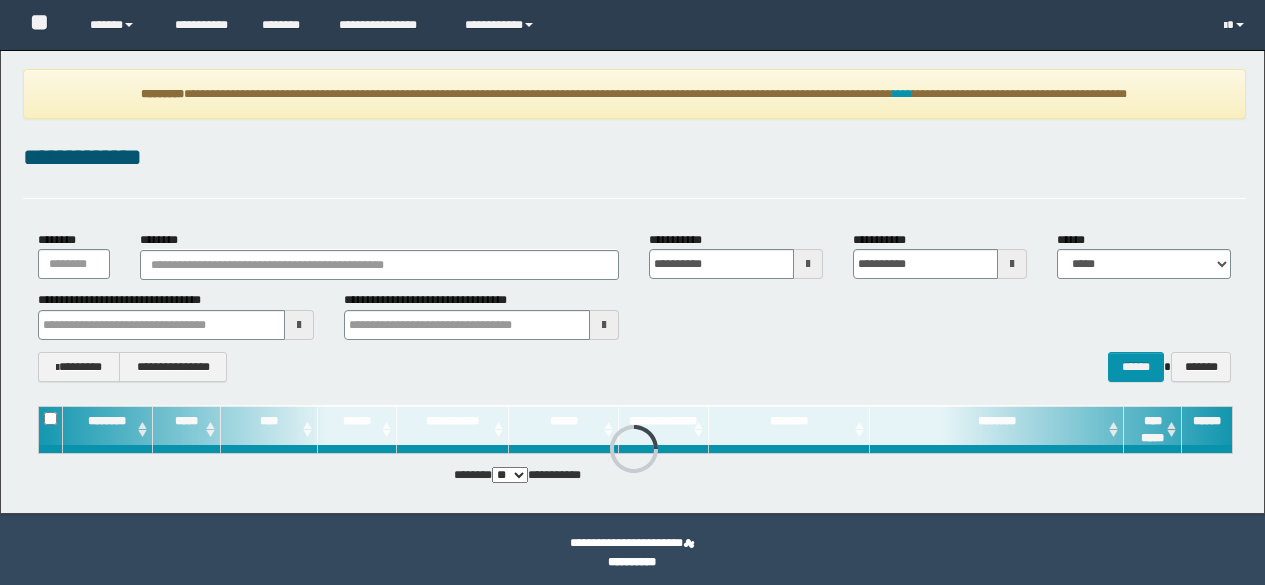 scroll, scrollTop: 0, scrollLeft: 0, axis: both 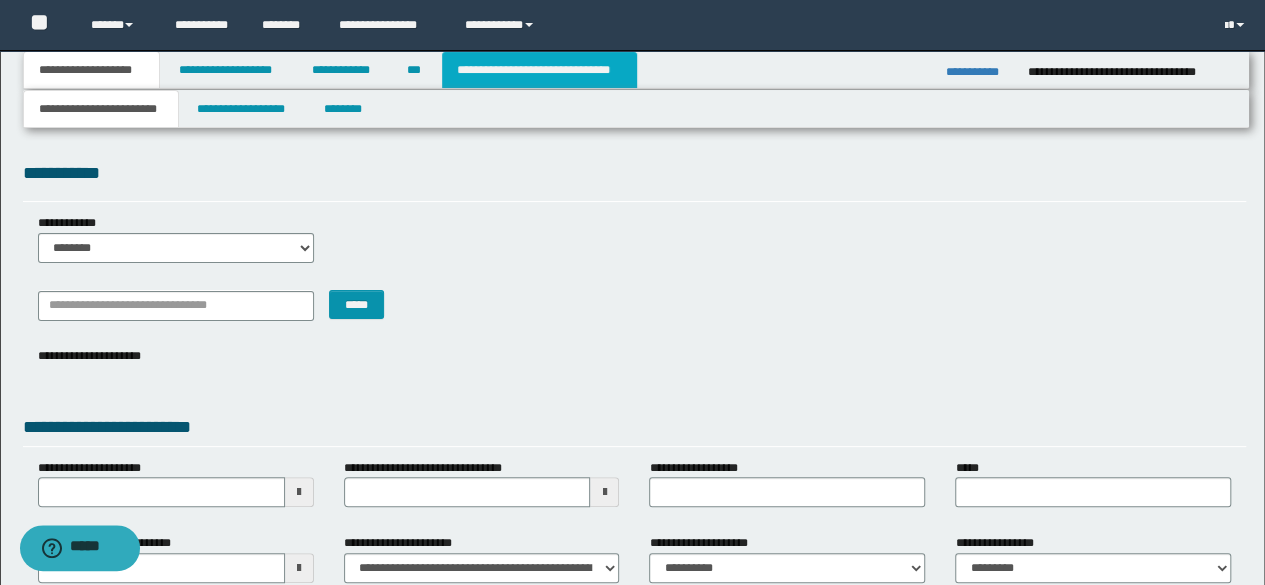 click on "**********" at bounding box center (539, 70) 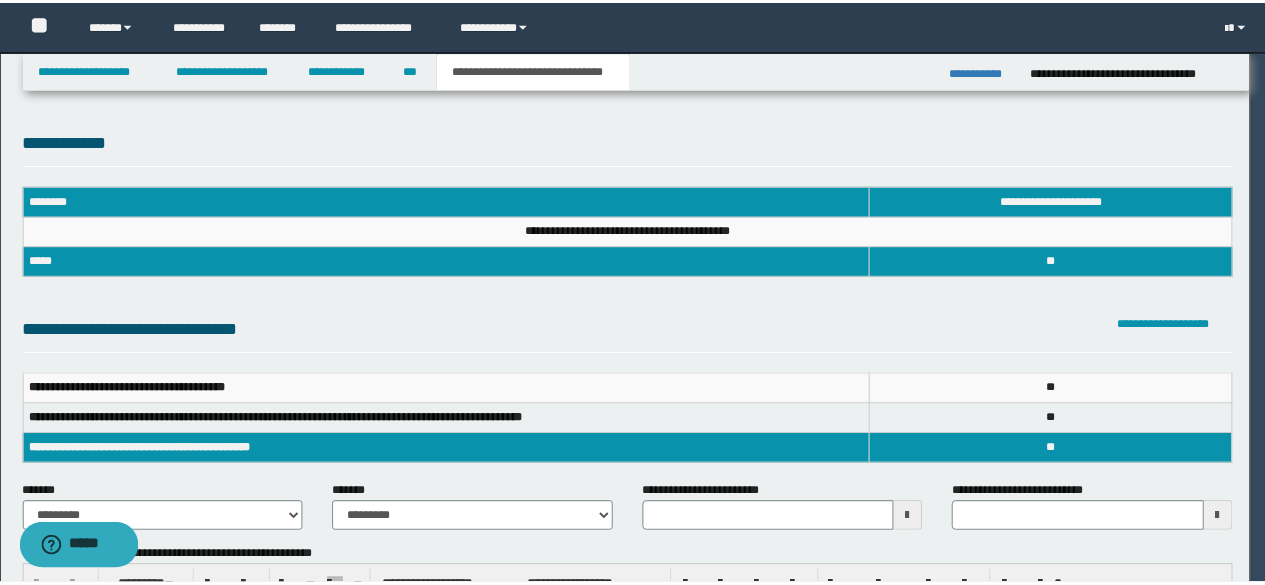 scroll, scrollTop: 0, scrollLeft: 0, axis: both 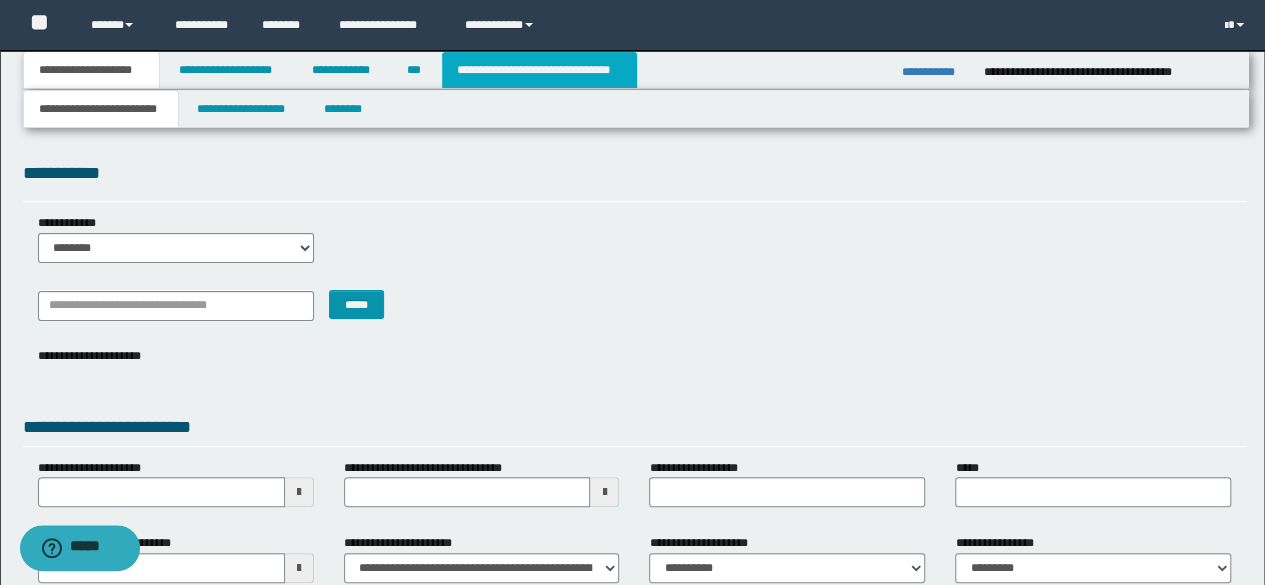 click on "**********" at bounding box center [539, 70] 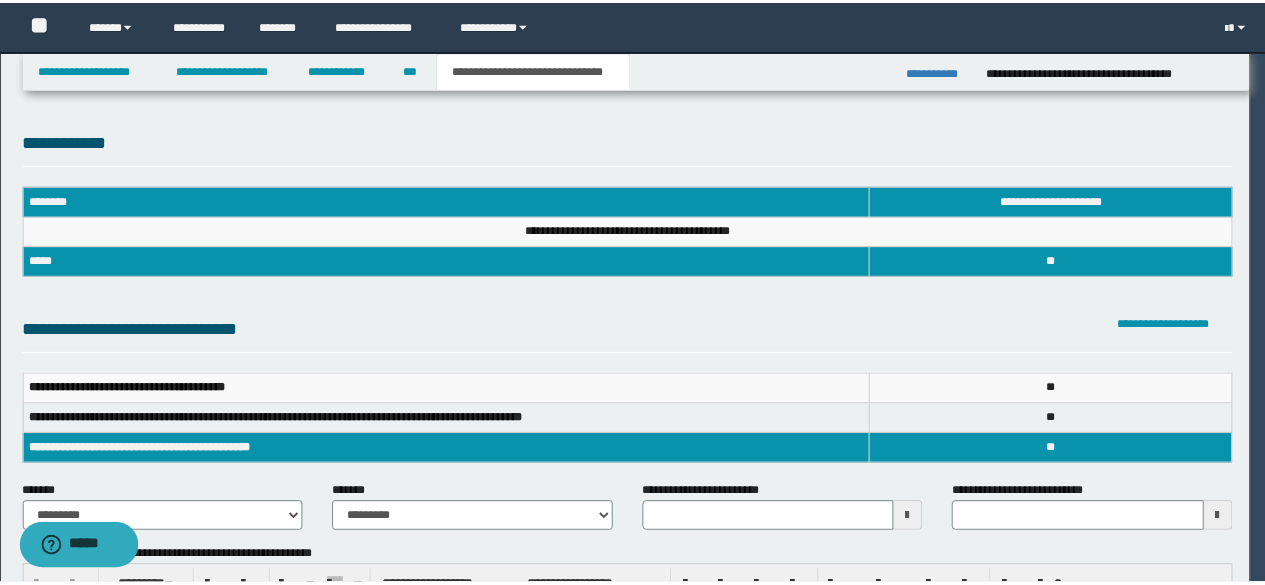 scroll, scrollTop: 0, scrollLeft: 0, axis: both 